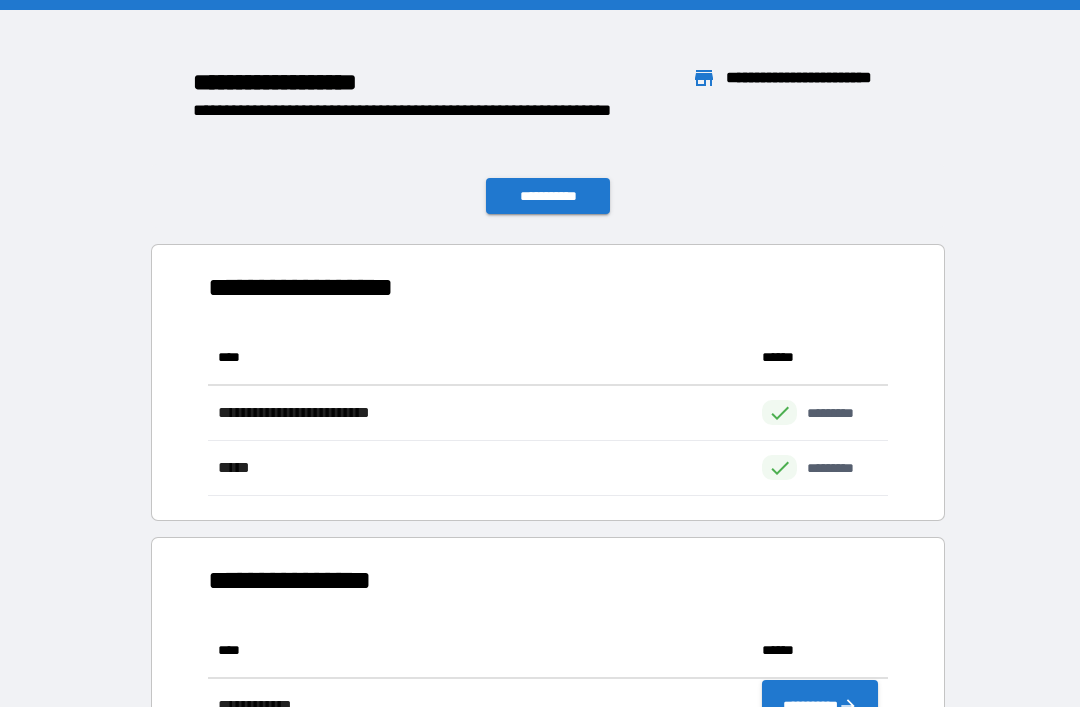 scroll, scrollTop: 0, scrollLeft: 0, axis: both 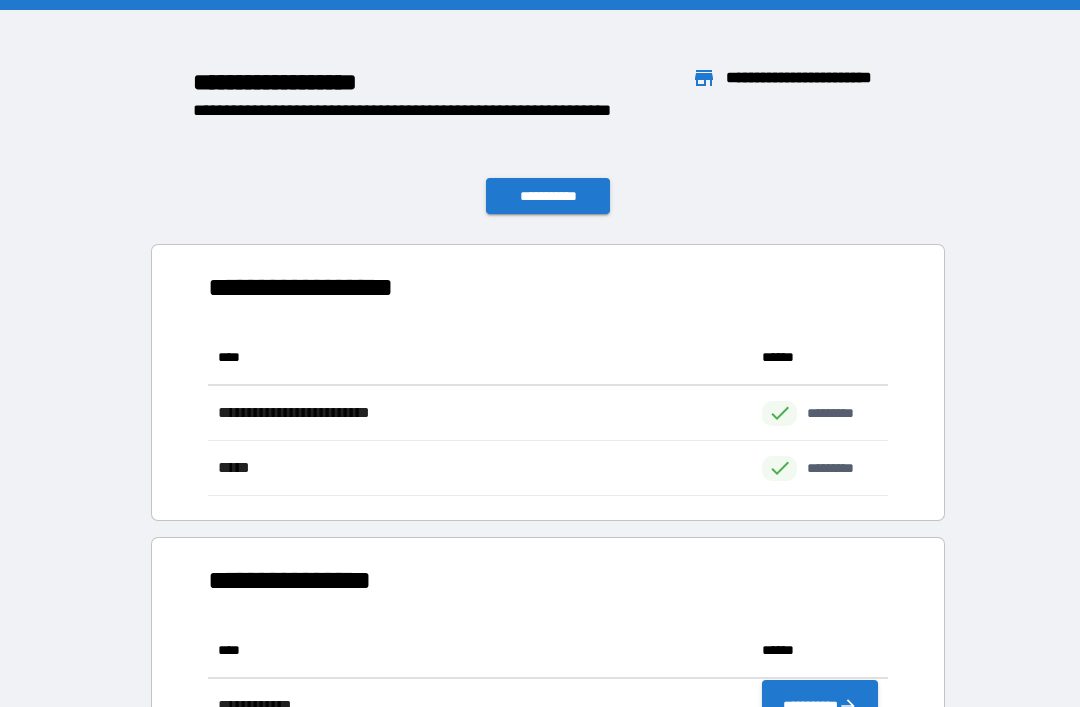 click on "**********" at bounding box center [548, 196] 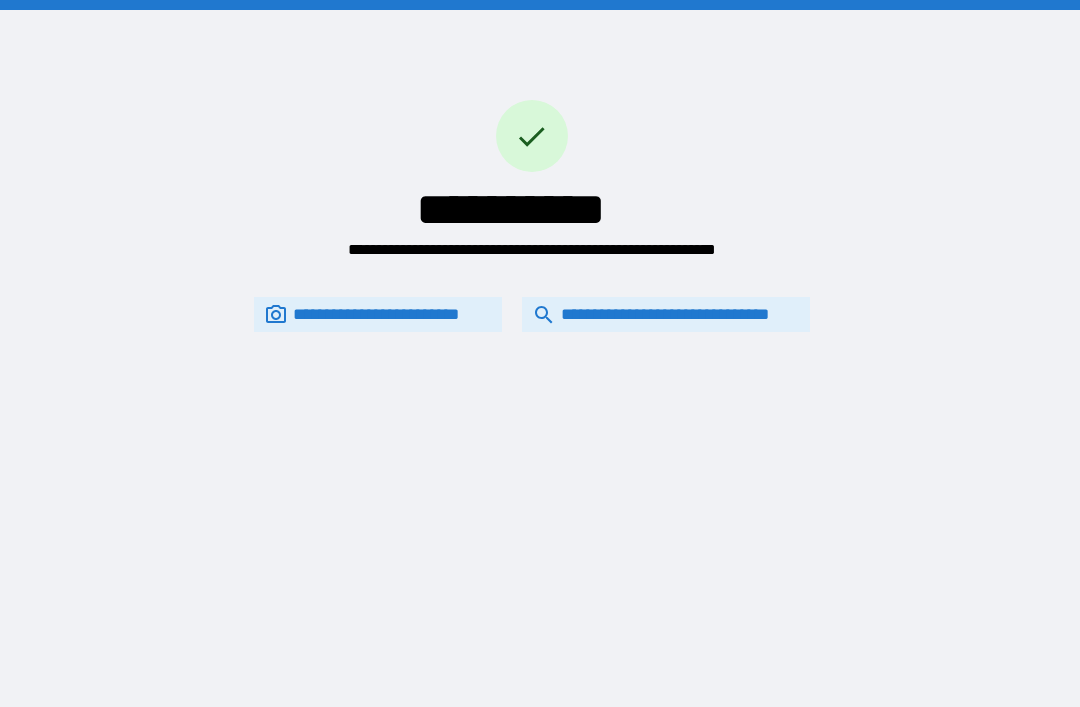 click on "**********" at bounding box center (666, 314) 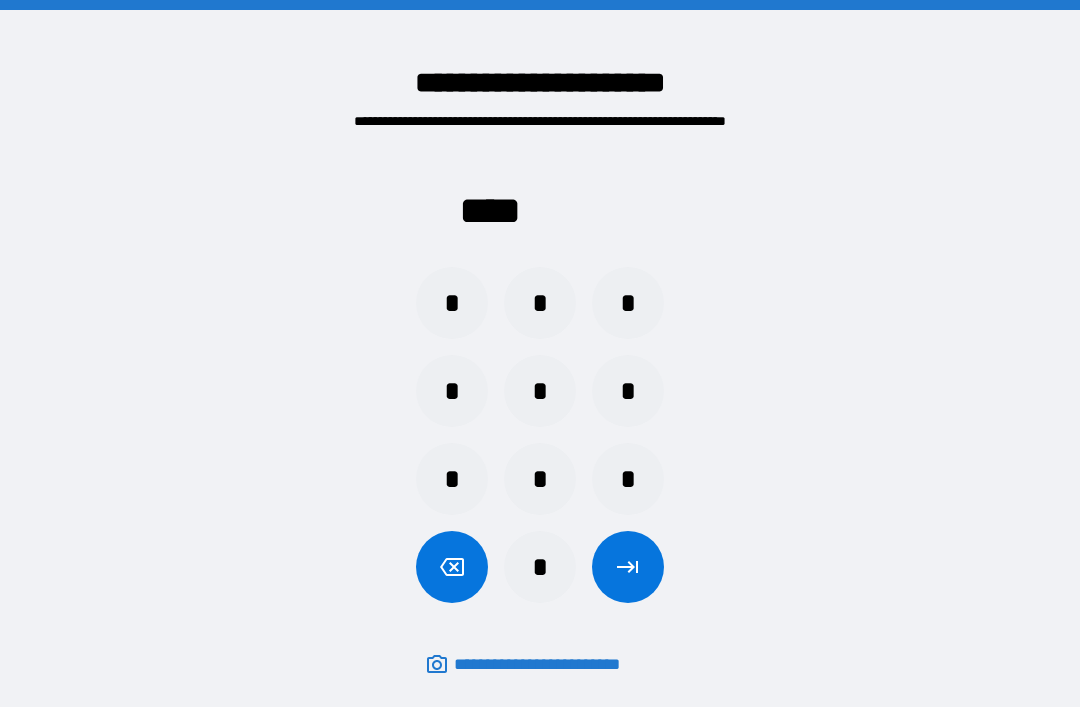 click on "*" at bounding box center [452, 303] 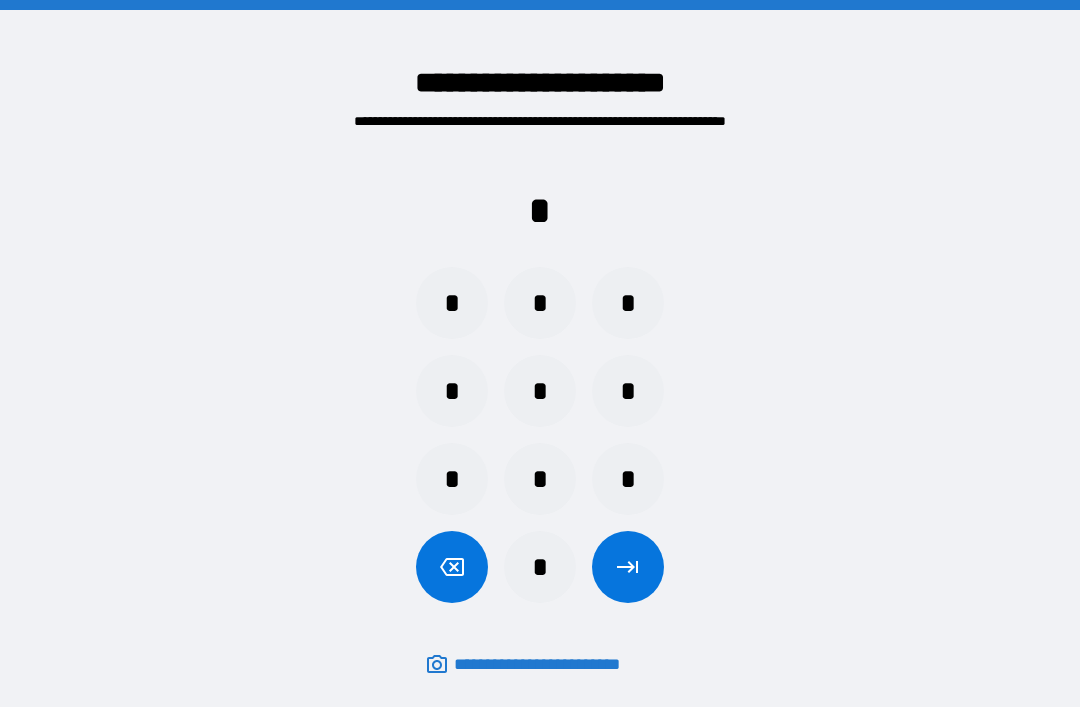 click on "*" at bounding box center (628, 479) 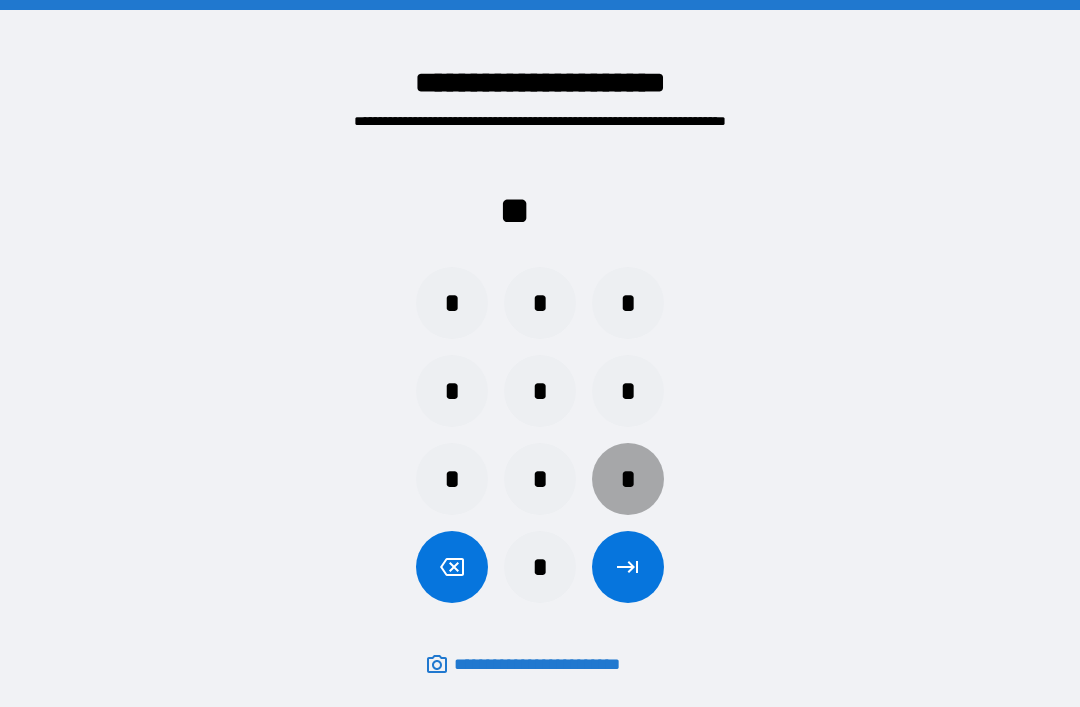 click on "*" at bounding box center (628, 479) 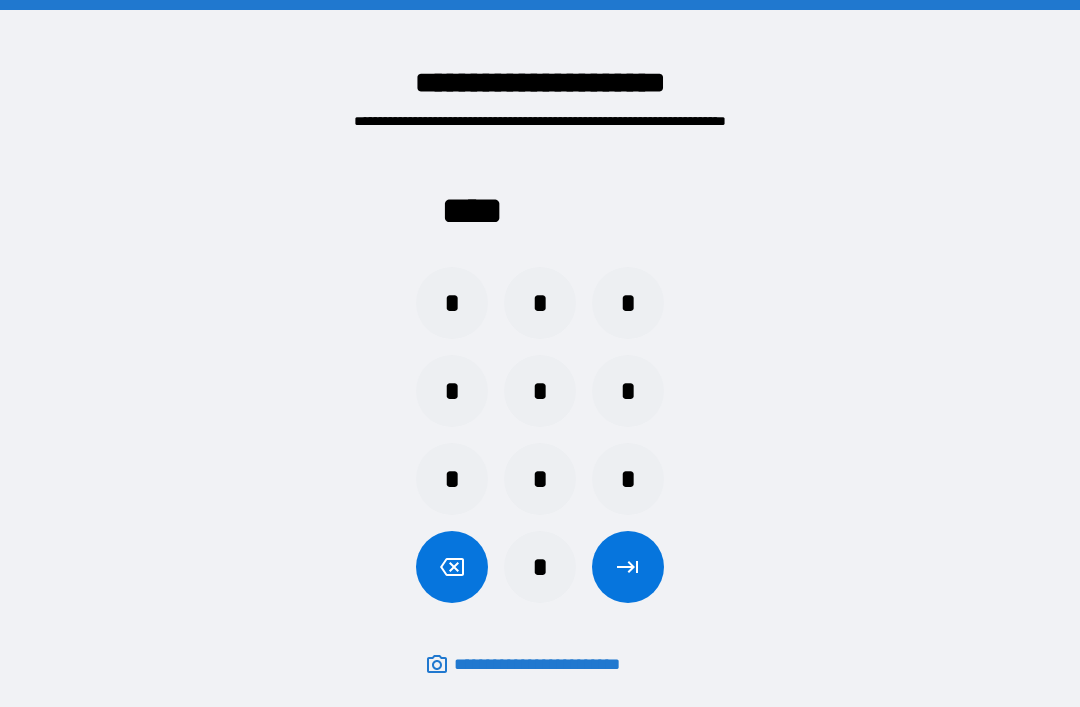 click 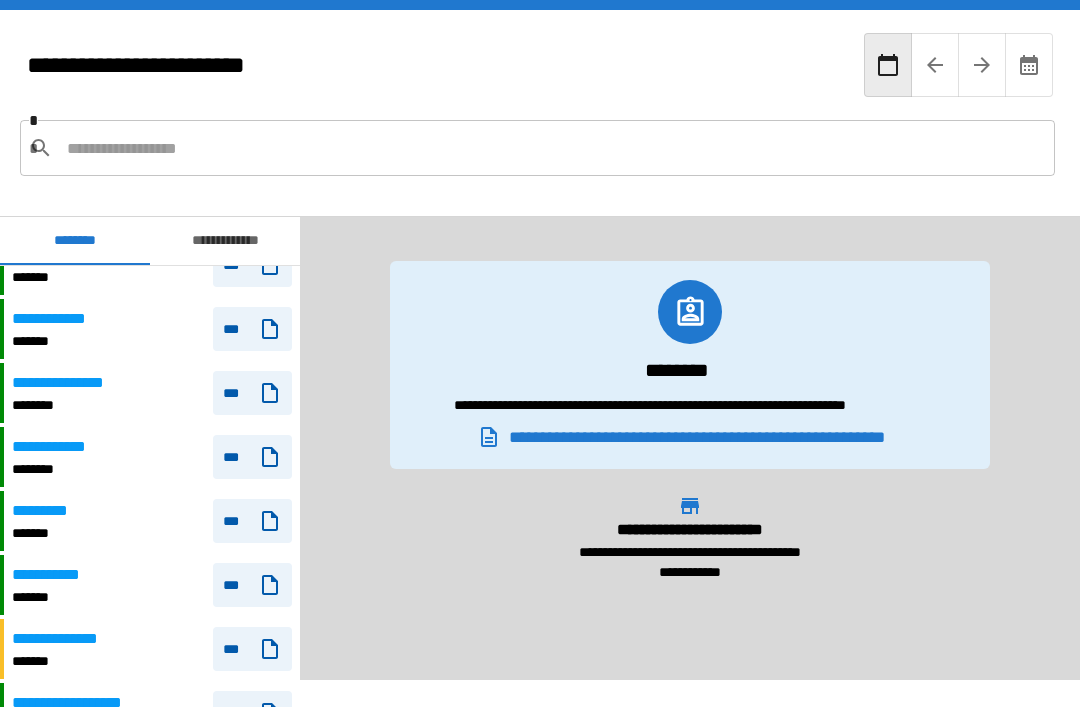 scroll, scrollTop: 1411, scrollLeft: 0, axis: vertical 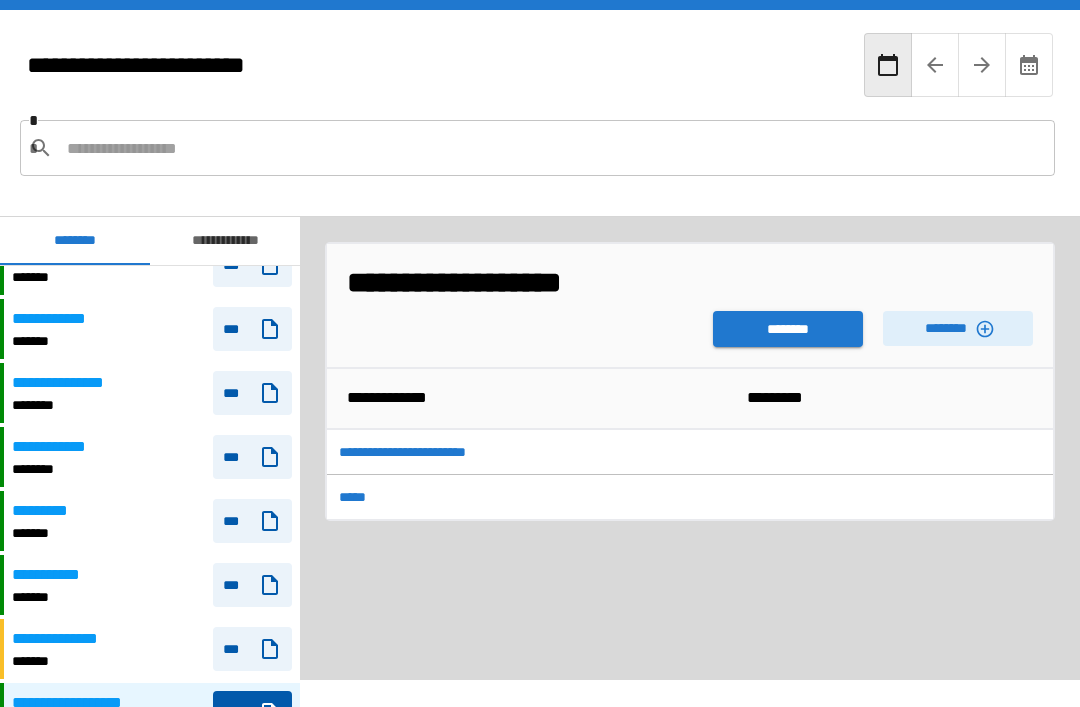 click on "********" at bounding box center [788, 329] 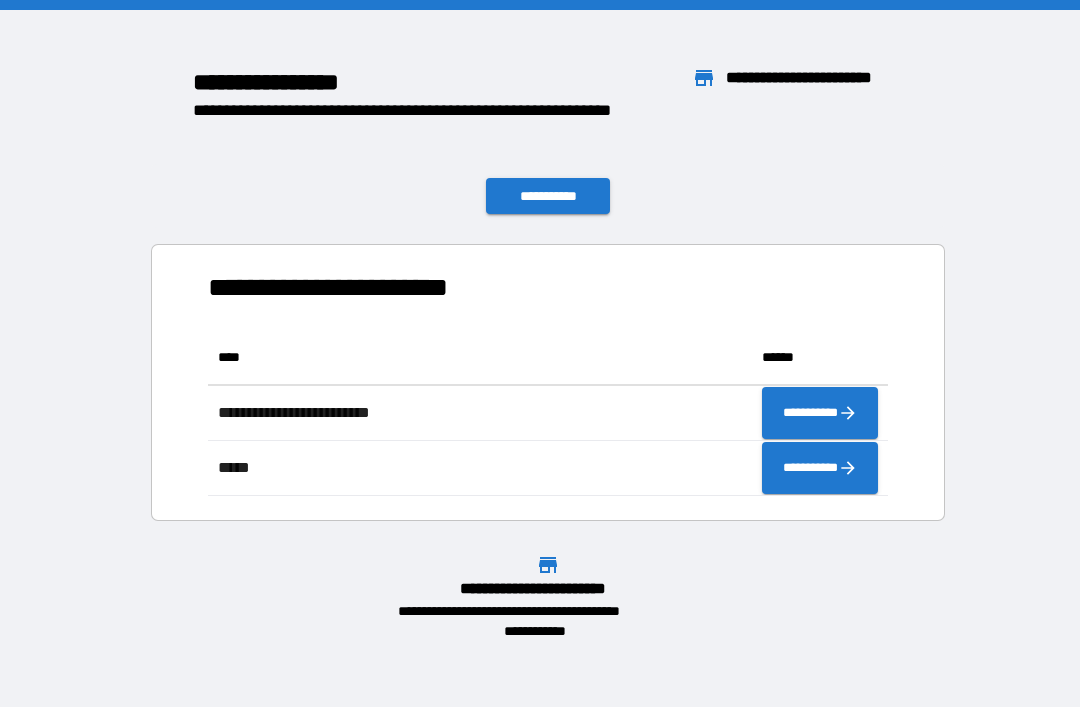 scroll, scrollTop: 166, scrollLeft: 680, axis: both 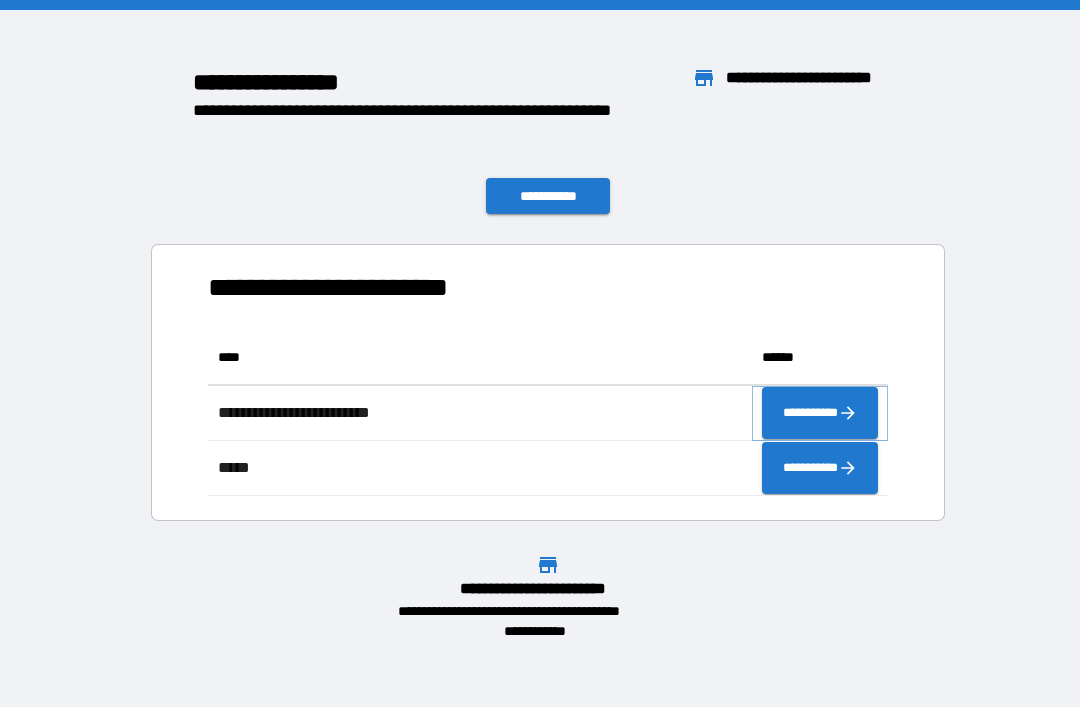 click on "**********" at bounding box center [820, 413] 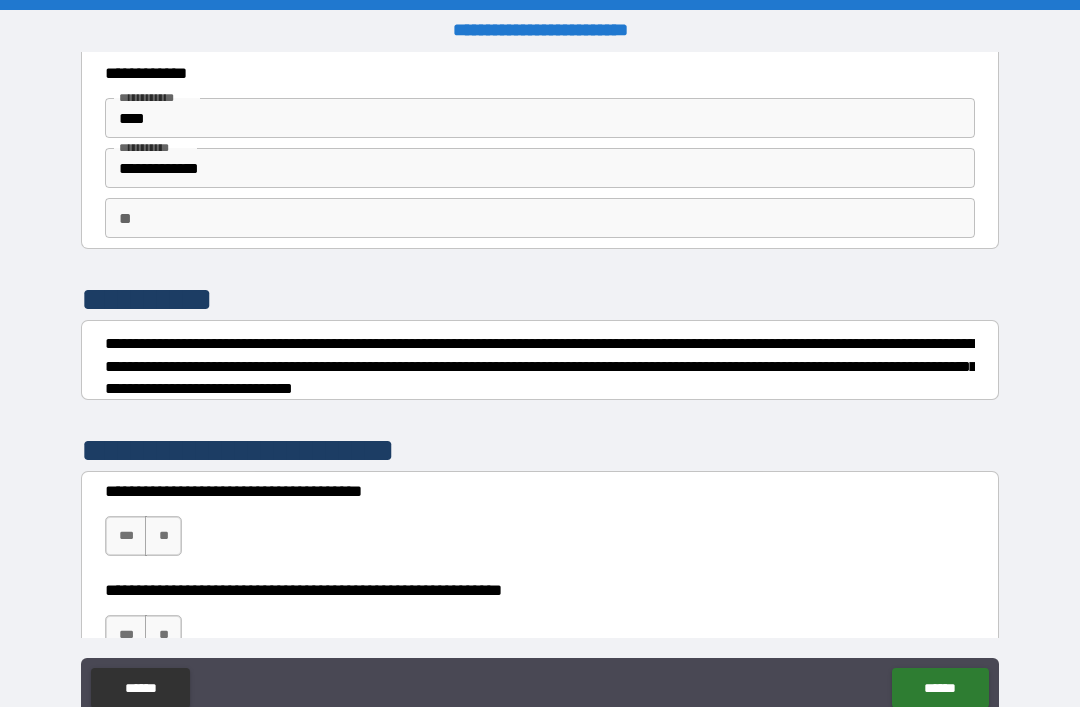 scroll, scrollTop: 45, scrollLeft: 0, axis: vertical 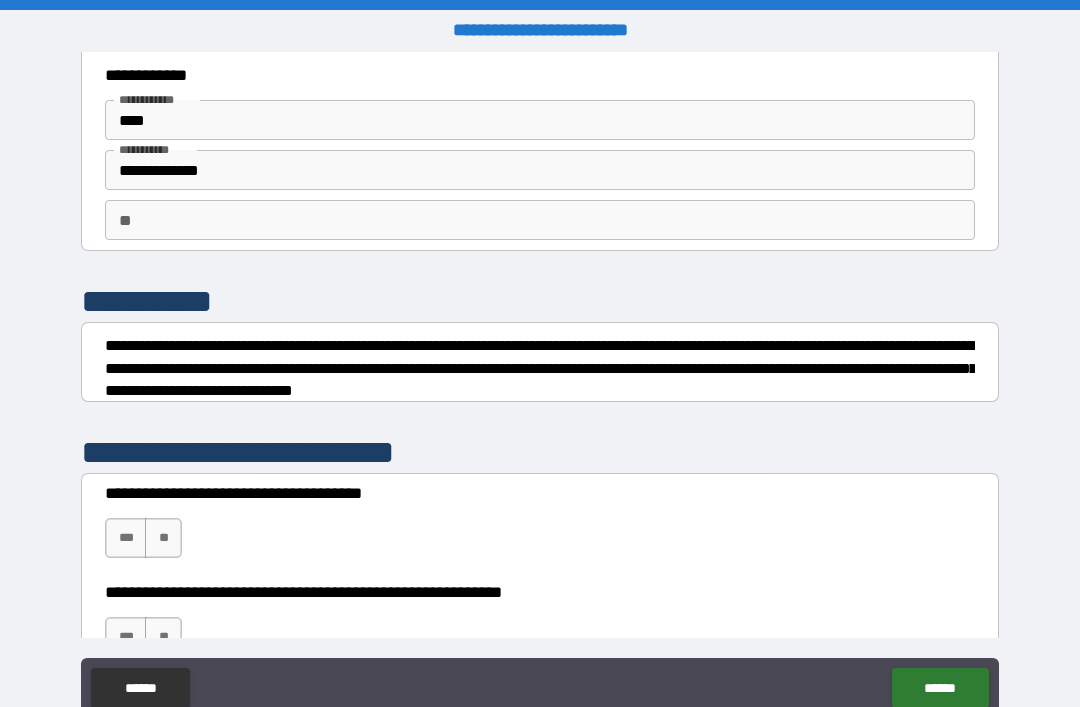 click on "**" at bounding box center [540, 220] 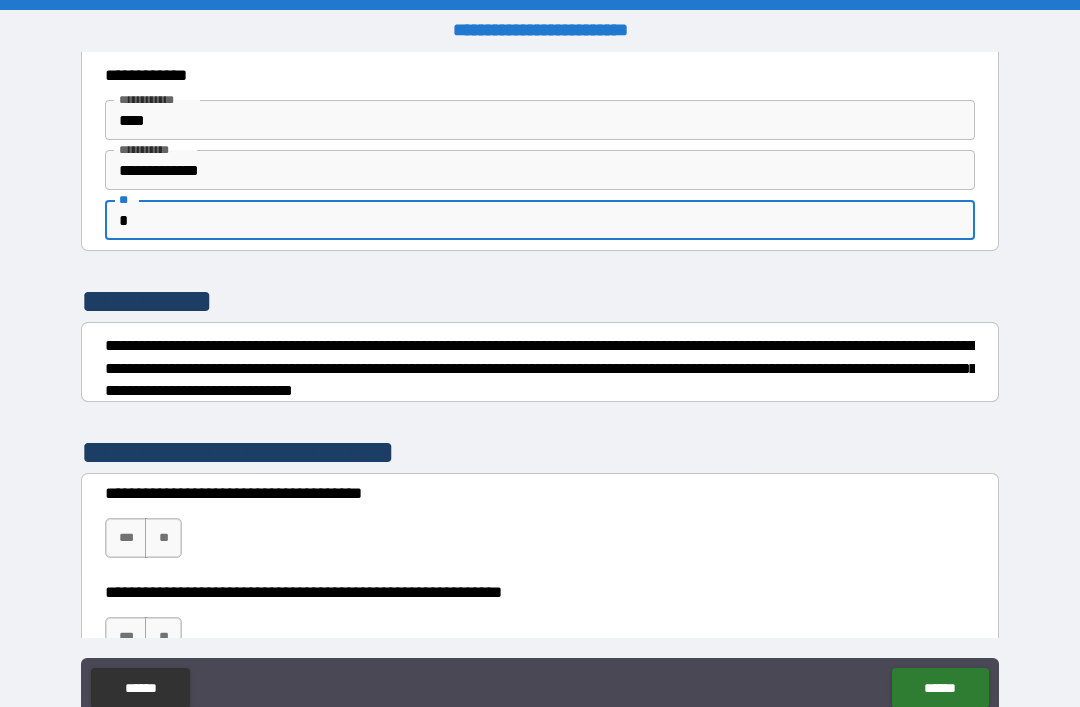type on "*" 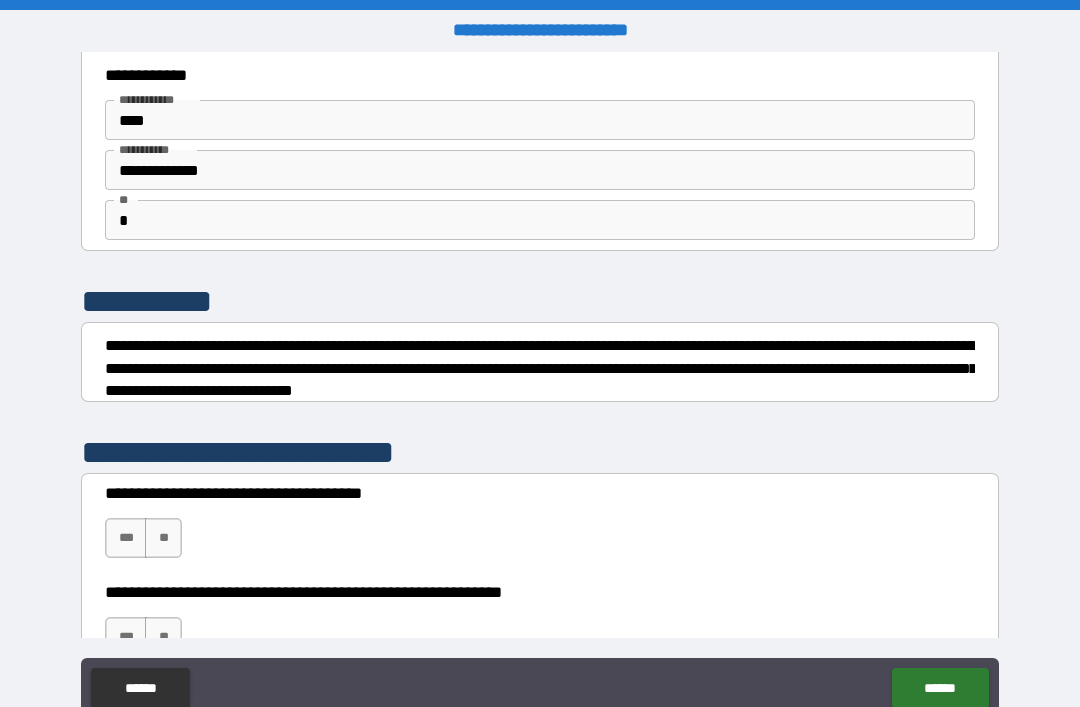 click on "**********" at bounding box center (540, 388) 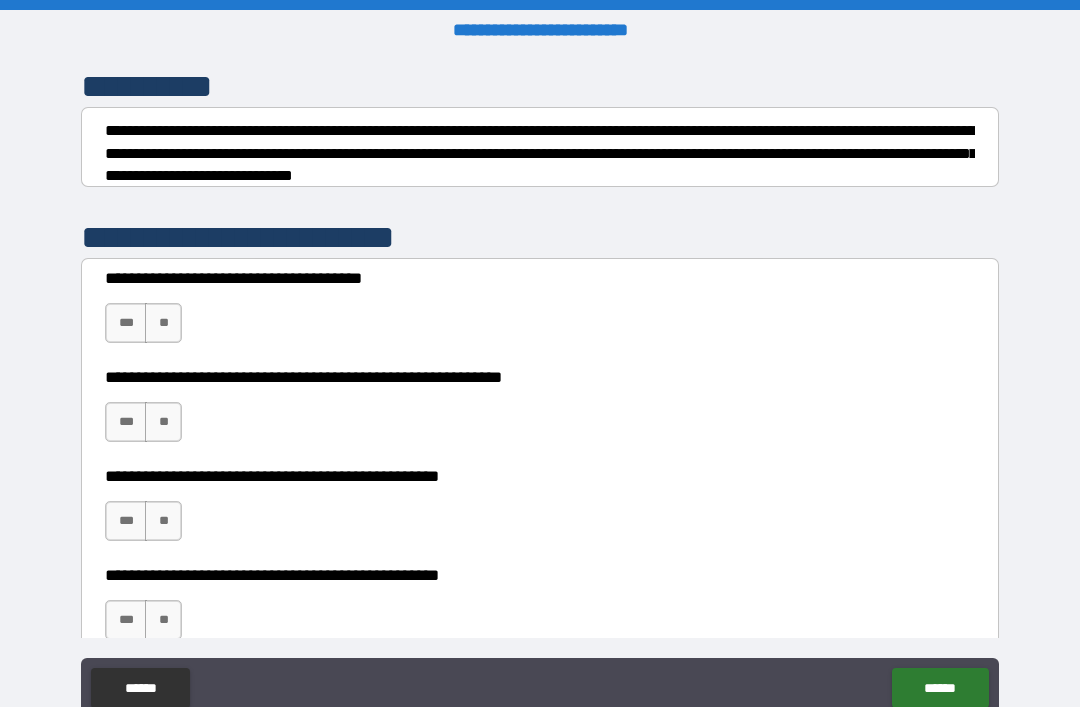 scroll, scrollTop: 262, scrollLeft: 0, axis: vertical 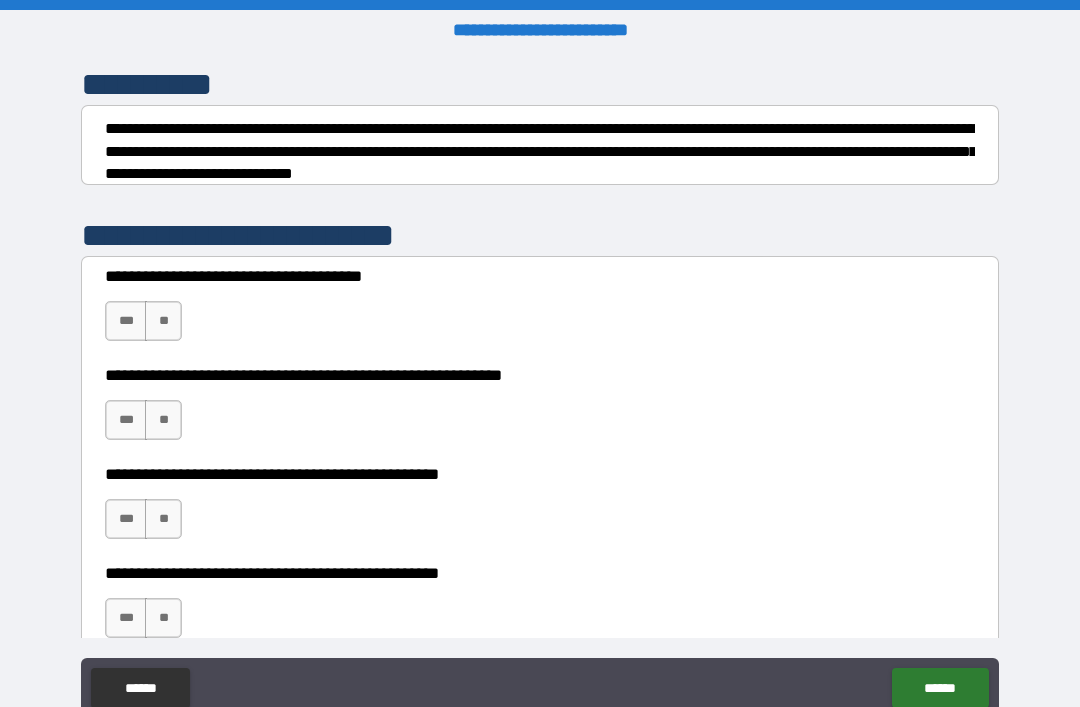 click on "**" at bounding box center (163, 321) 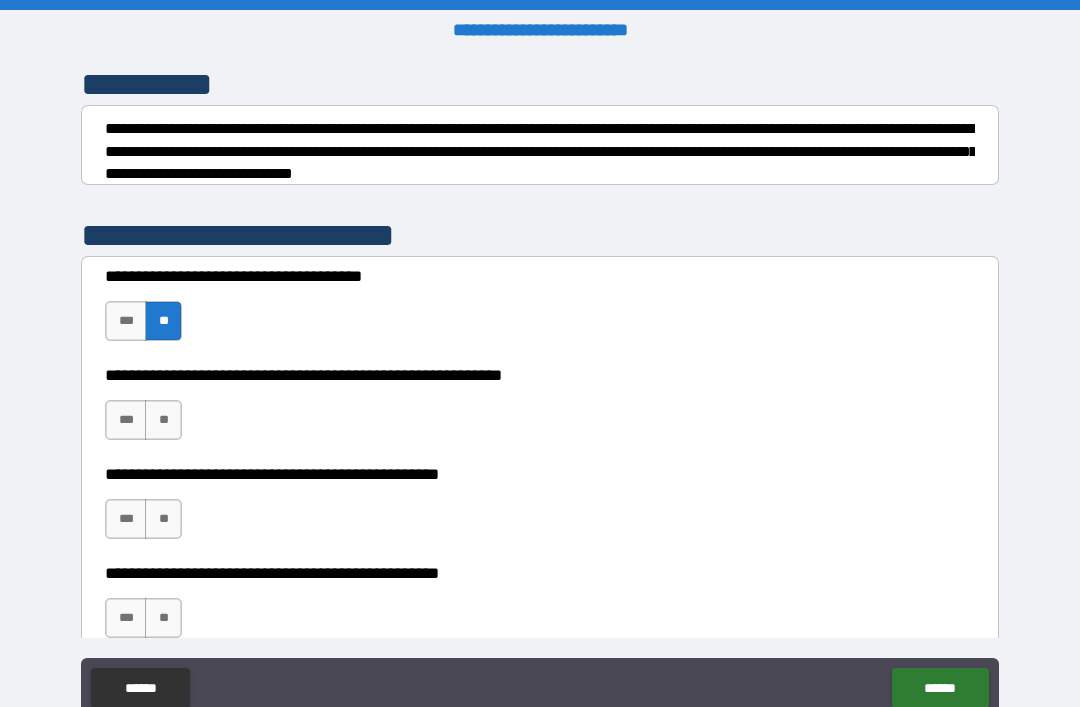 click on "***" at bounding box center [126, 420] 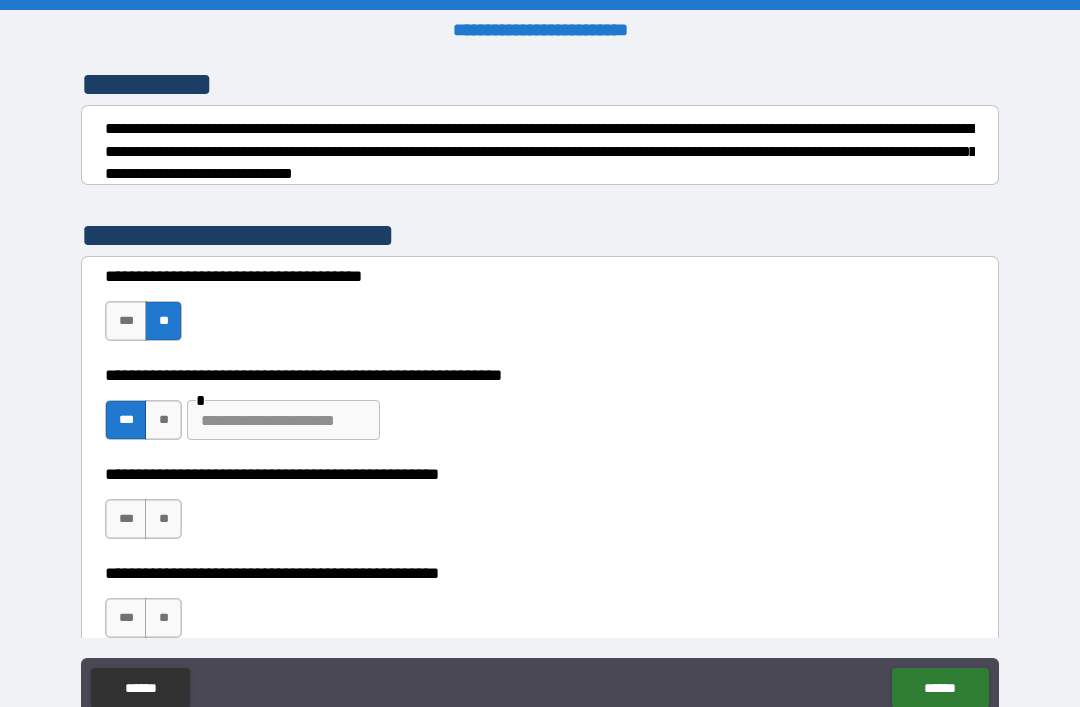 click at bounding box center [283, 420] 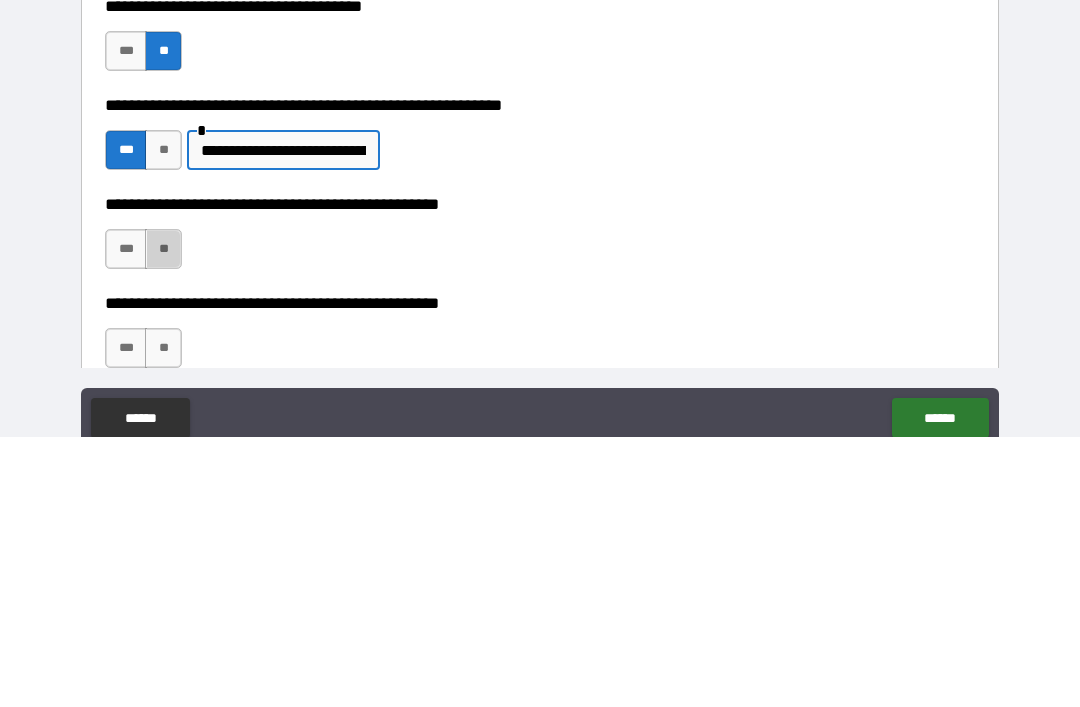 type on "**********" 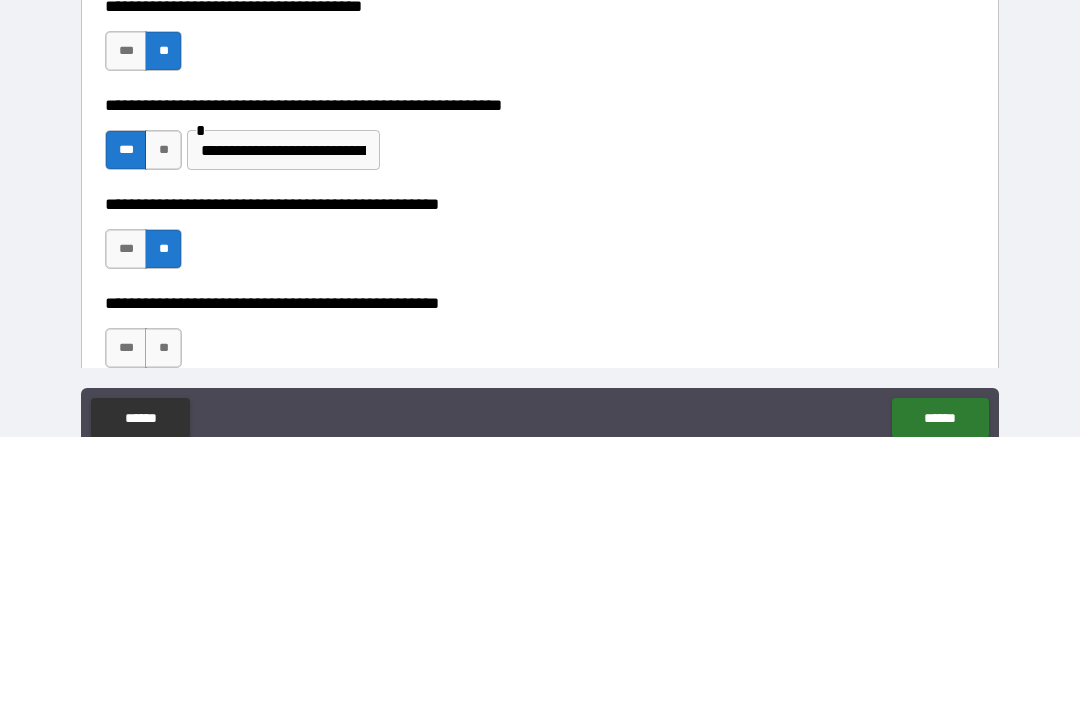 scroll, scrollTop: 64, scrollLeft: 0, axis: vertical 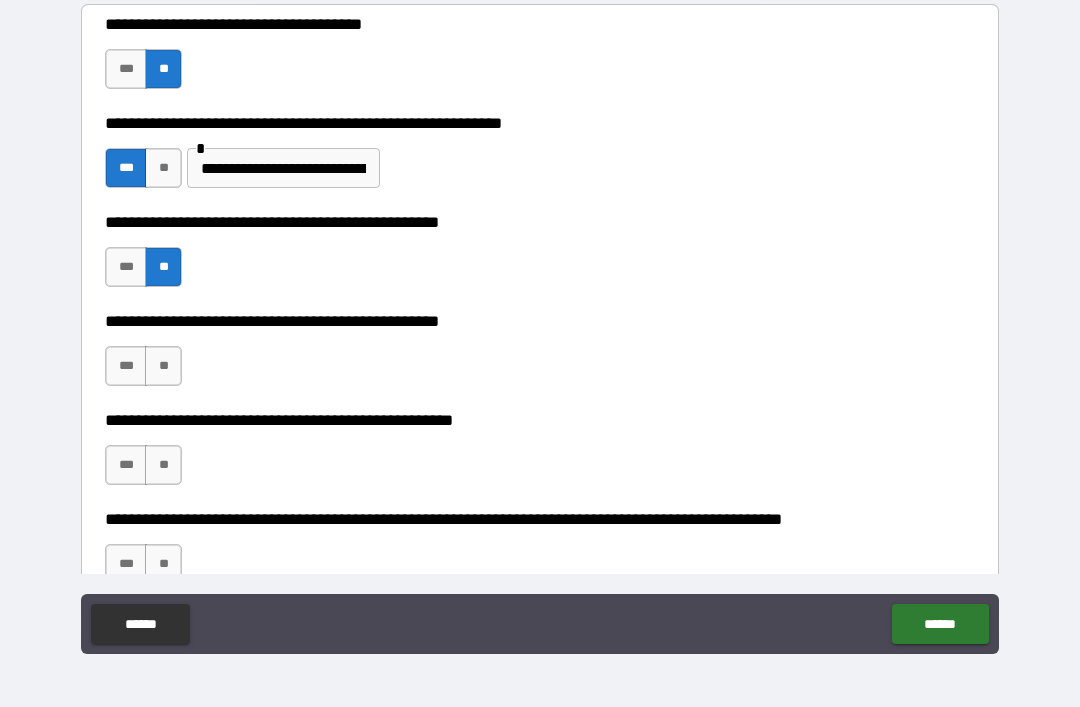 click on "***" at bounding box center [126, 366] 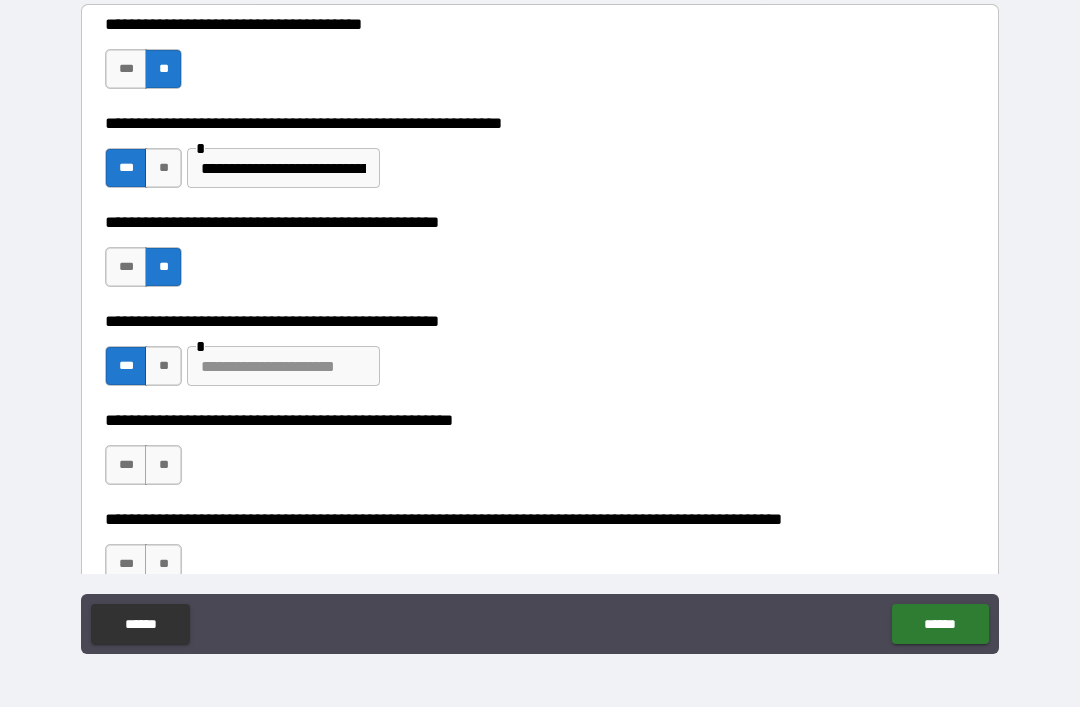 click at bounding box center [283, 366] 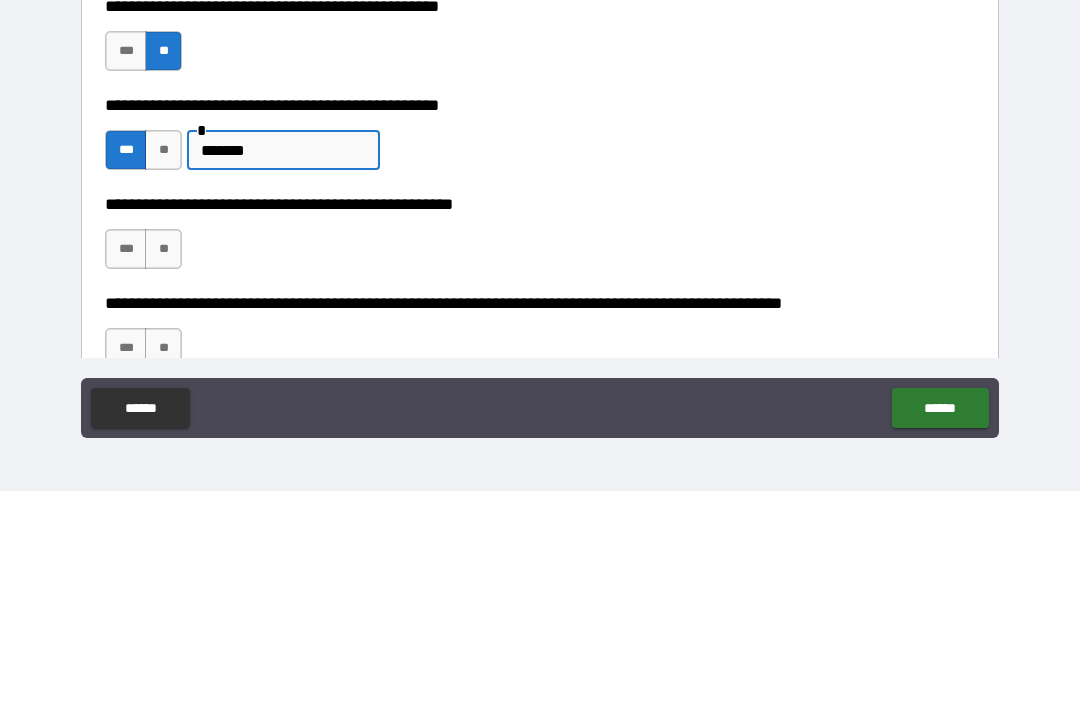 type on "*******" 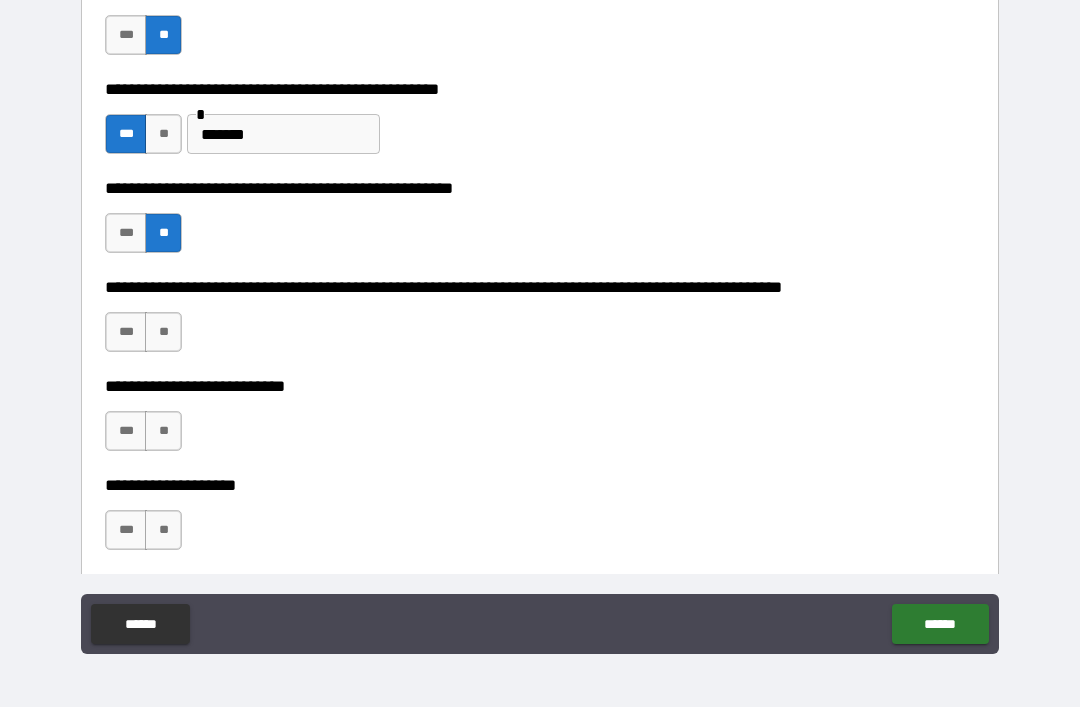 scroll, scrollTop: 694, scrollLeft: 0, axis: vertical 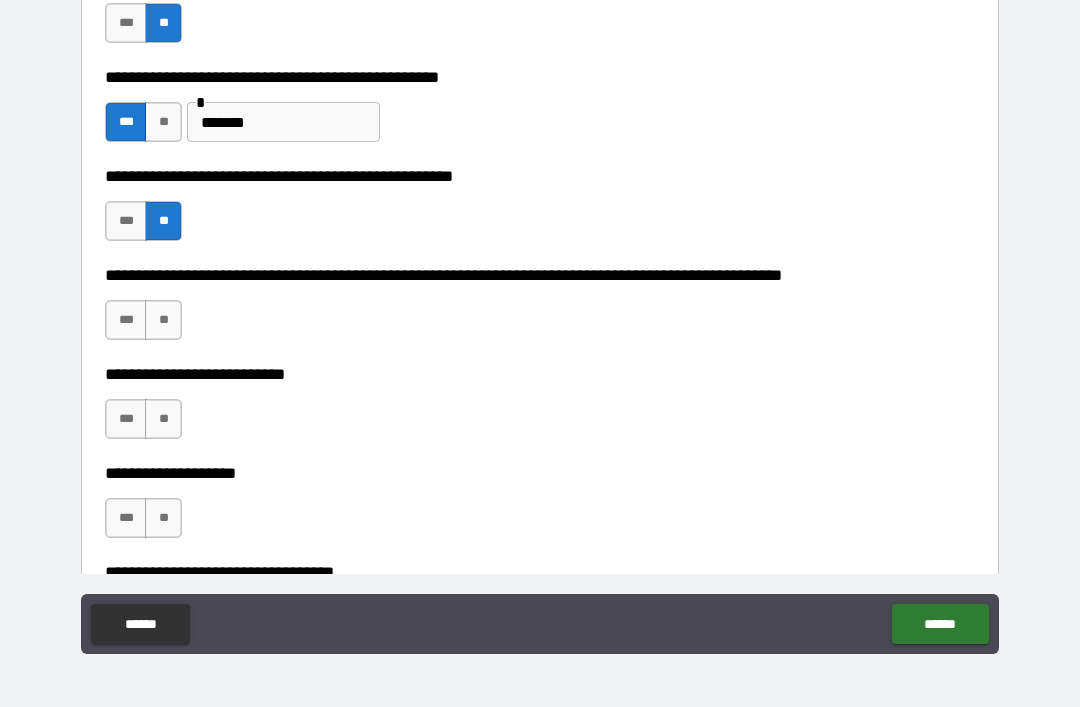 click on "**" at bounding box center (163, 320) 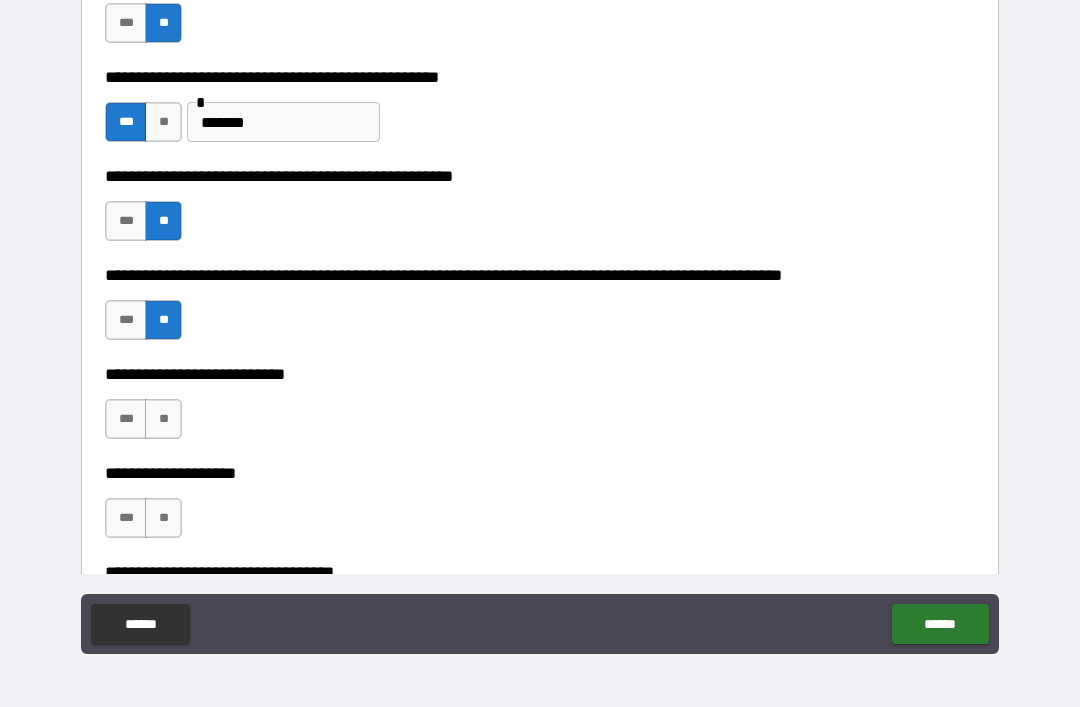 click on "**" at bounding box center (163, 419) 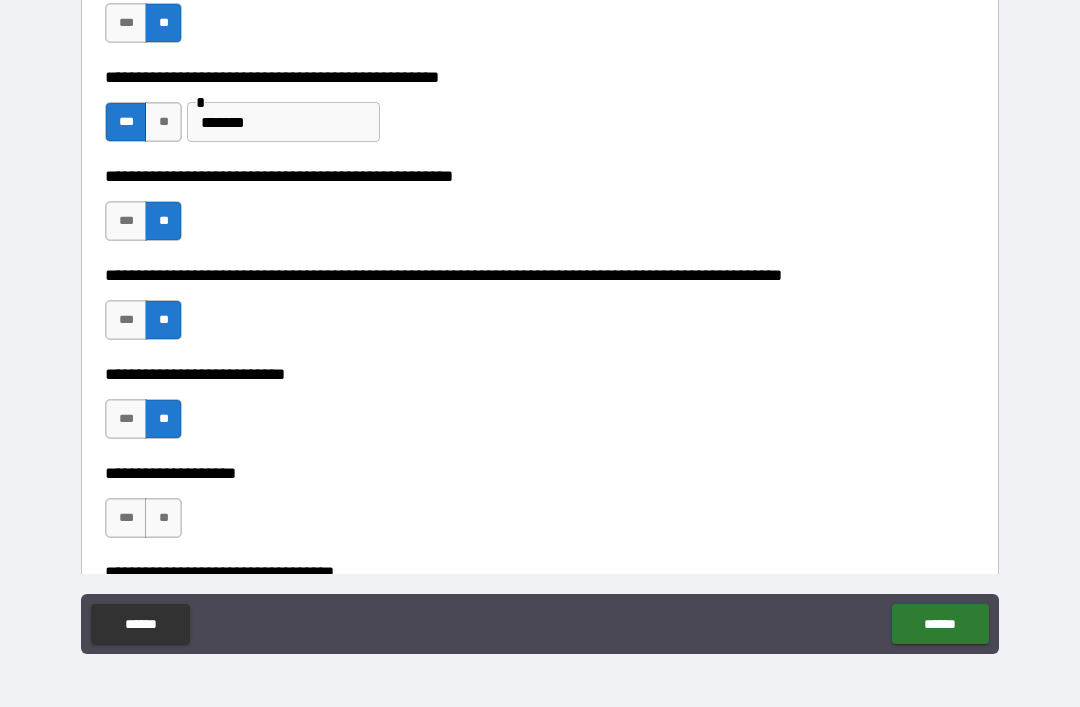 click on "**" at bounding box center (163, 518) 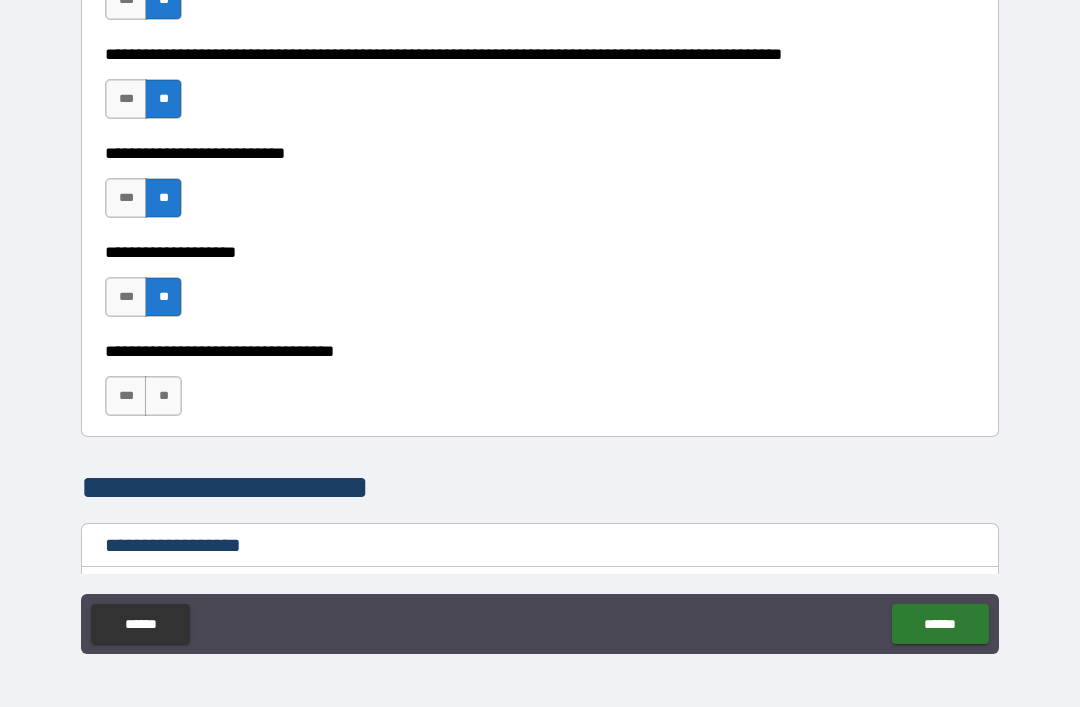 scroll, scrollTop: 912, scrollLeft: 0, axis: vertical 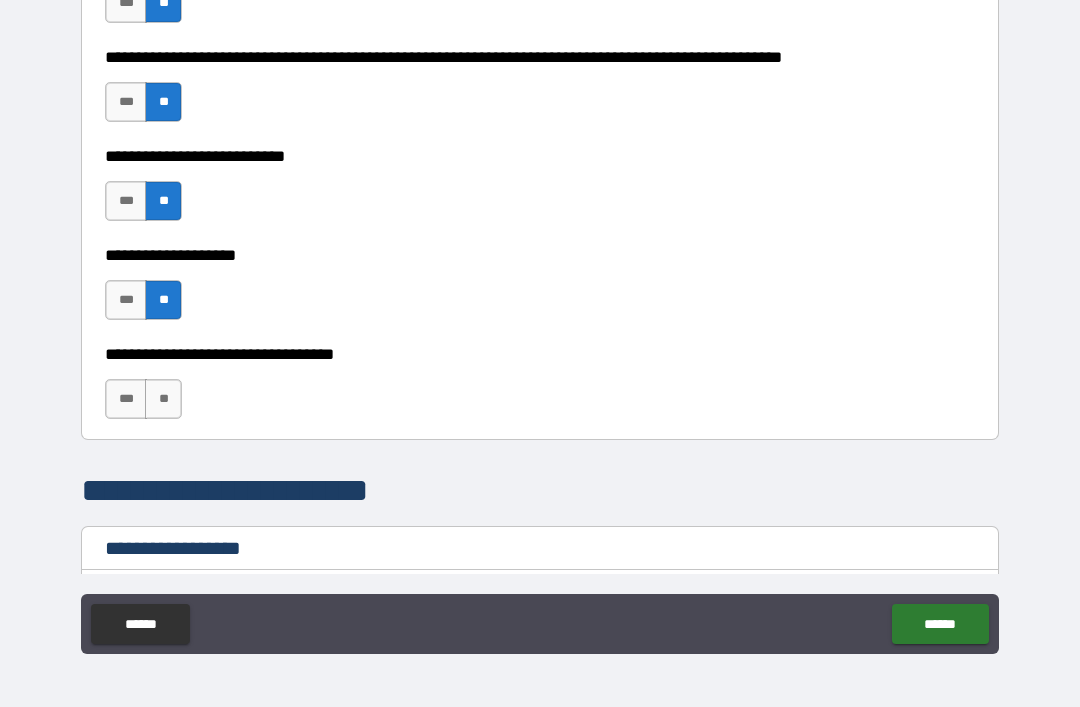 click on "**" at bounding box center (163, 399) 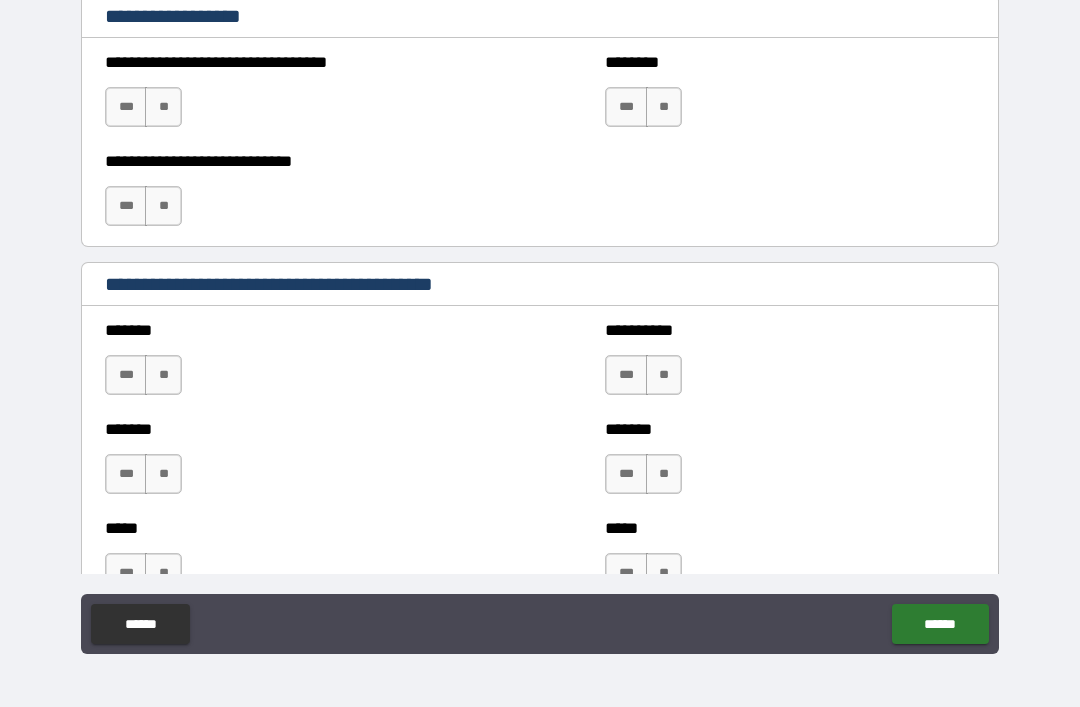 scroll, scrollTop: 1452, scrollLeft: 0, axis: vertical 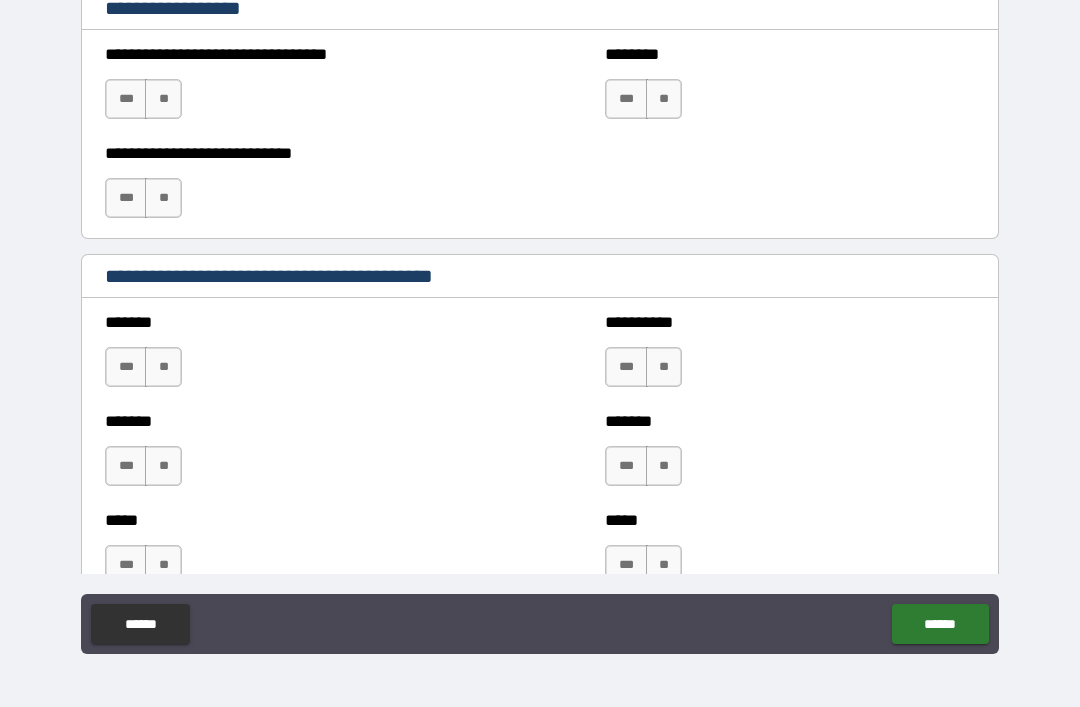 click on "**" at bounding box center [163, 367] 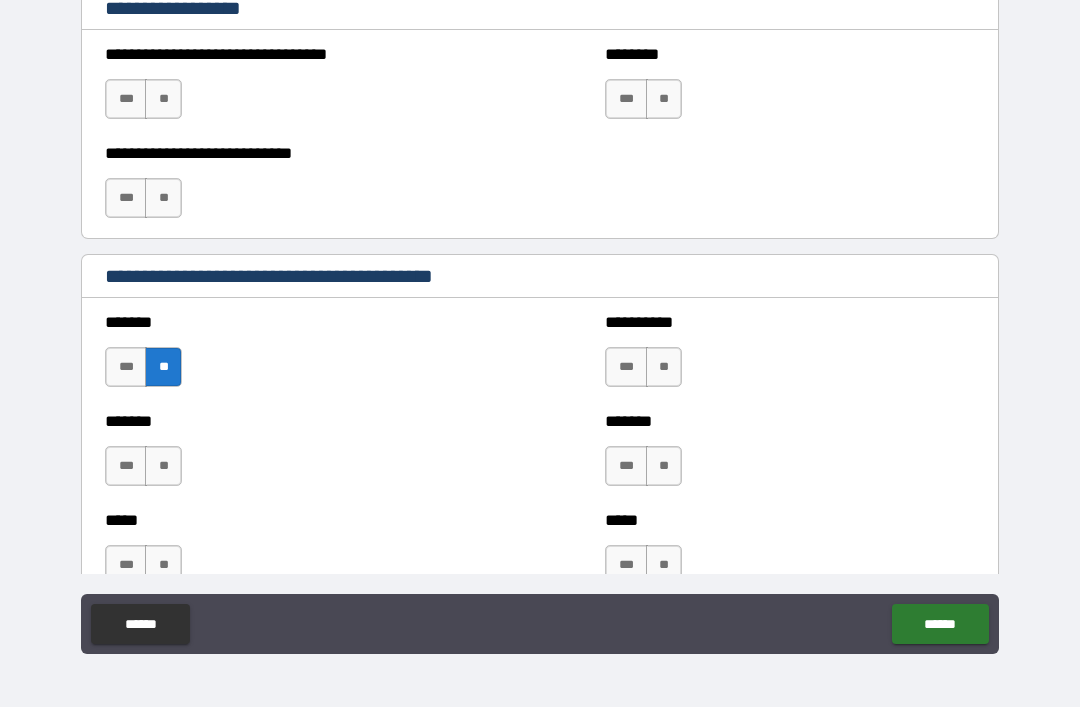 click on "***" at bounding box center (126, 466) 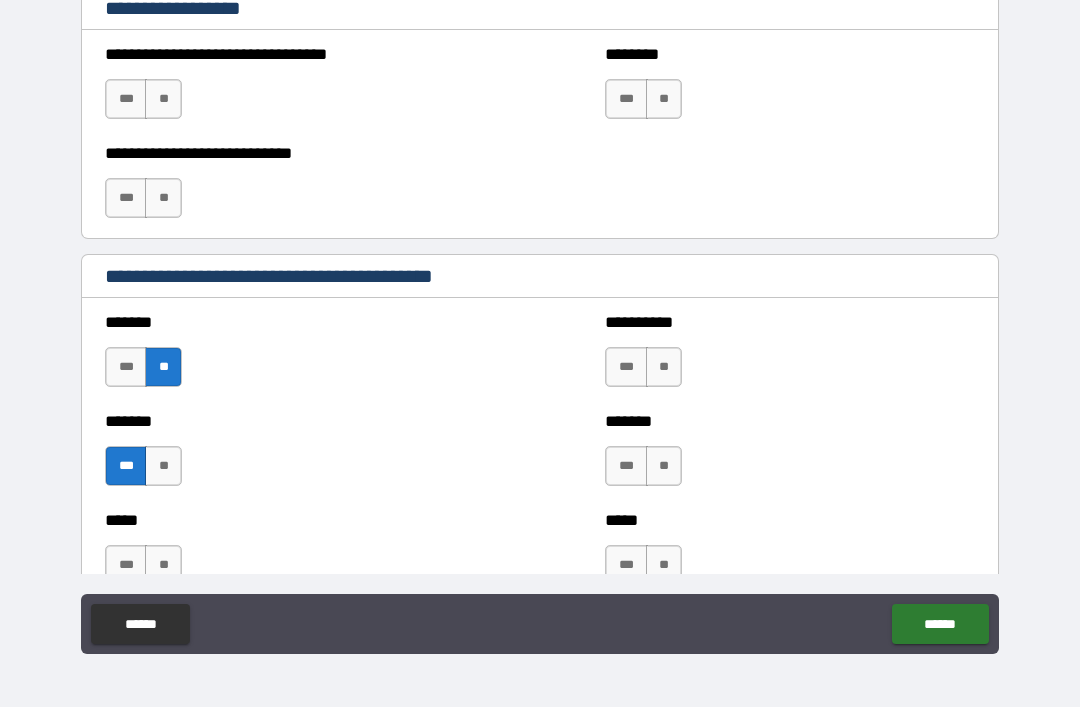 click on "**" at bounding box center (664, 367) 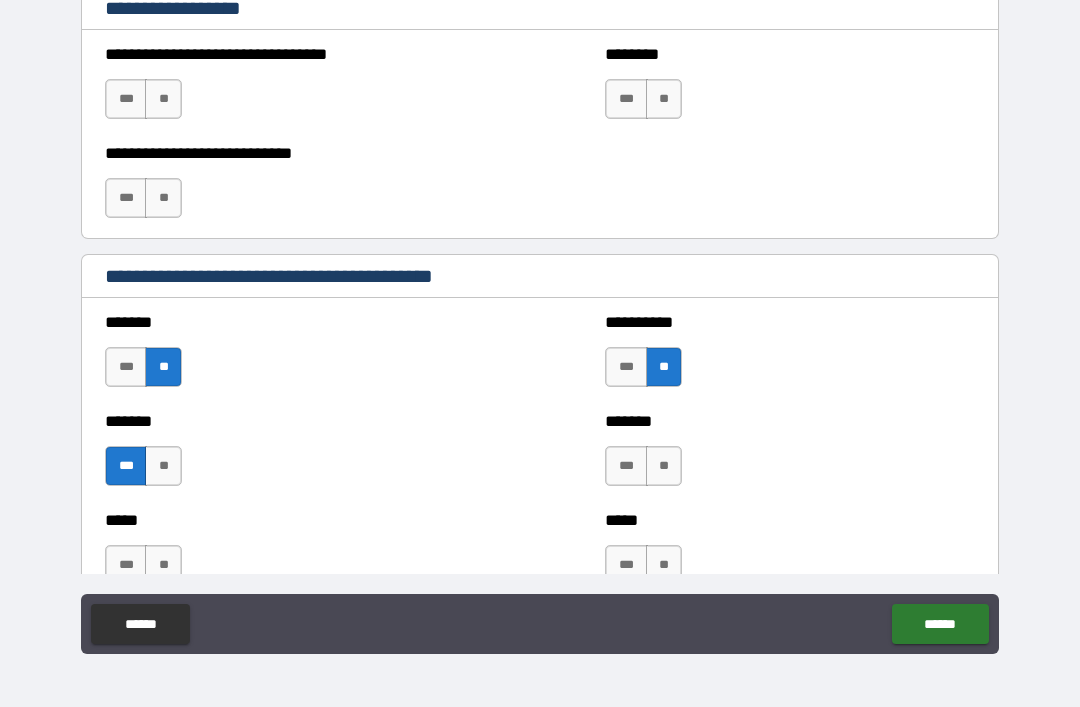 click on "**" at bounding box center [664, 466] 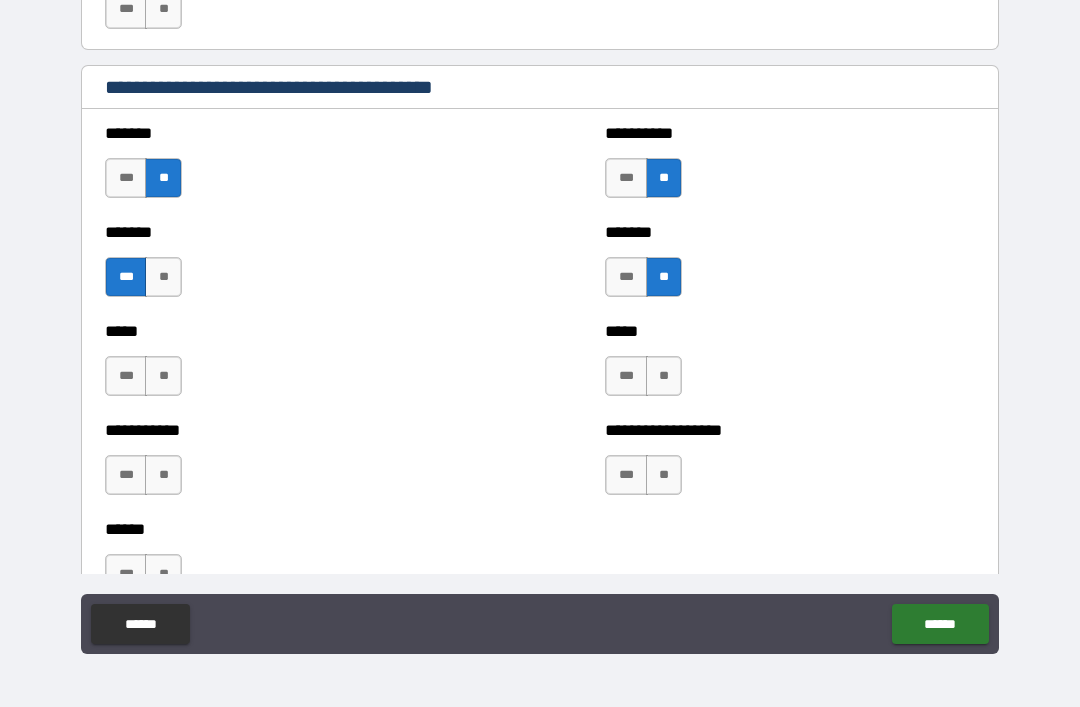 scroll, scrollTop: 1658, scrollLeft: 0, axis: vertical 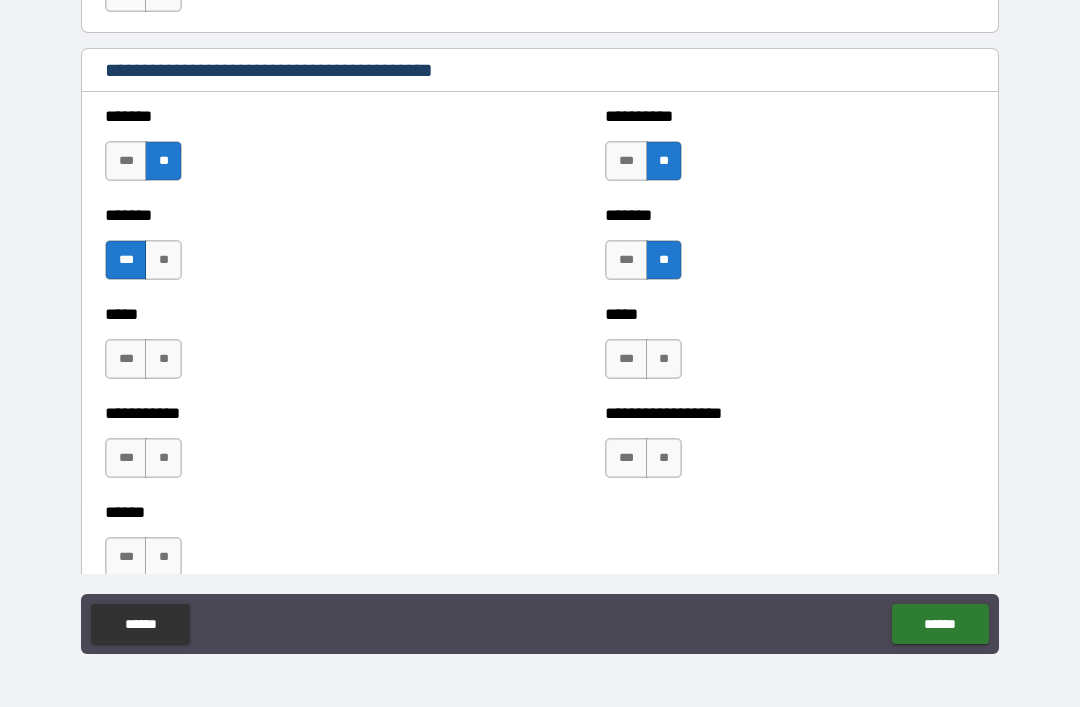 click on "**" at bounding box center [163, 359] 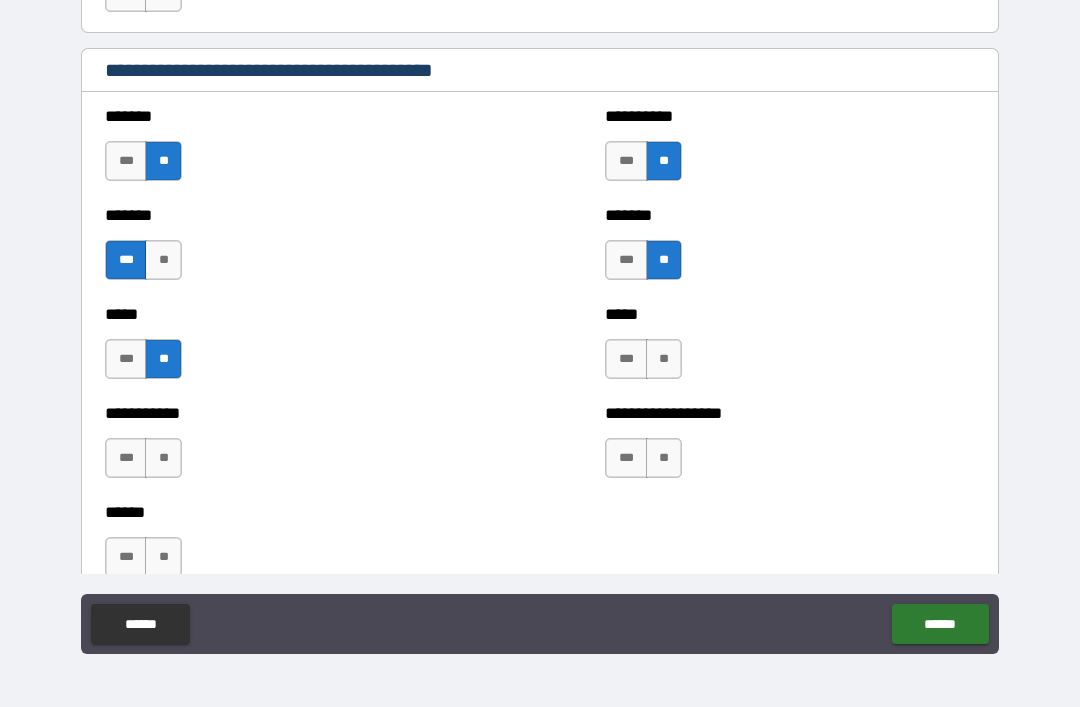click on "**" at bounding box center [163, 458] 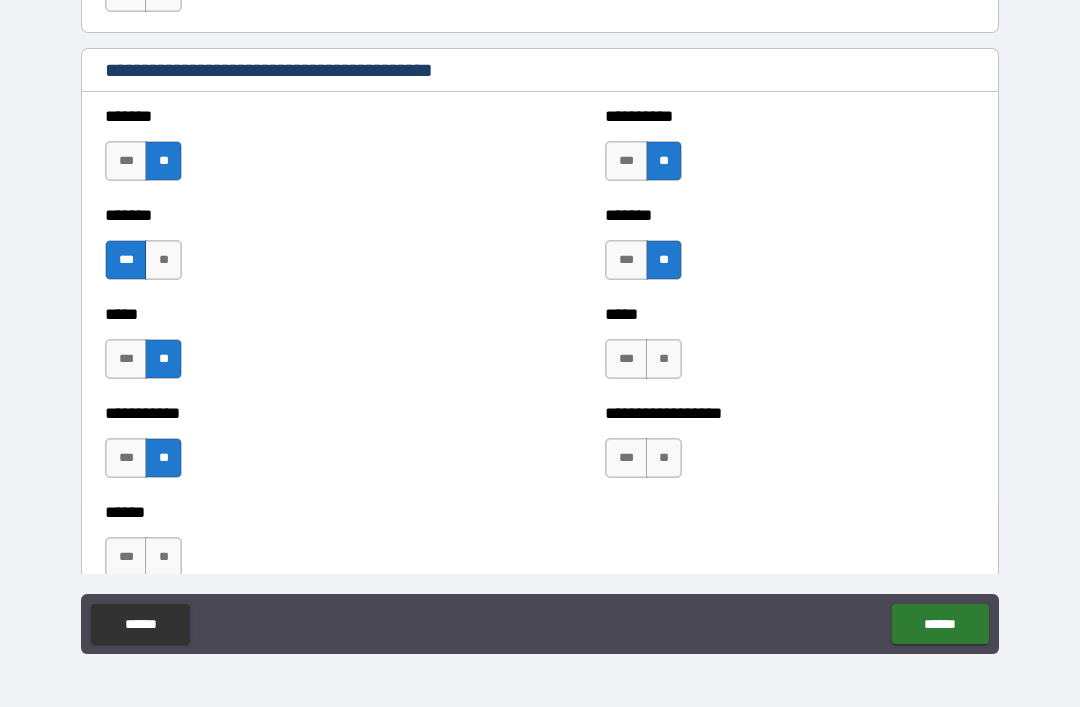 click on "**" at bounding box center (163, 557) 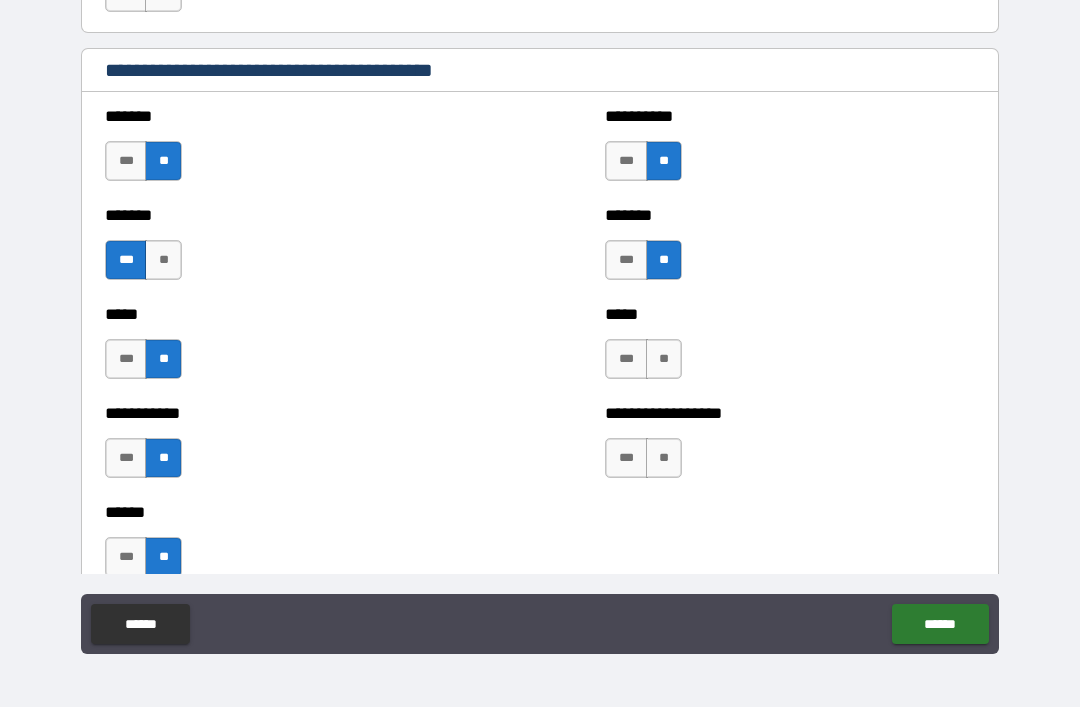 click on "**" at bounding box center (664, 359) 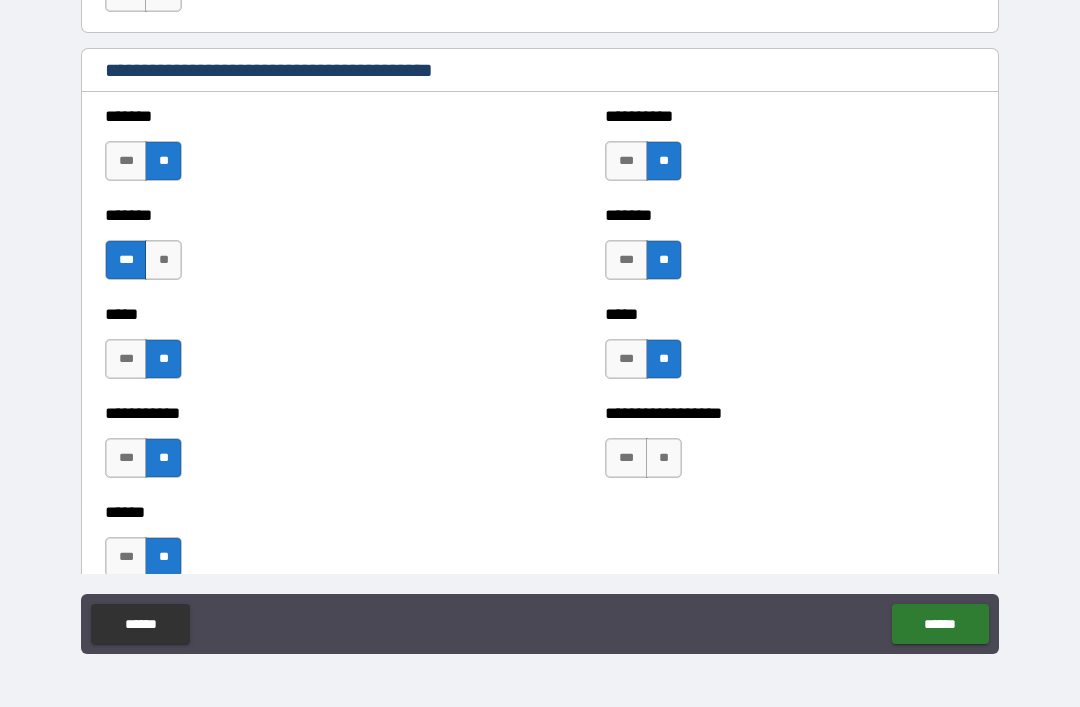 click on "**" at bounding box center (664, 458) 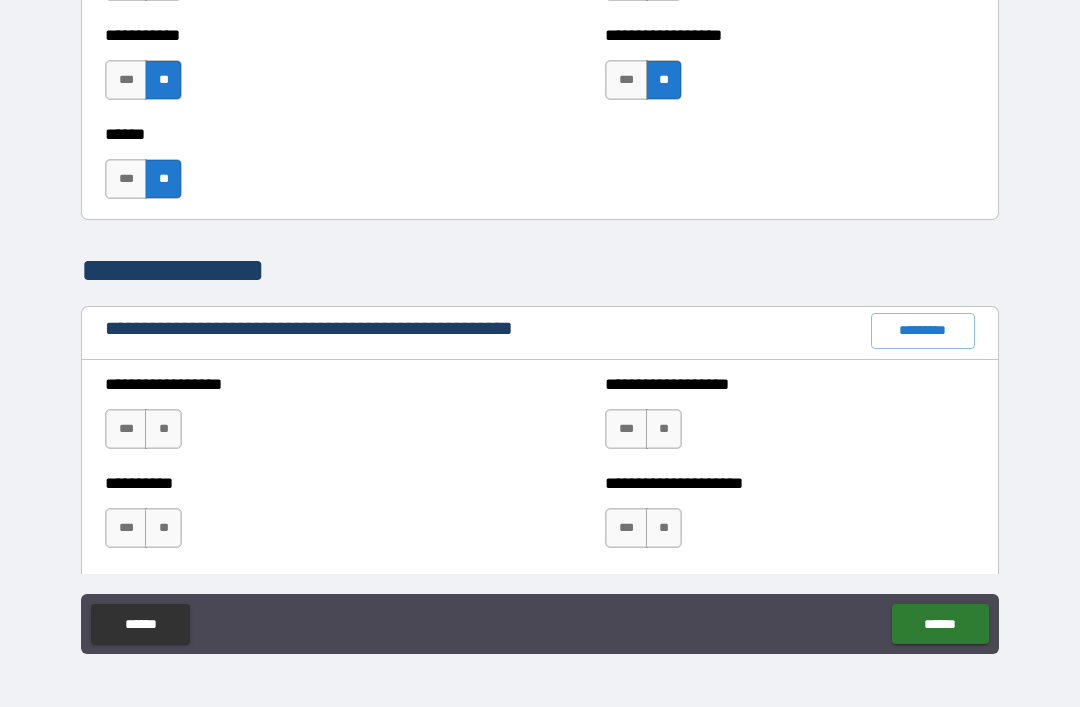 scroll, scrollTop: 2037, scrollLeft: 0, axis: vertical 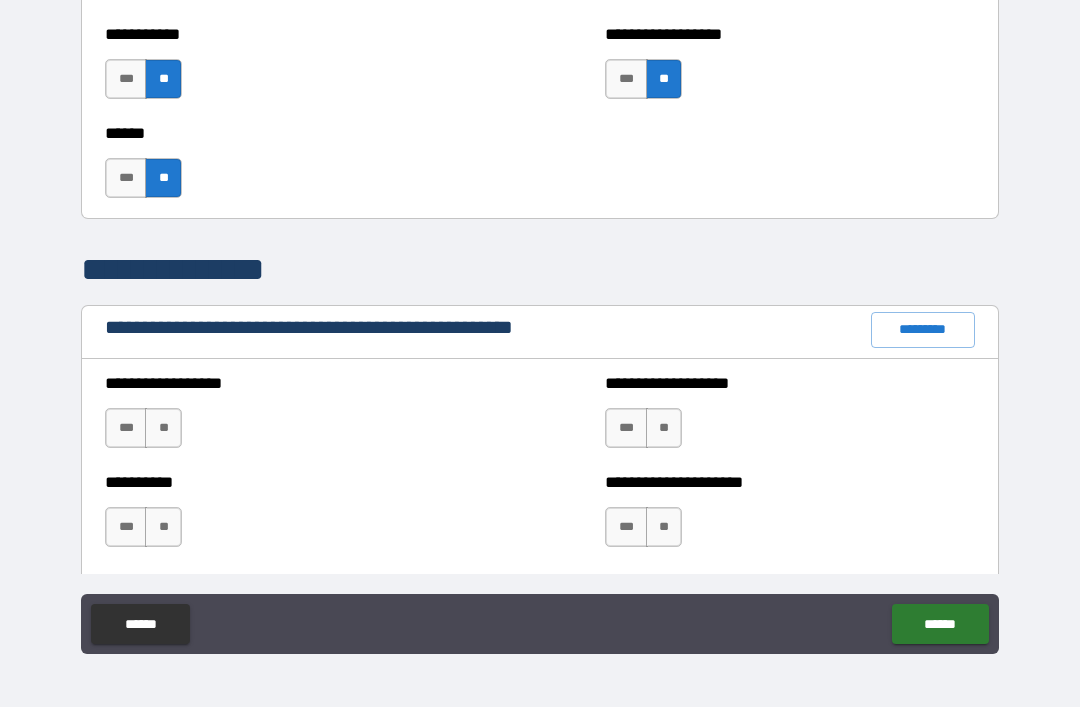click on "**" at bounding box center (163, 428) 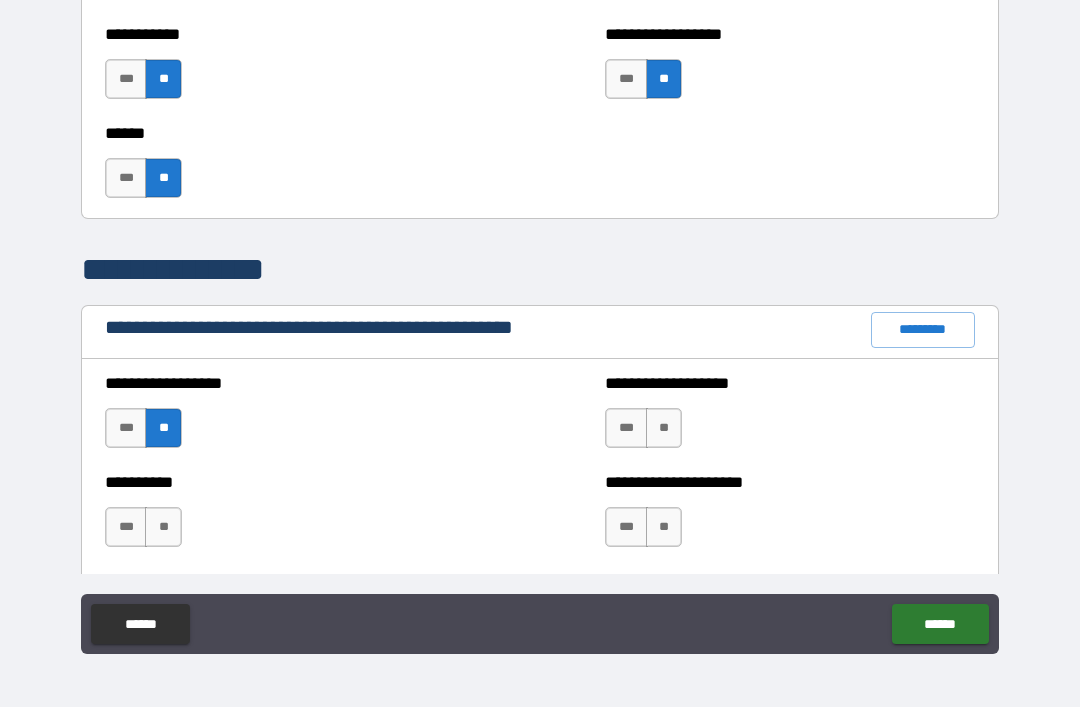 click on "**" at bounding box center (163, 527) 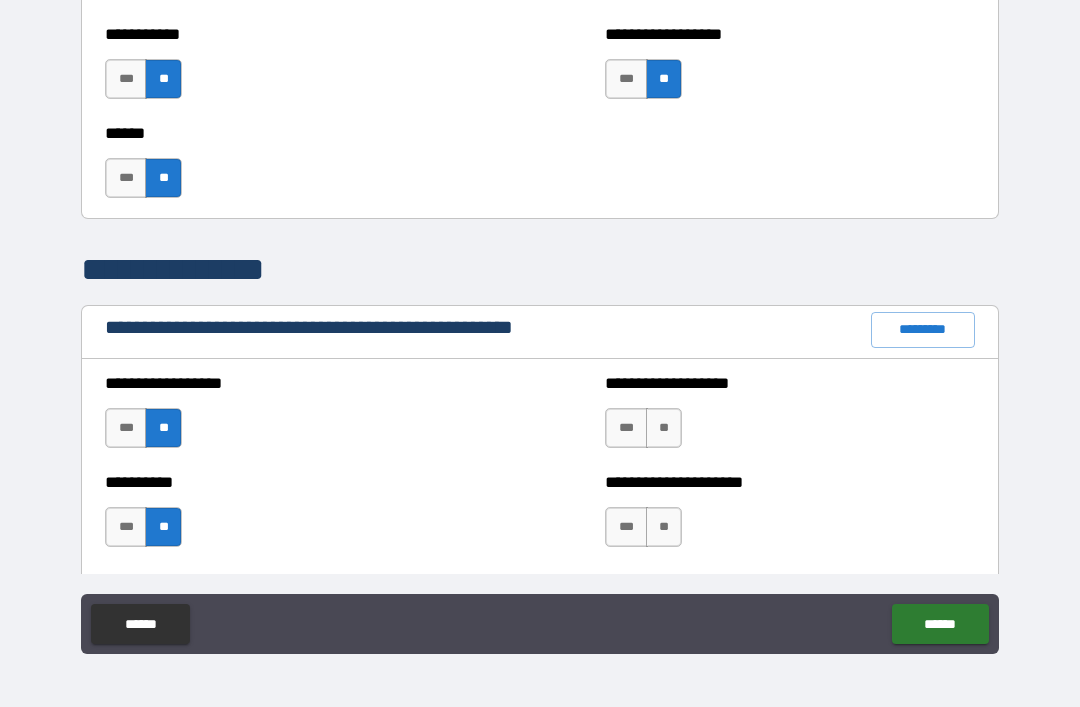 click on "**" at bounding box center [664, 428] 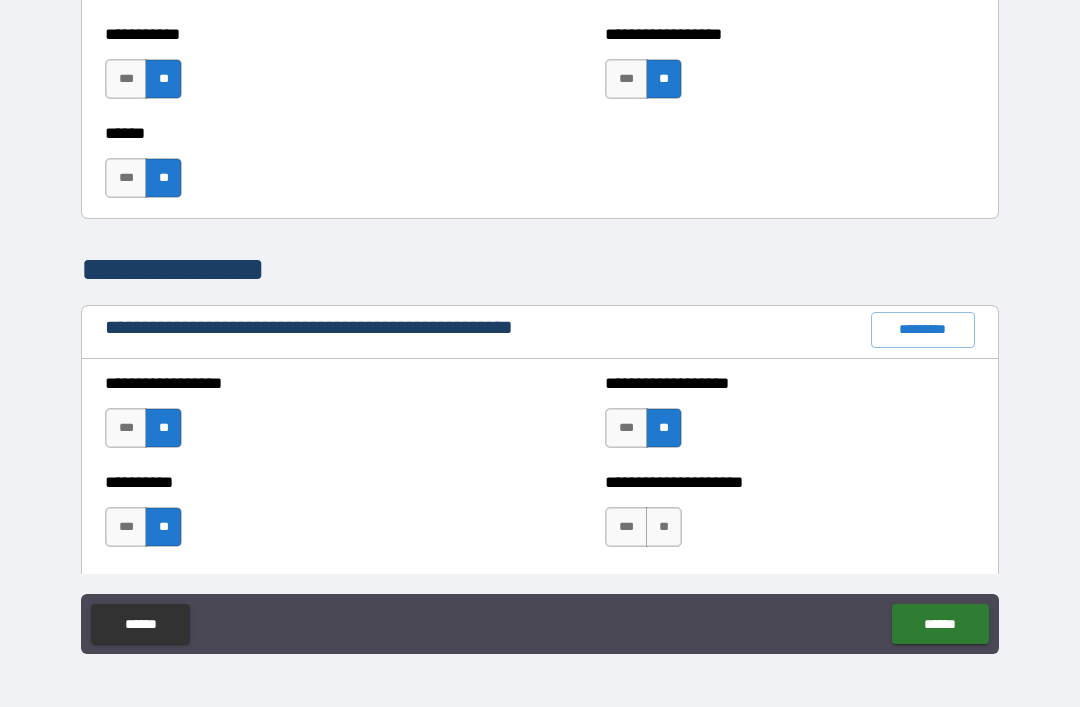 click on "**" at bounding box center [664, 527] 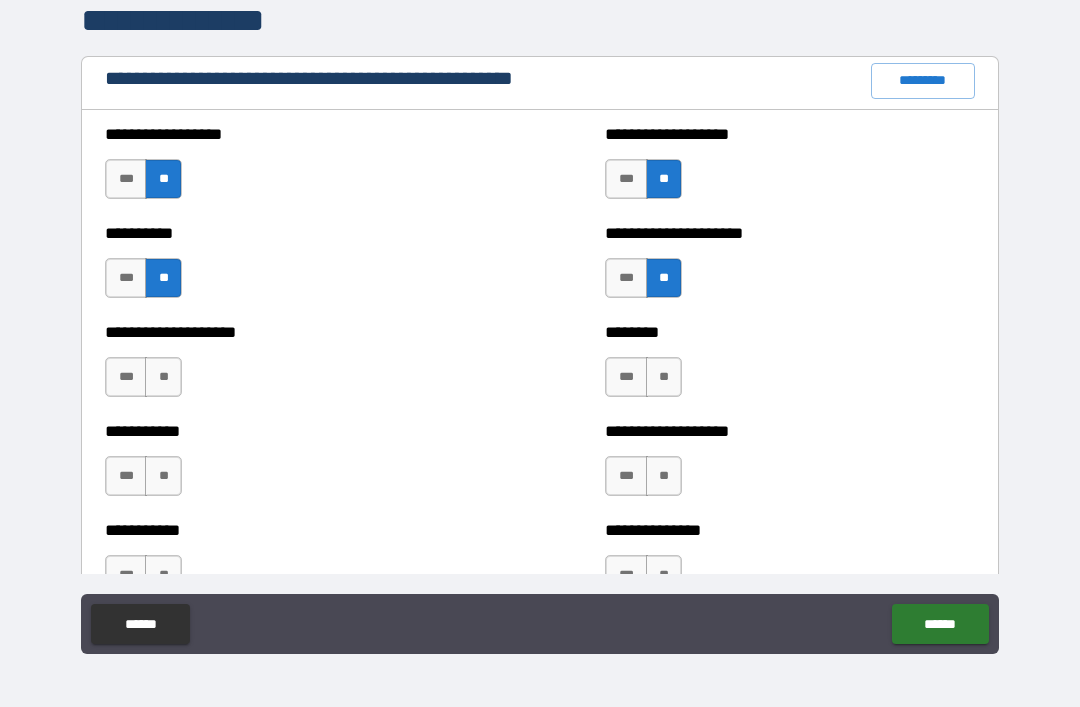 scroll, scrollTop: 2335, scrollLeft: 0, axis: vertical 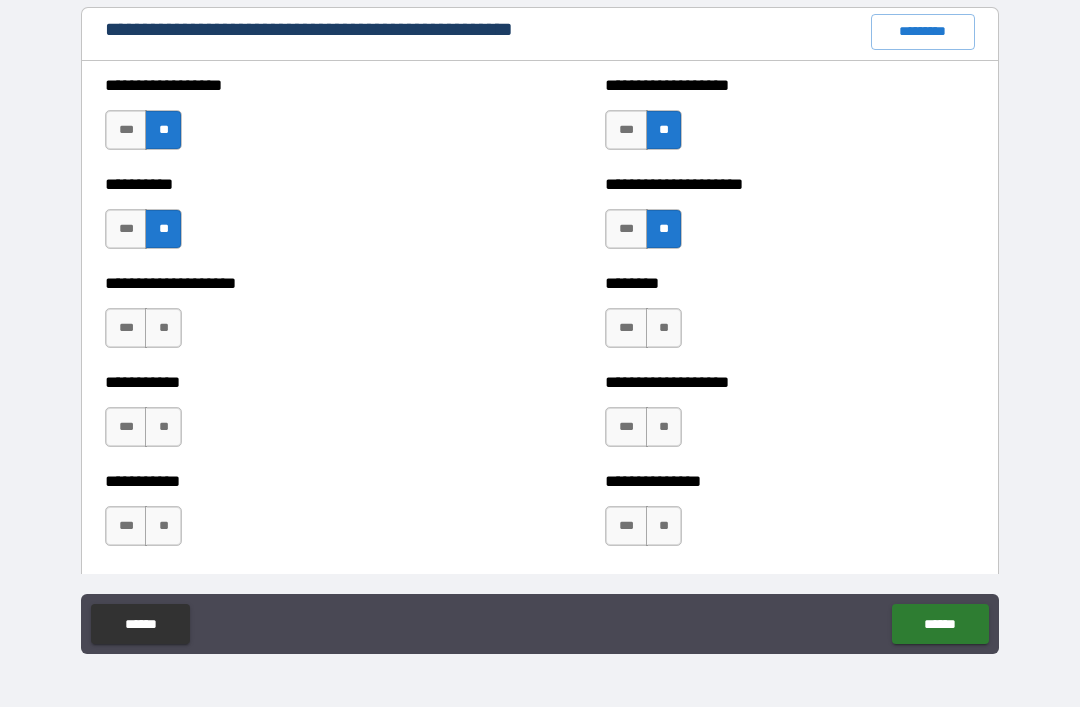 click on "**" at bounding box center [163, 328] 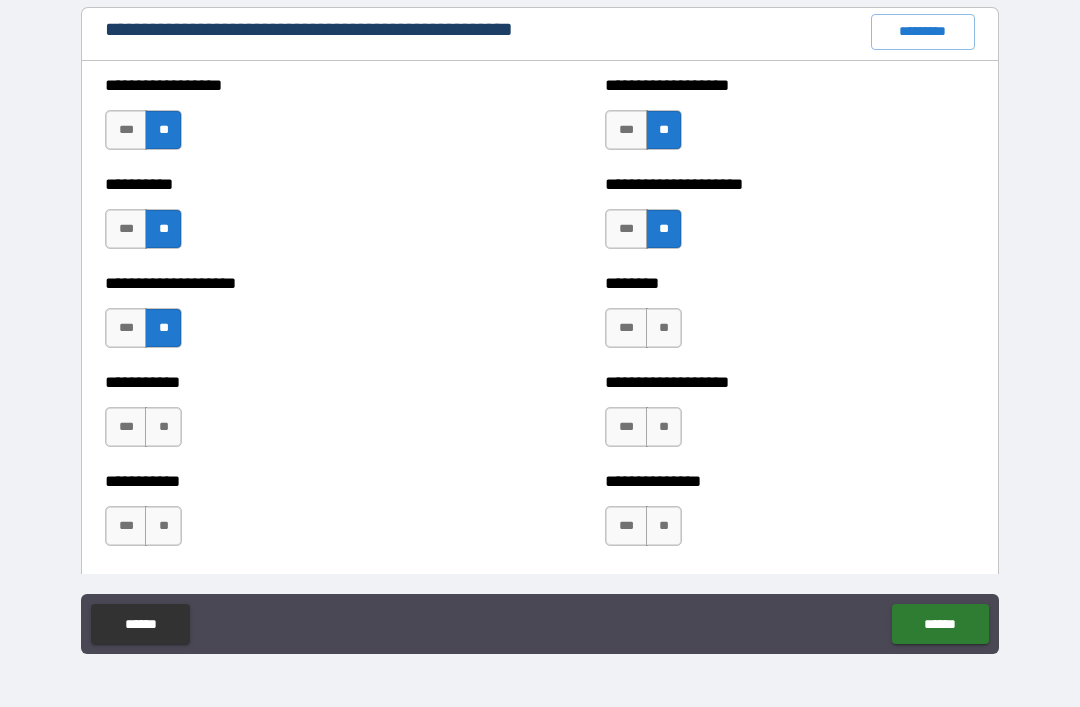 click on "**" at bounding box center (163, 427) 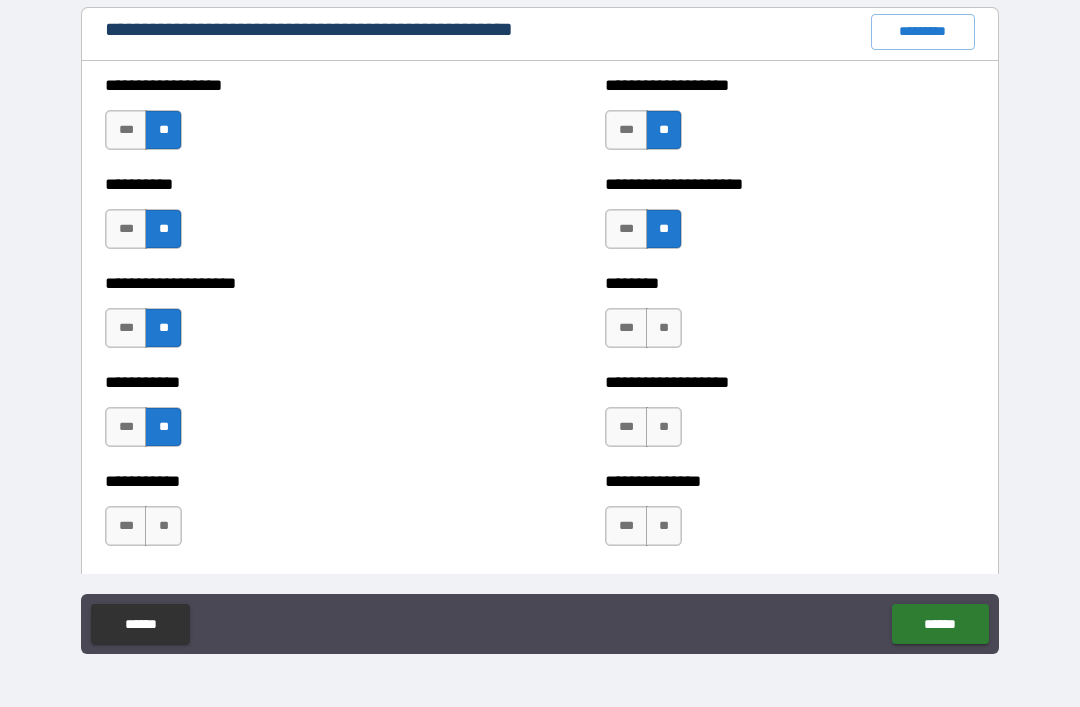 click on "**" at bounding box center [163, 526] 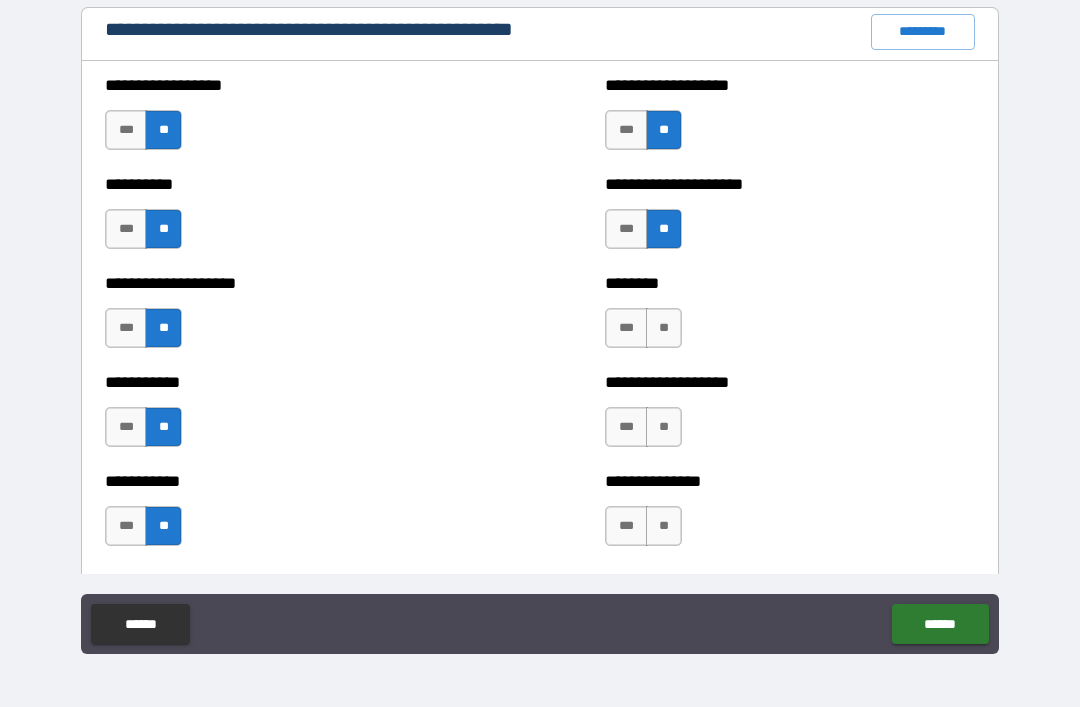 click on "**" at bounding box center (664, 328) 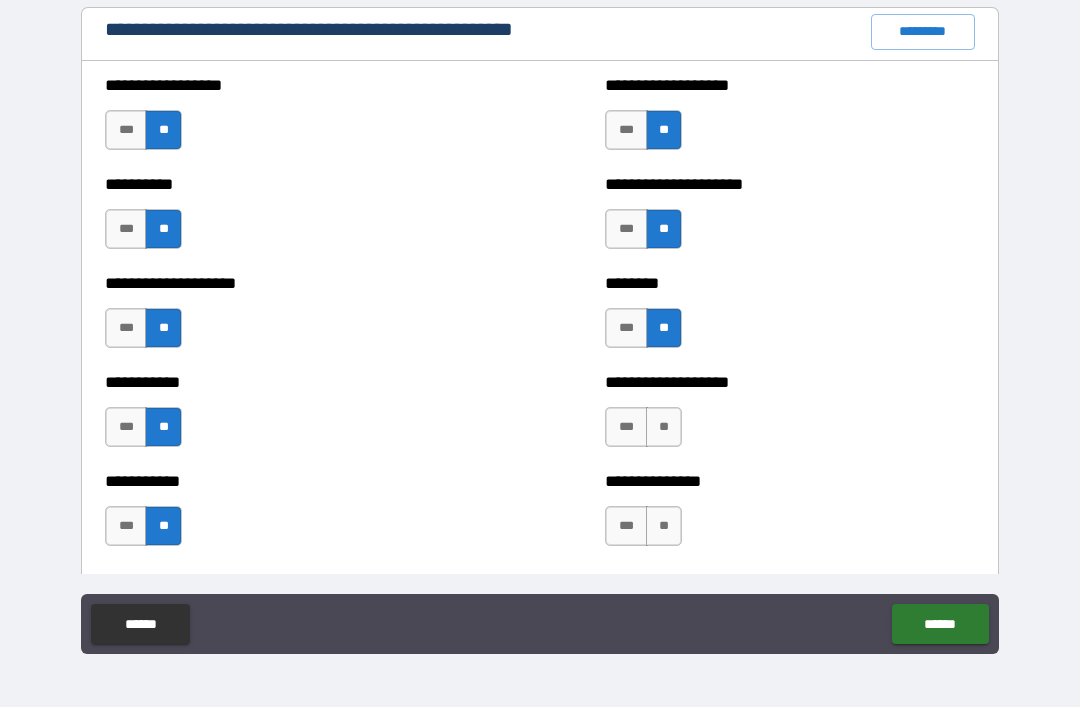 click on "**" at bounding box center (664, 427) 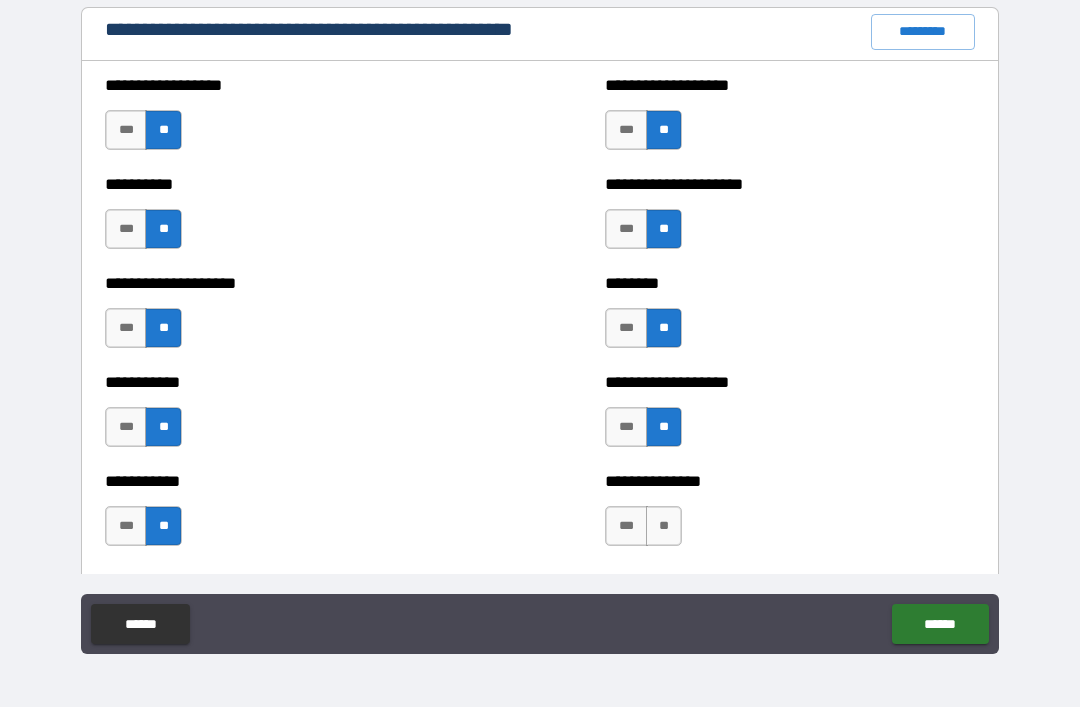 click on "**" at bounding box center (664, 526) 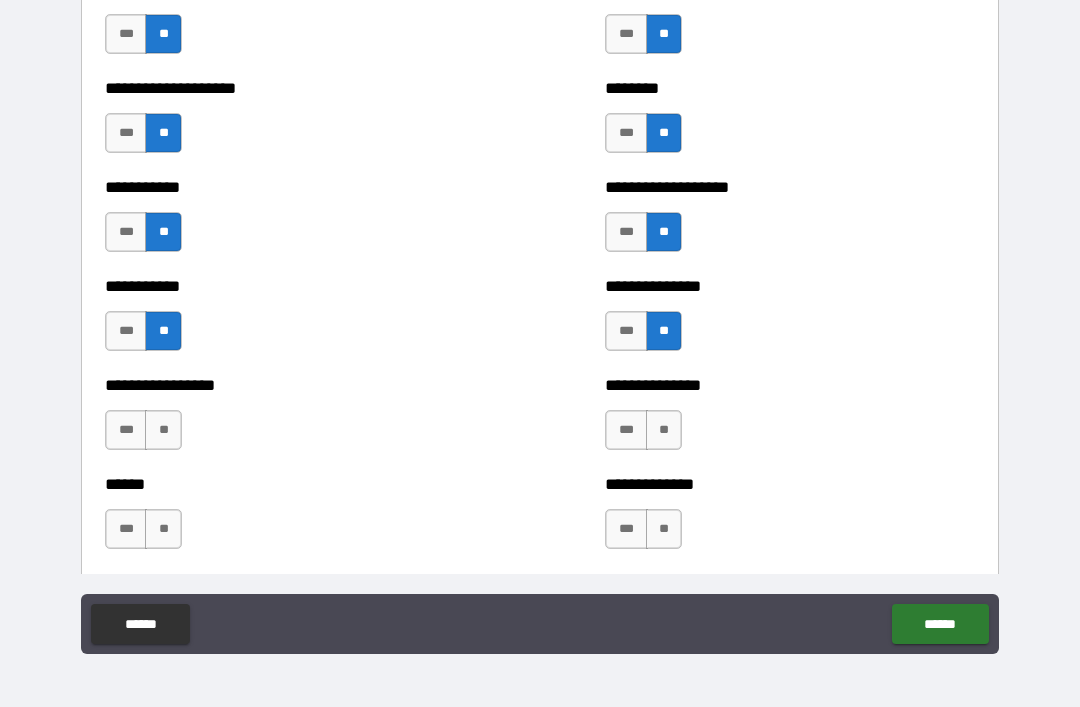scroll, scrollTop: 2545, scrollLeft: 0, axis: vertical 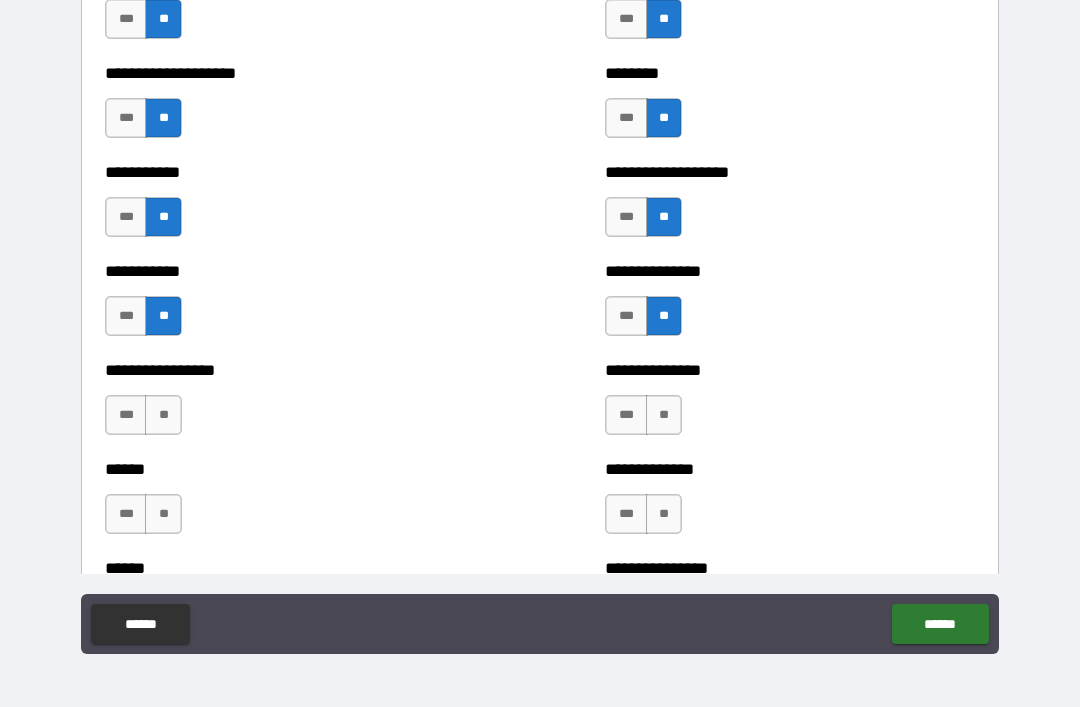 click on "**" at bounding box center (664, 415) 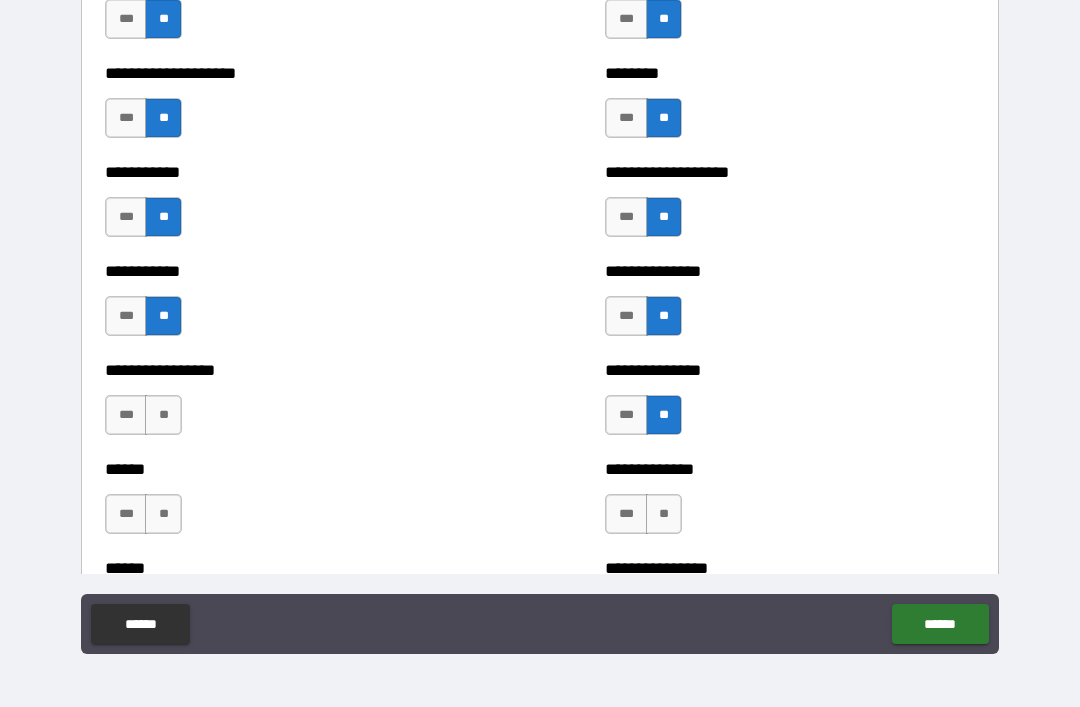 click on "**" at bounding box center (664, 514) 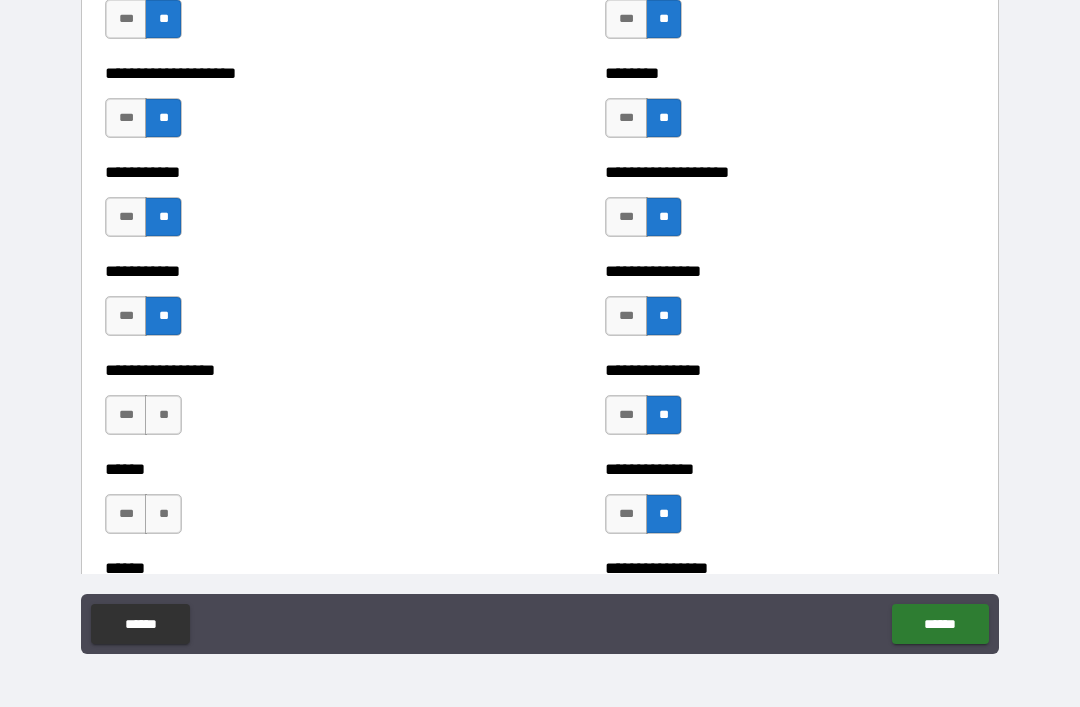 click on "**" at bounding box center (163, 415) 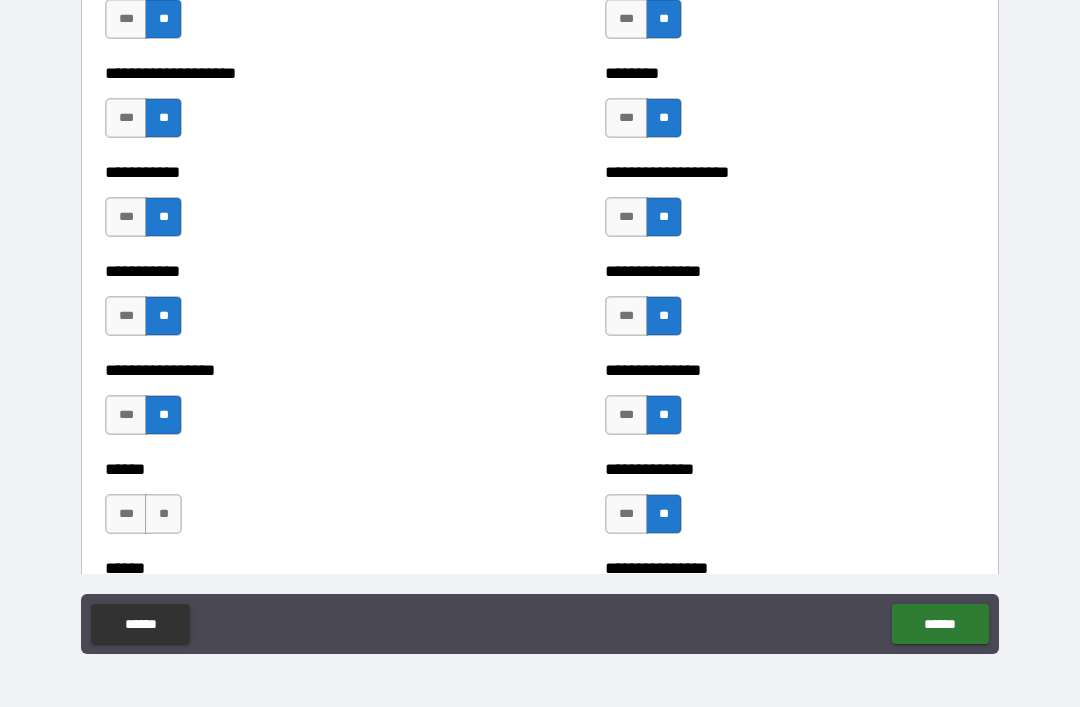 click on "**" at bounding box center [163, 514] 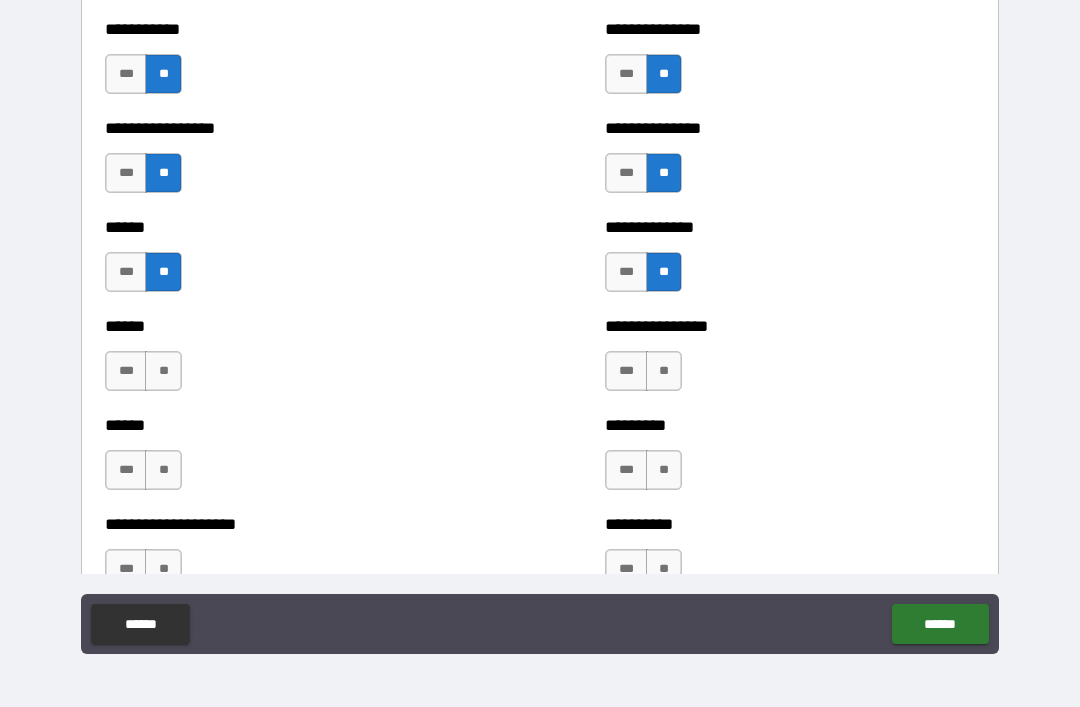 scroll, scrollTop: 2788, scrollLeft: 0, axis: vertical 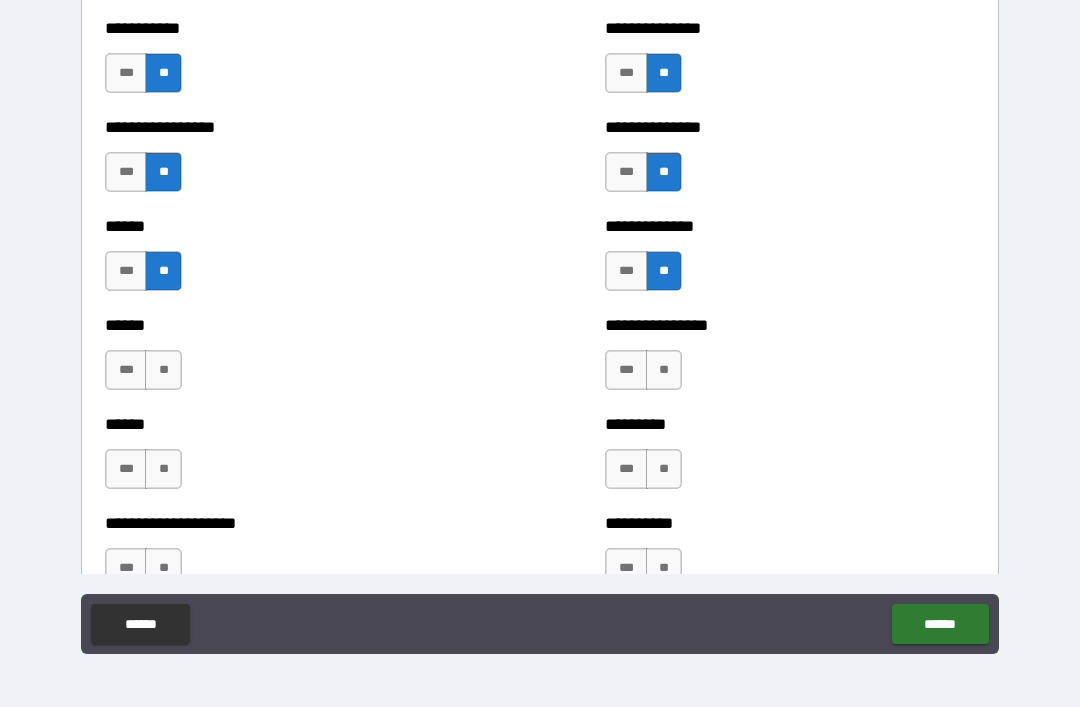 click on "**" at bounding box center [664, 370] 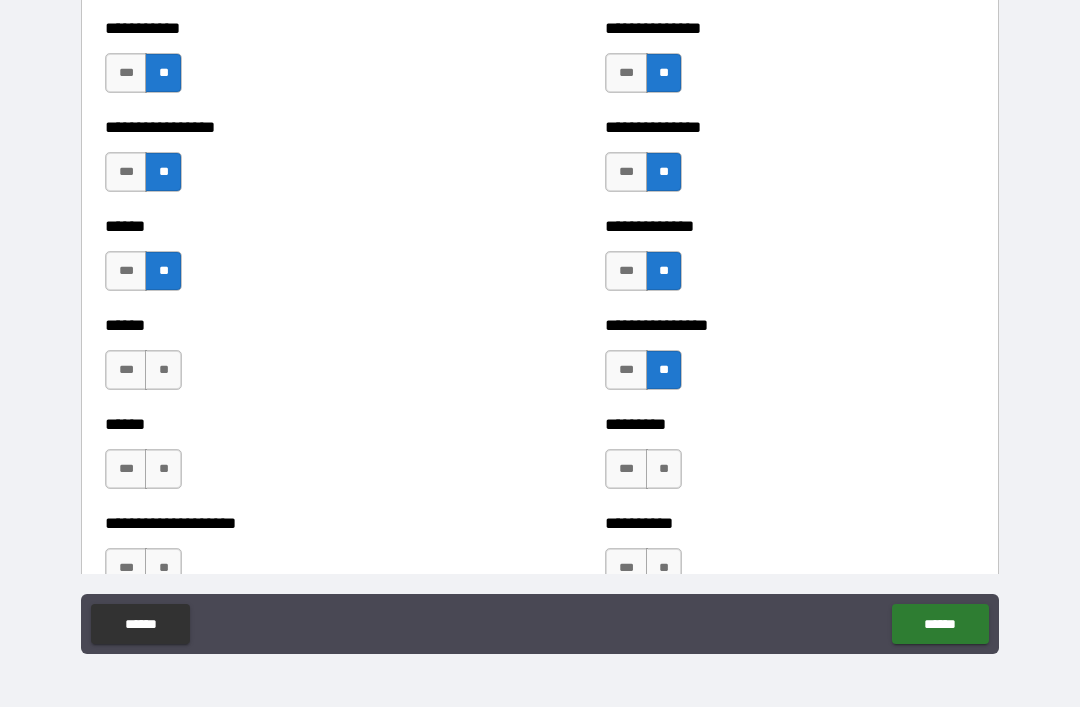 click on "**" at bounding box center (163, 370) 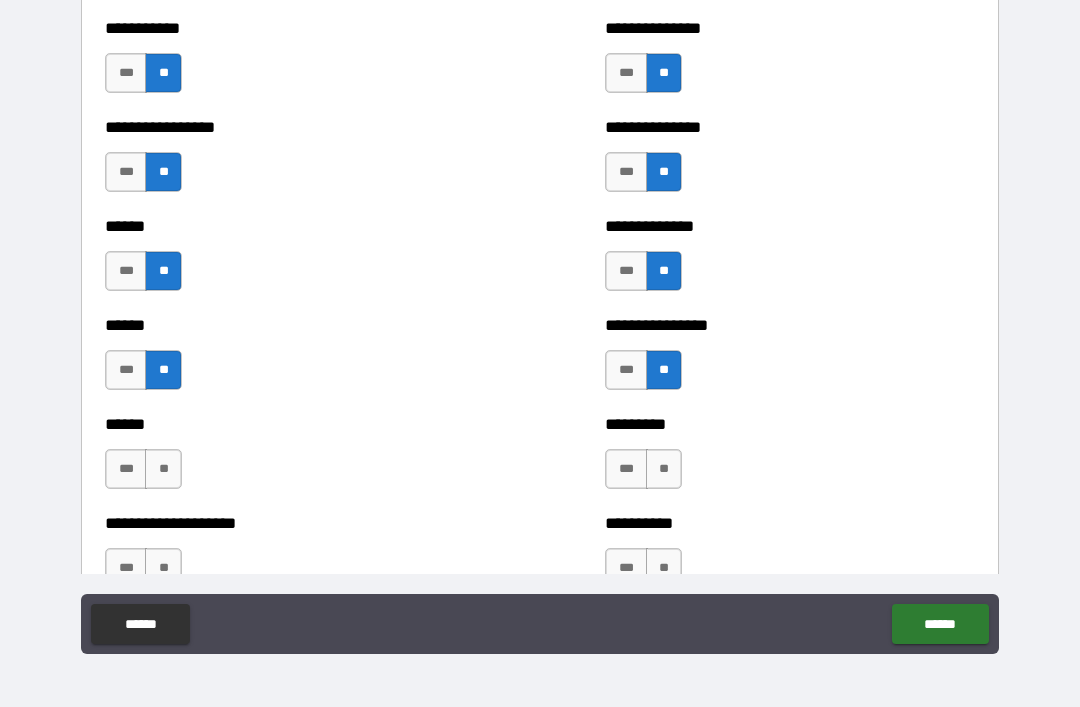 click on "**" at bounding box center [163, 469] 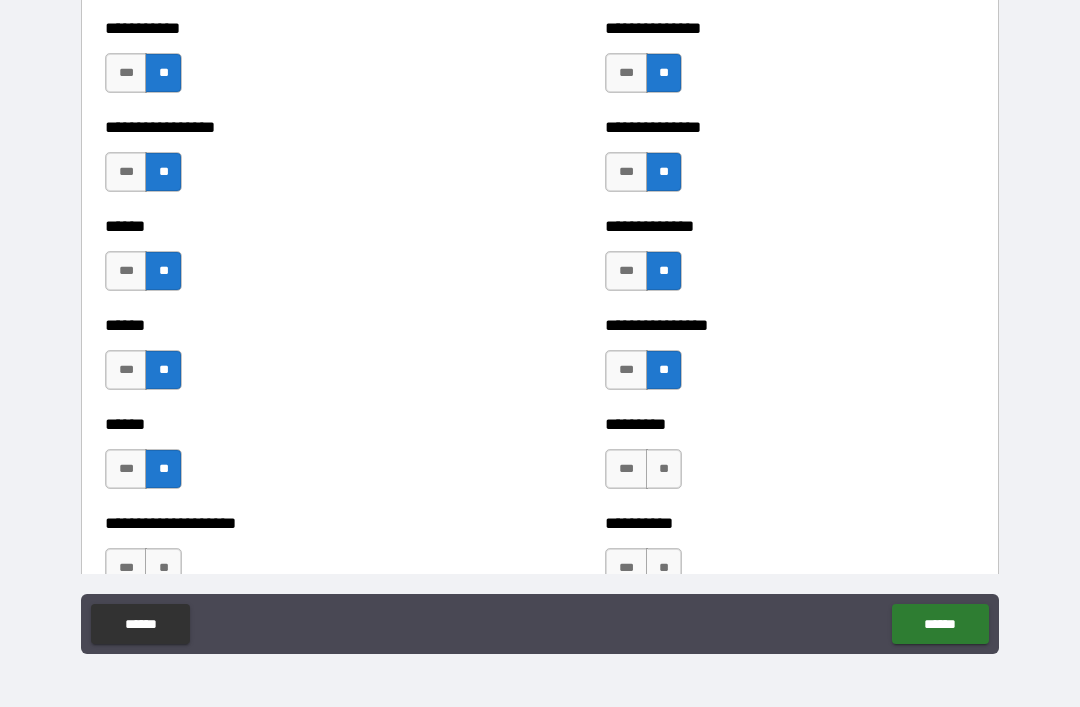 click on "**" at bounding box center [664, 469] 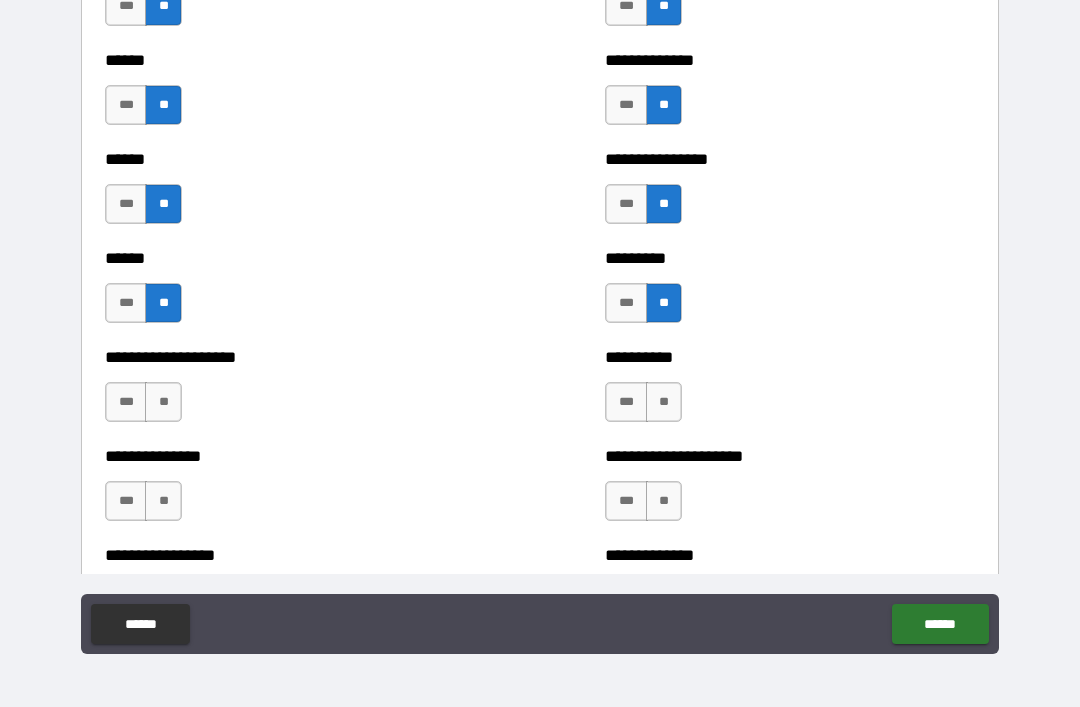 scroll, scrollTop: 2954, scrollLeft: 0, axis: vertical 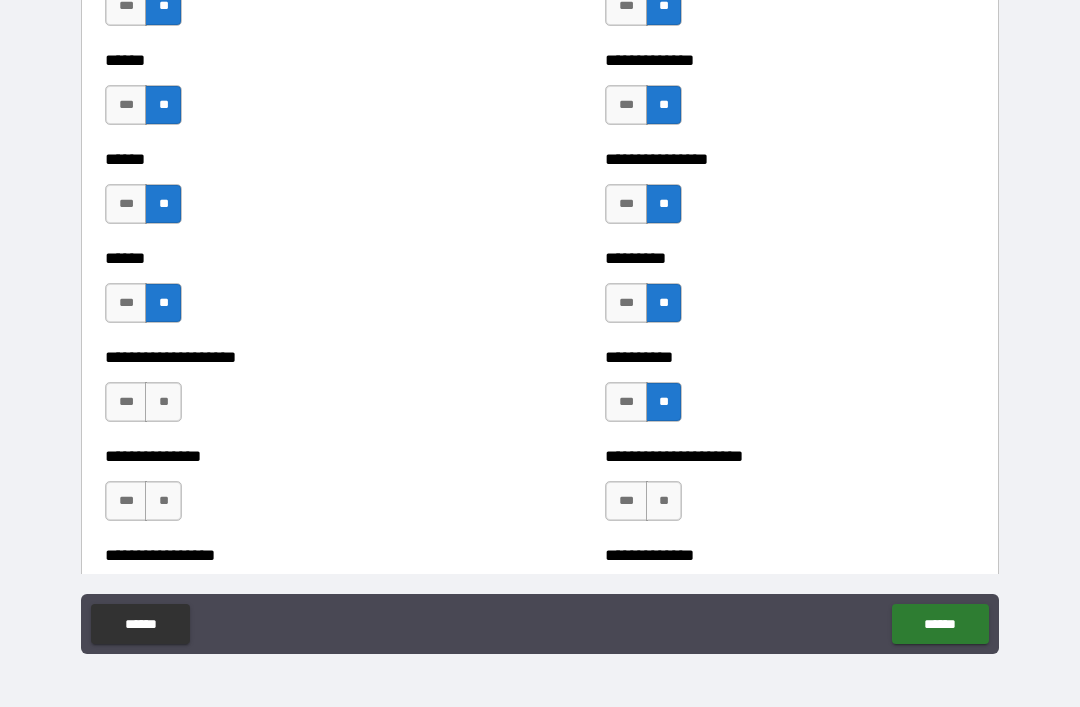 click on "**" at bounding box center (664, 501) 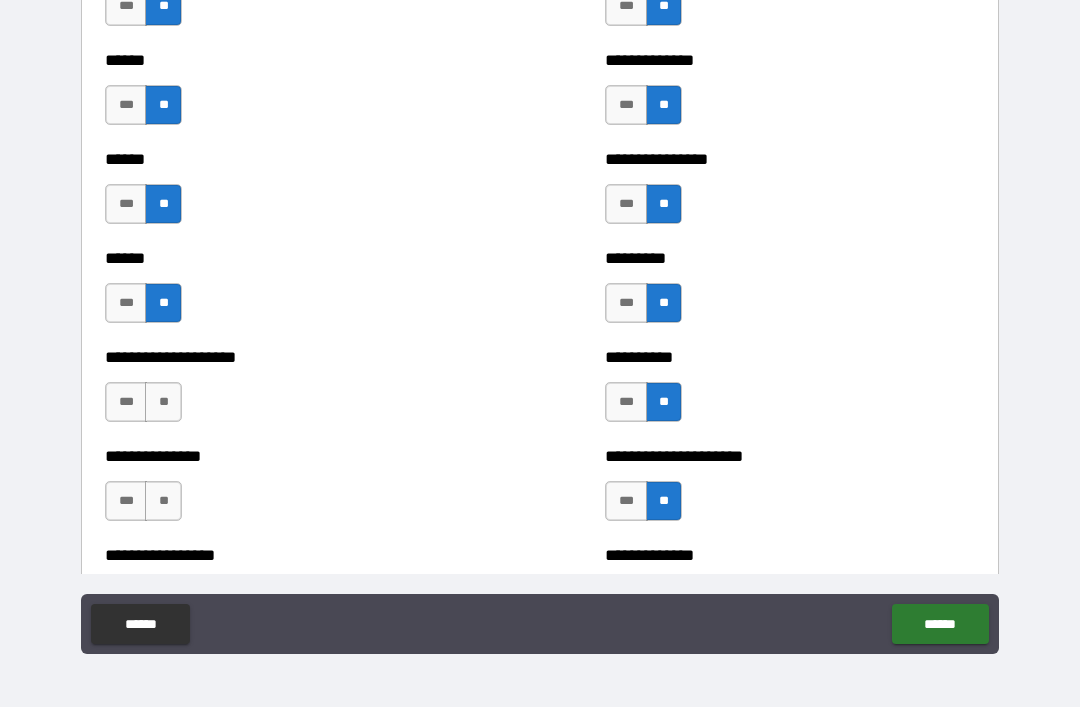 click on "**" at bounding box center (163, 402) 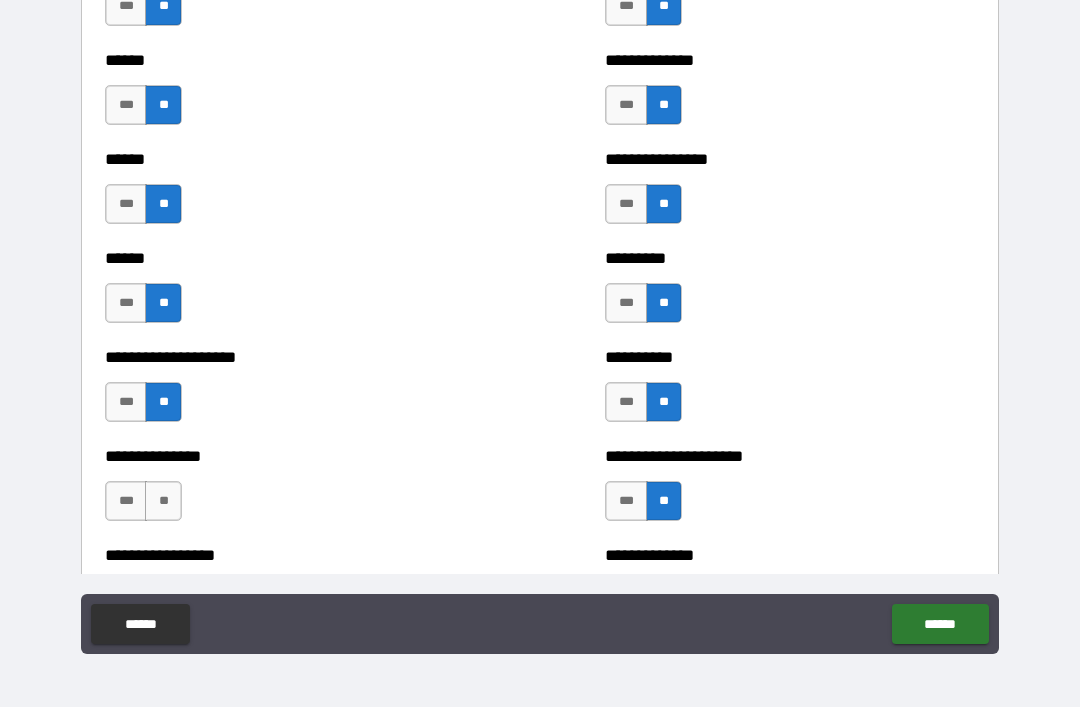 click on "**" at bounding box center (163, 501) 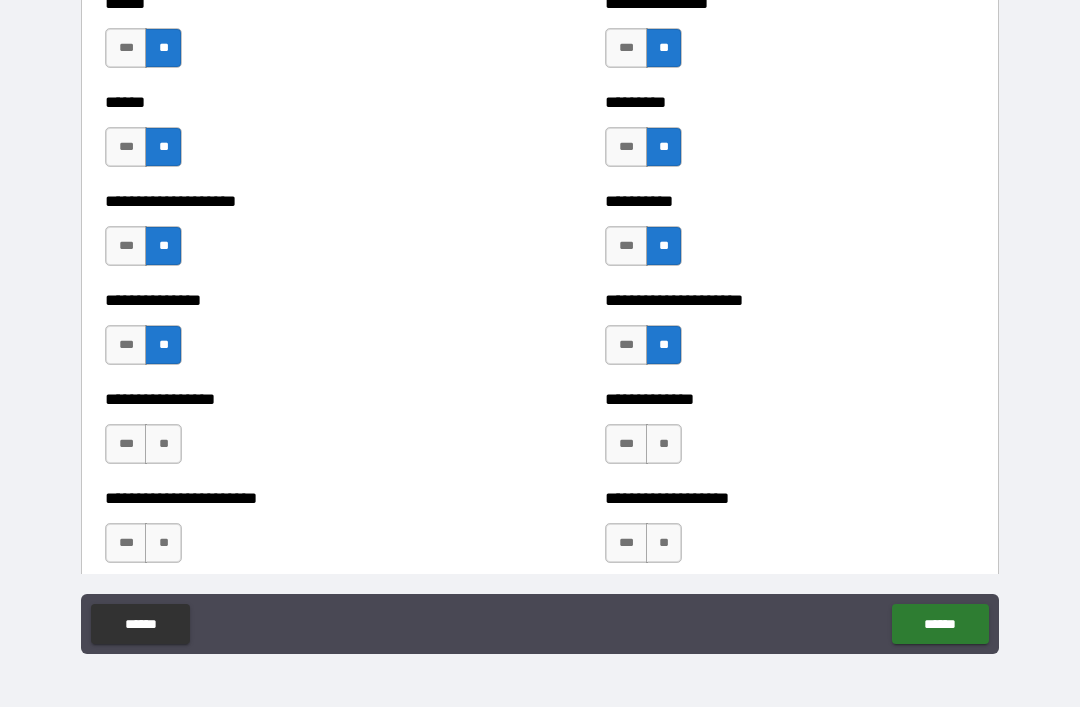 scroll, scrollTop: 3125, scrollLeft: 0, axis: vertical 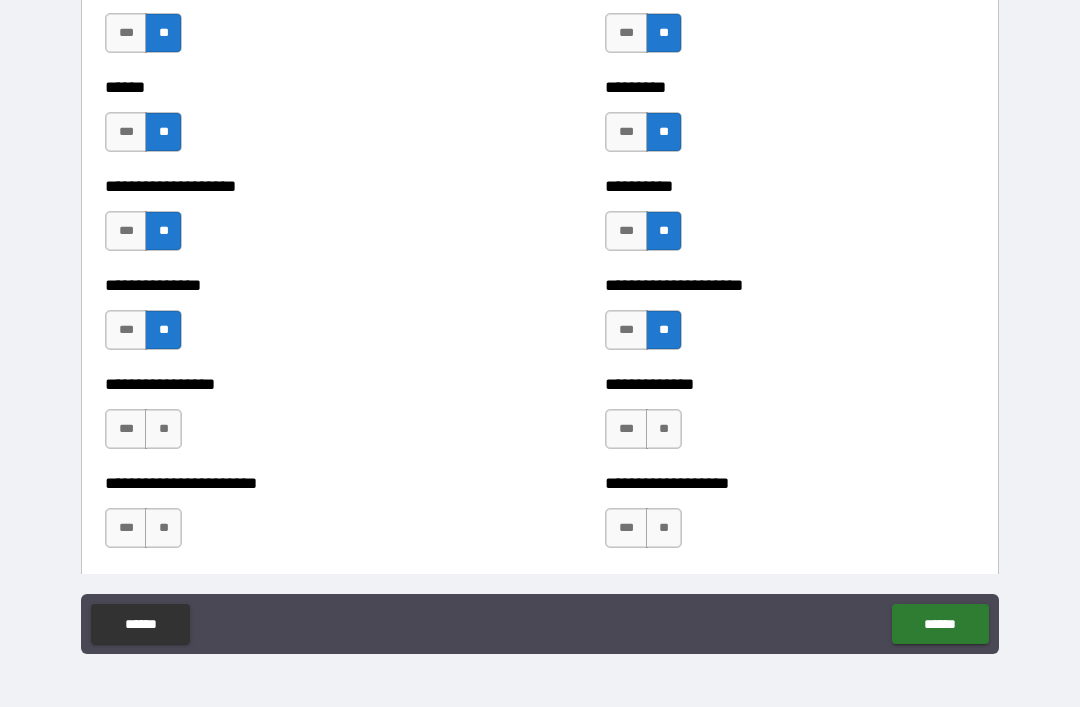 click on "**" at bounding box center [163, 429] 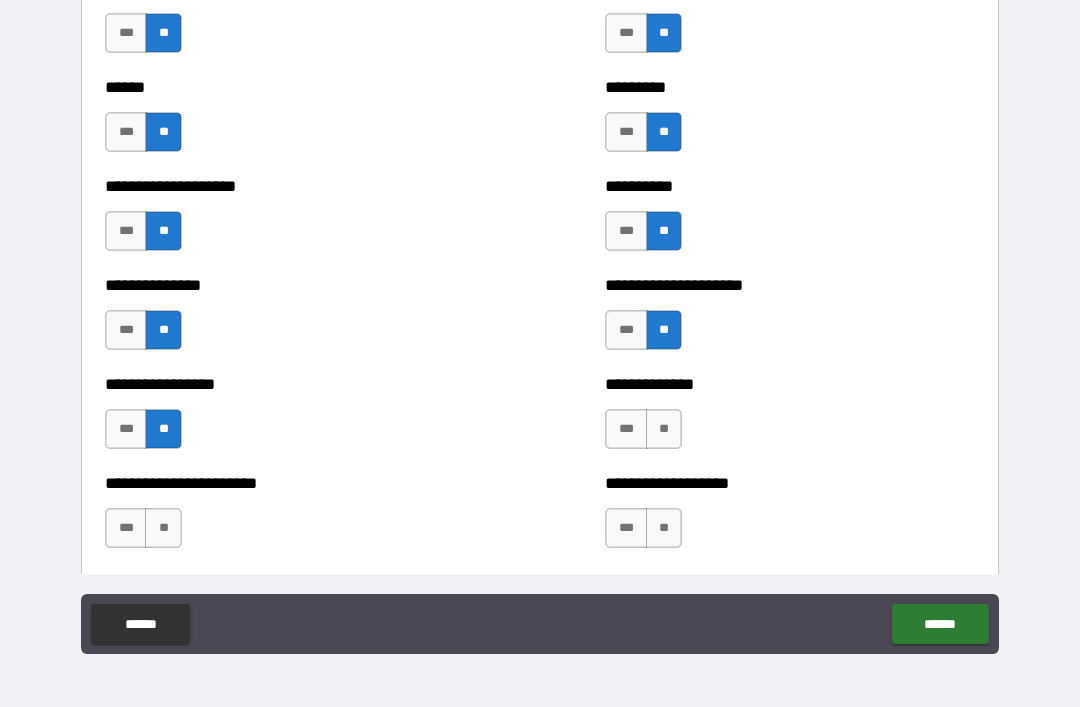 click on "**" at bounding box center [664, 429] 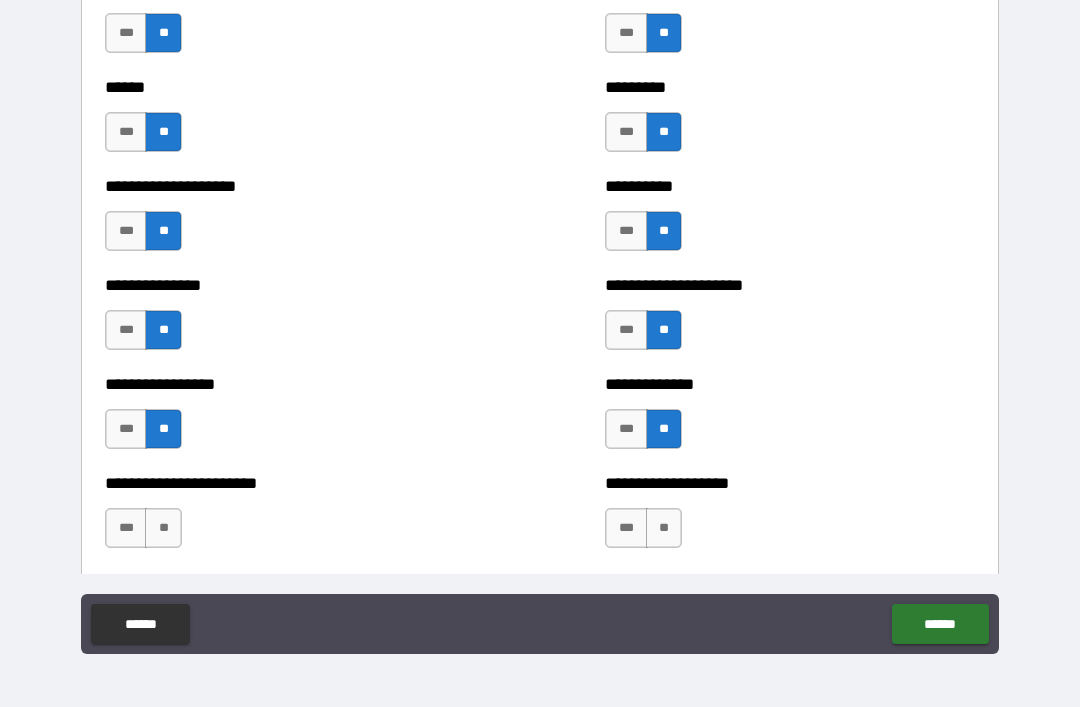 click on "**" at bounding box center (664, 528) 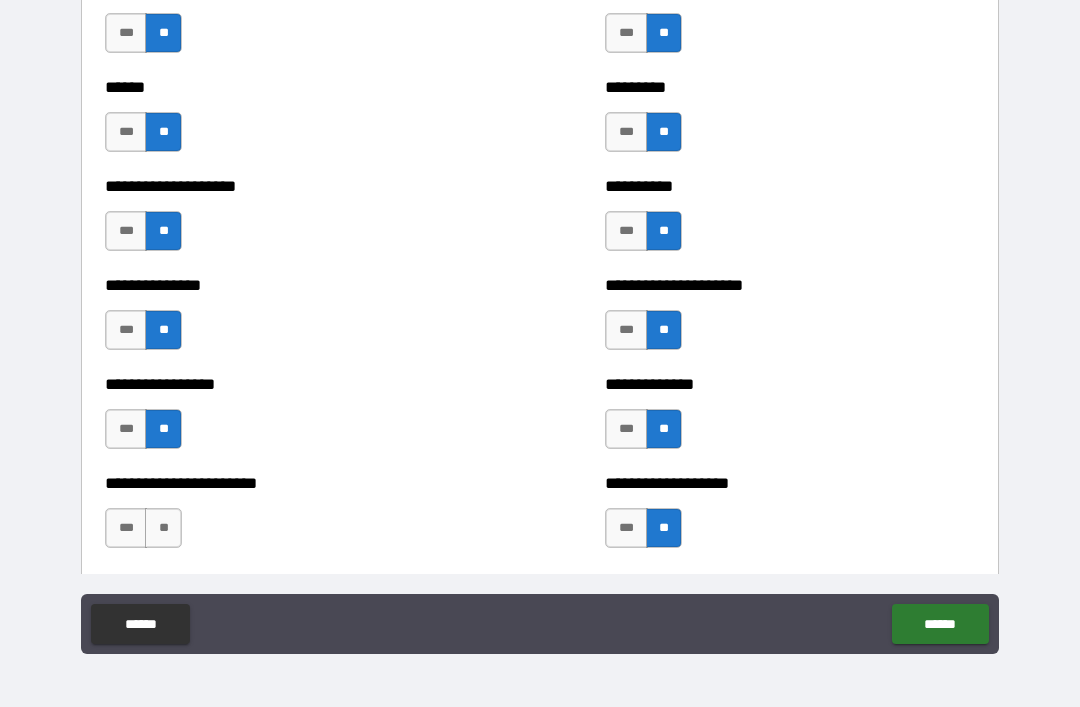 click on "**" at bounding box center [163, 528] 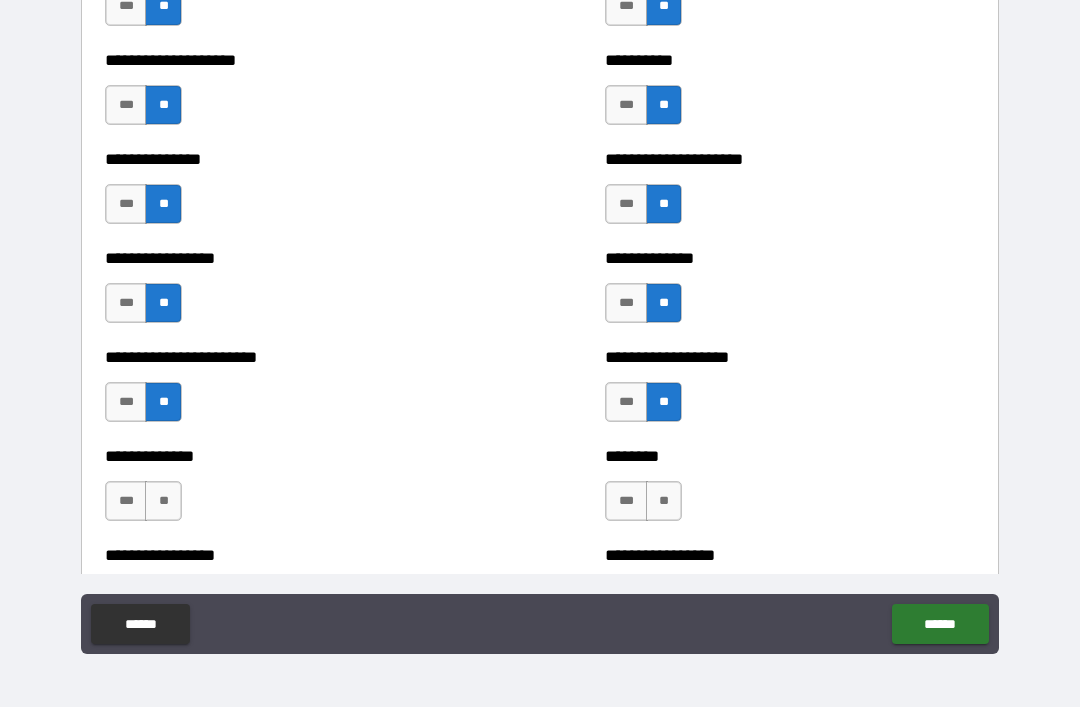 scroll, scrollTop: 3322, scrollLeft: 0, axis: vertical 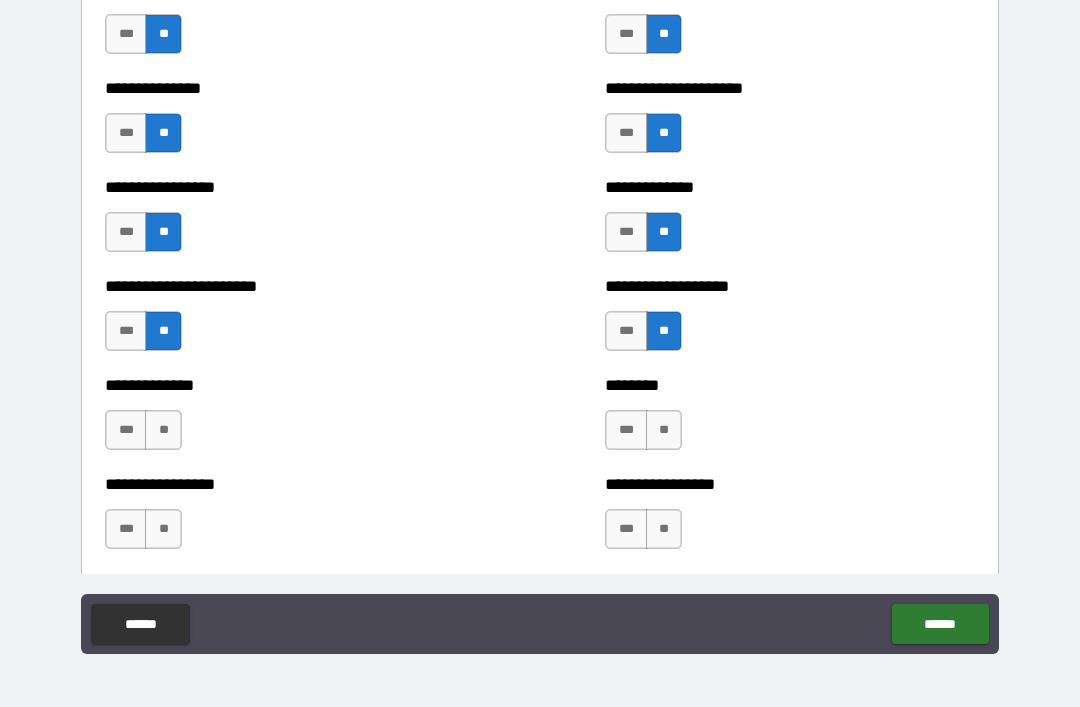 click on "**" at bounding box center (163, 430) 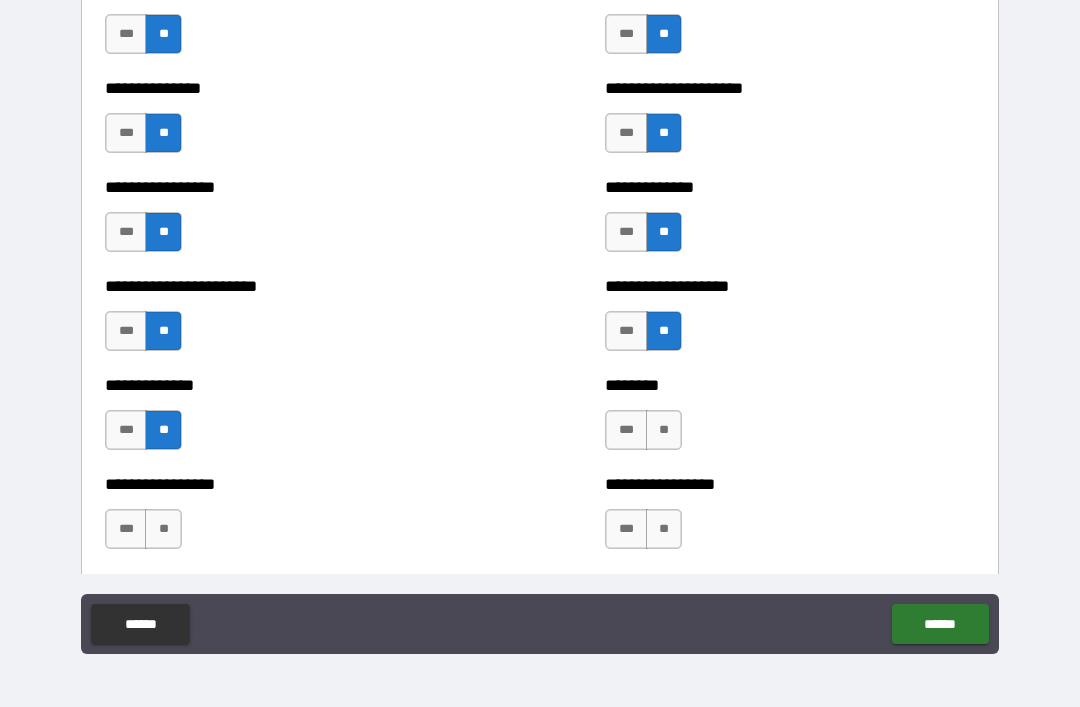 click on "**" at bounding box center [163, 529] 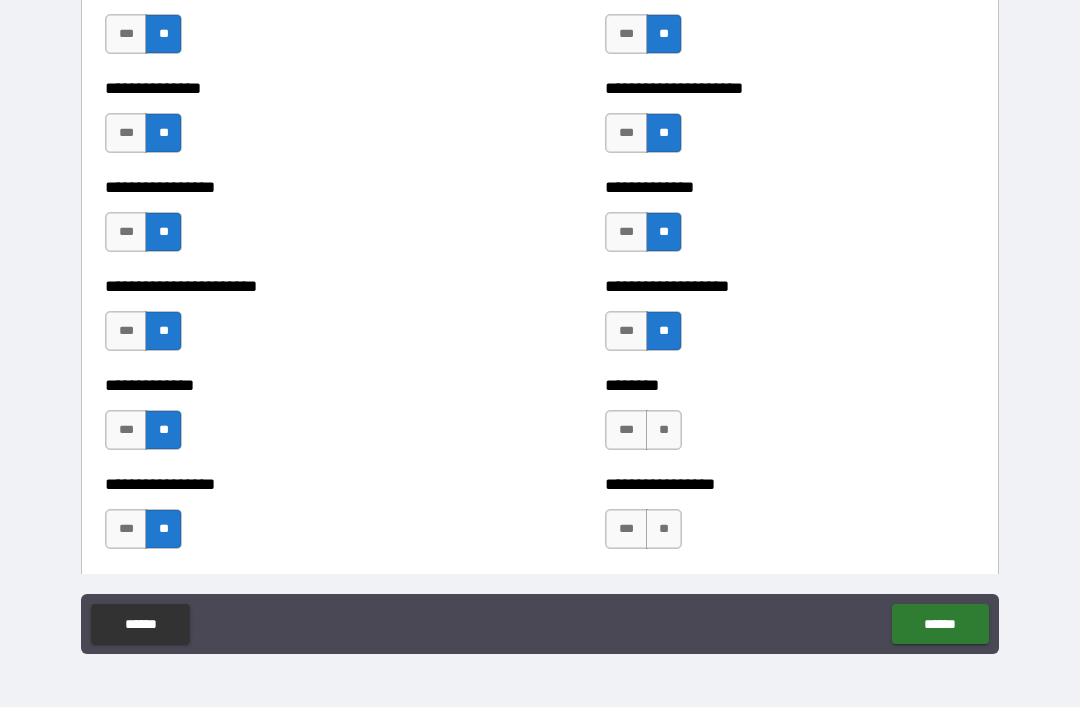 click on "**" at bounding box center [664, 430] 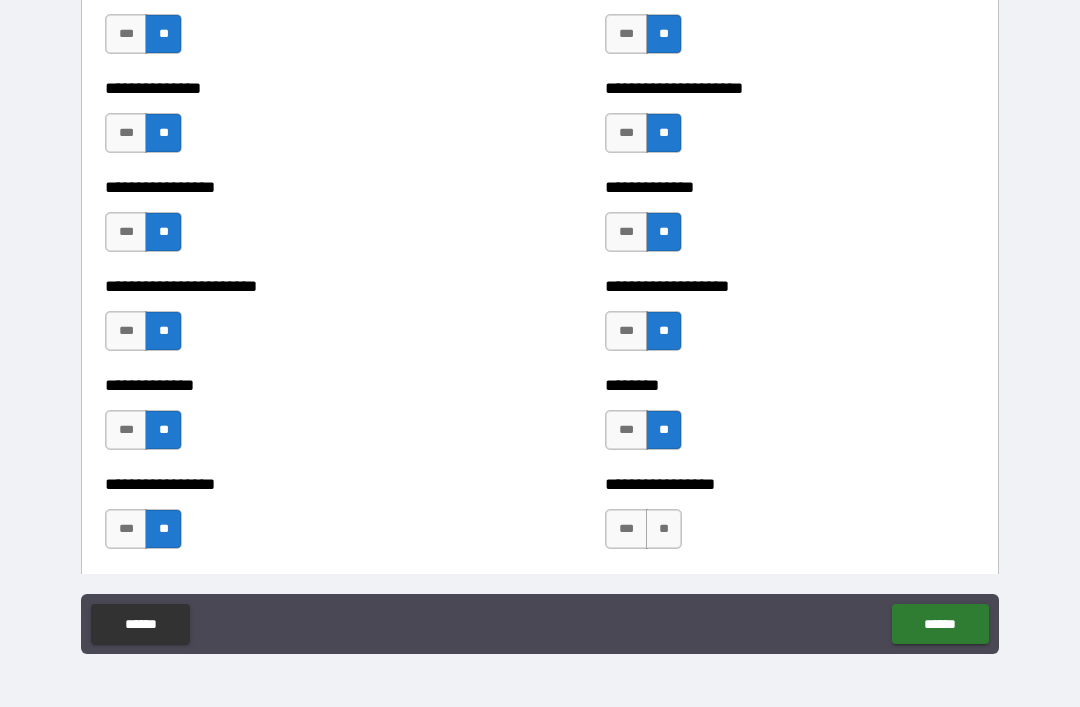 click on "**" at bounding box center [664, 529] 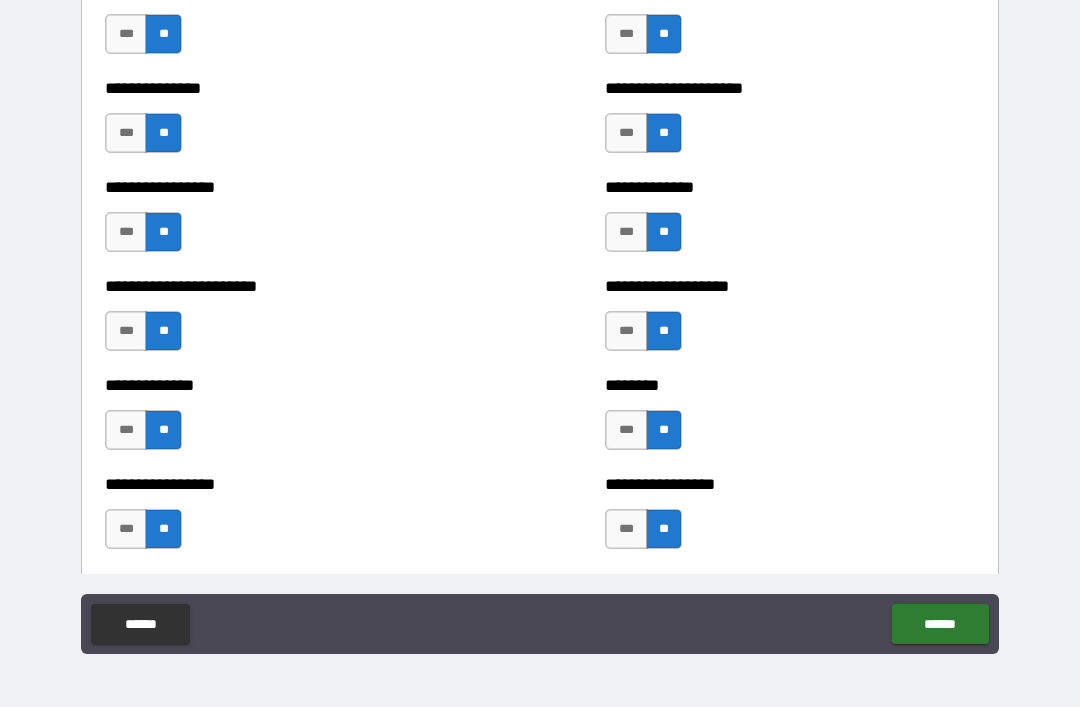 click on "***" at bounding box center [626, 430] 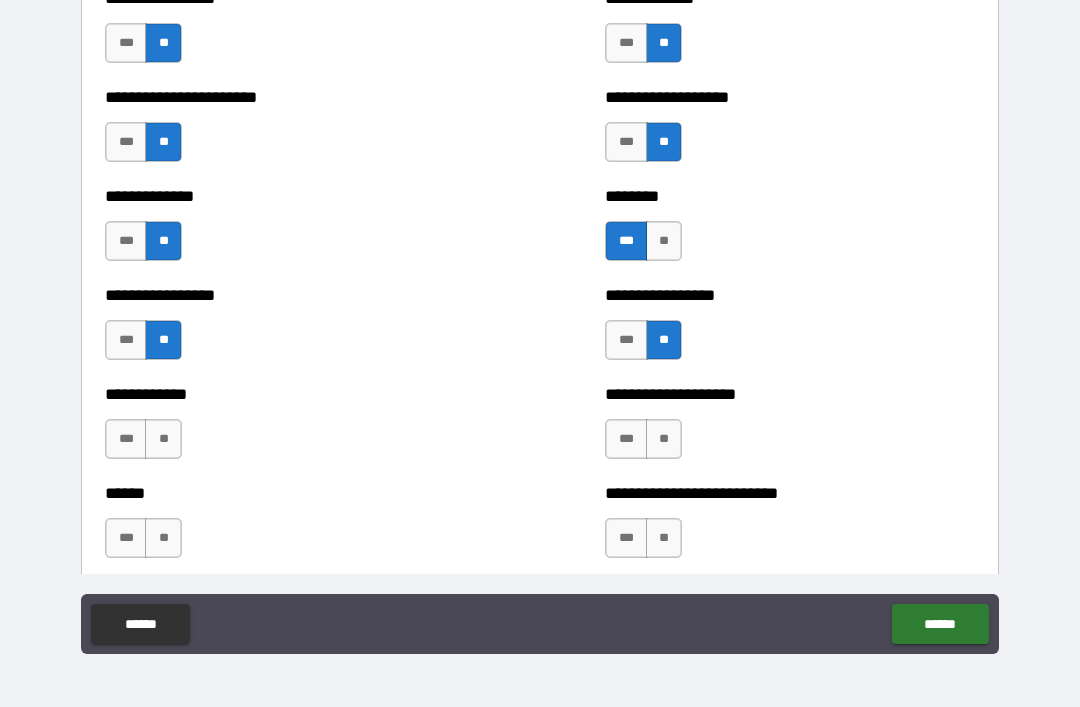 scroll, scrollTop: 3513, scrollLeft: 0, axis: vertical 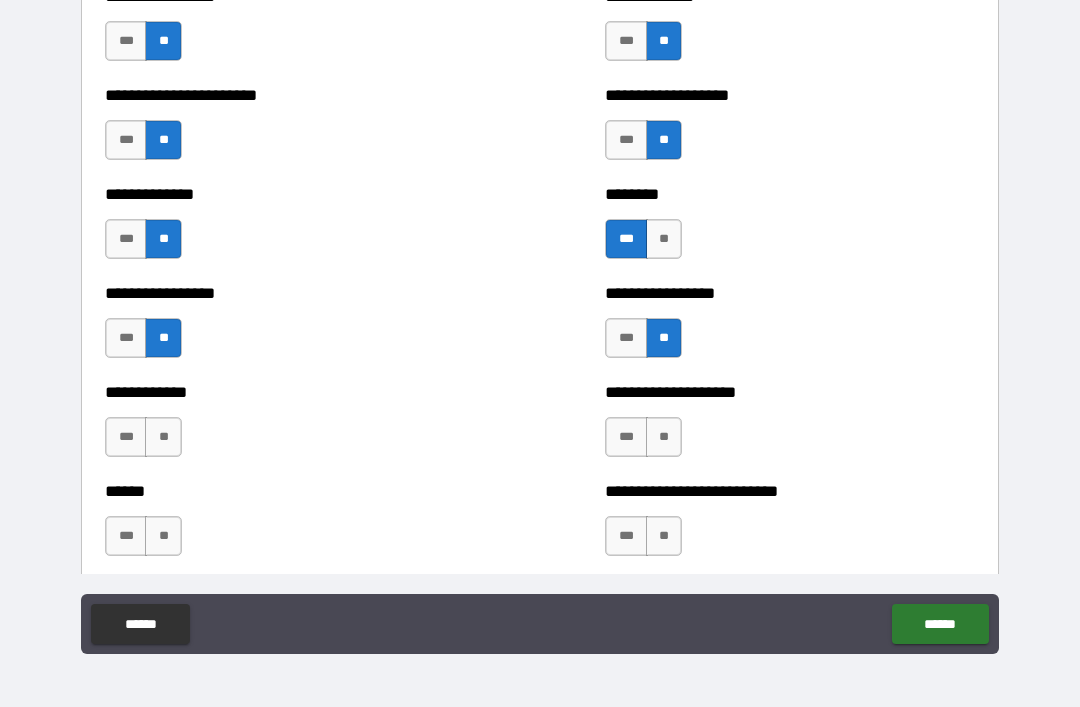 click on "**" at bounding box center (664, 437) 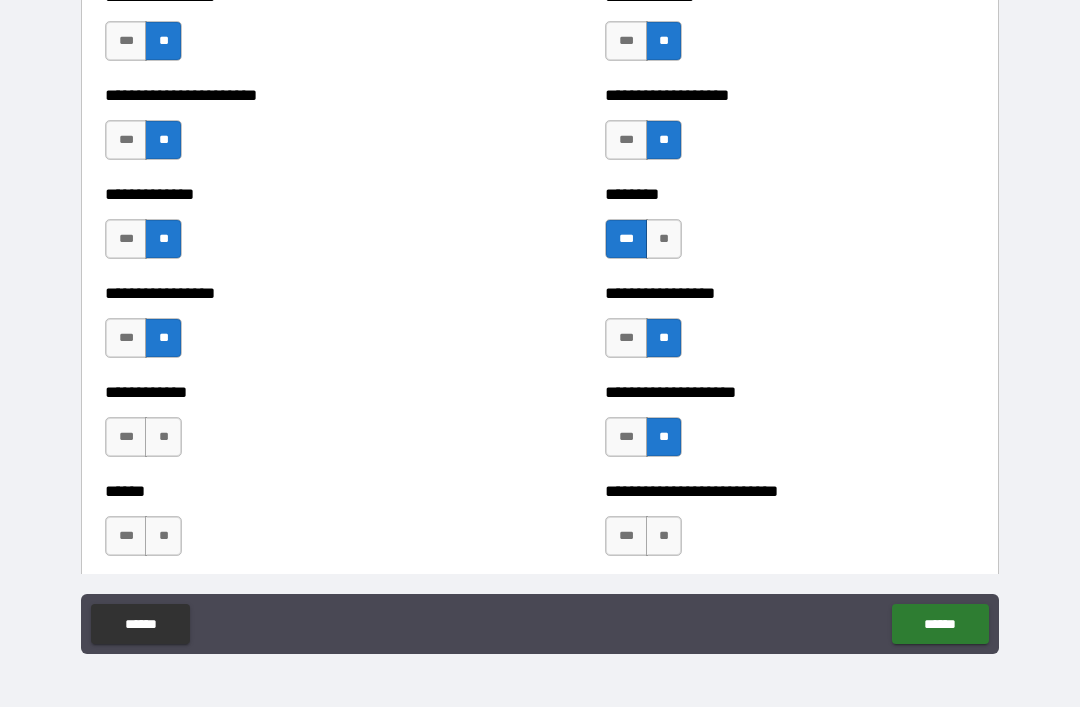 click on "**" at bounding box center [664, 536] 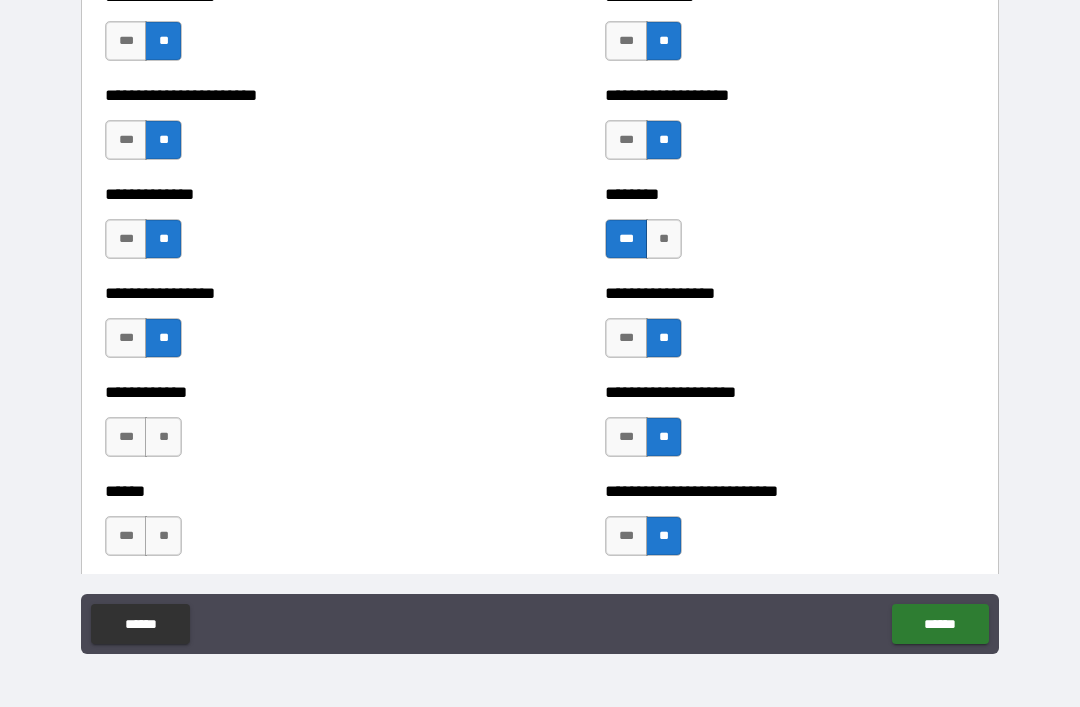 click on "**" at bounding box center [163, 437] 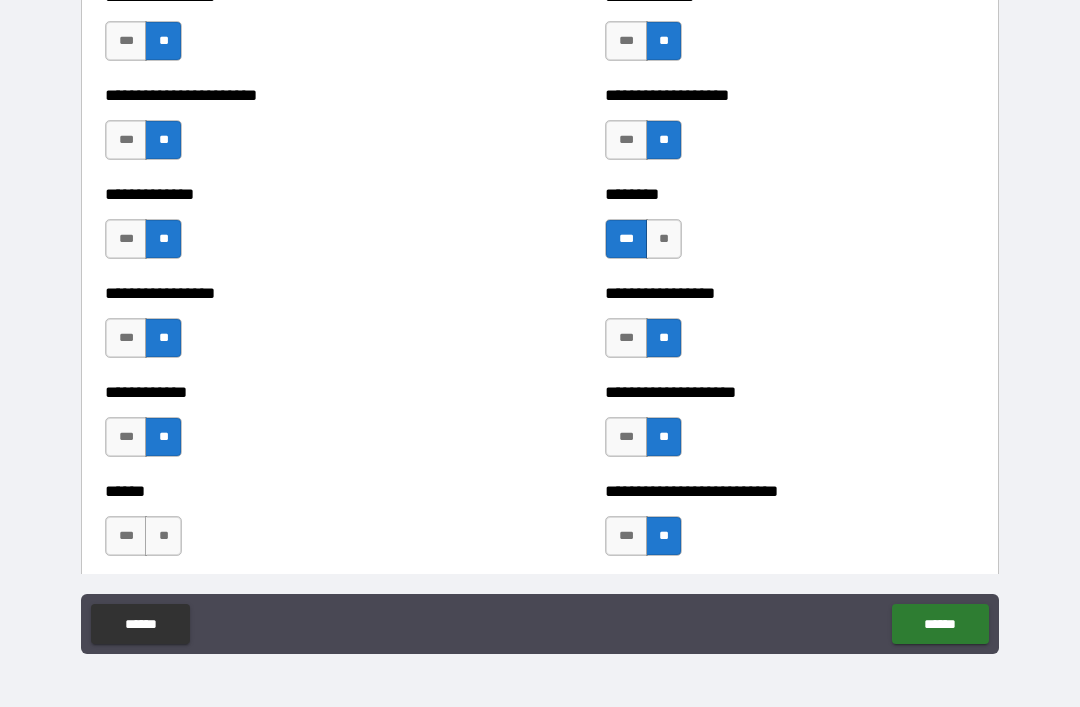 click on "**" at bounding box center [163, 536] 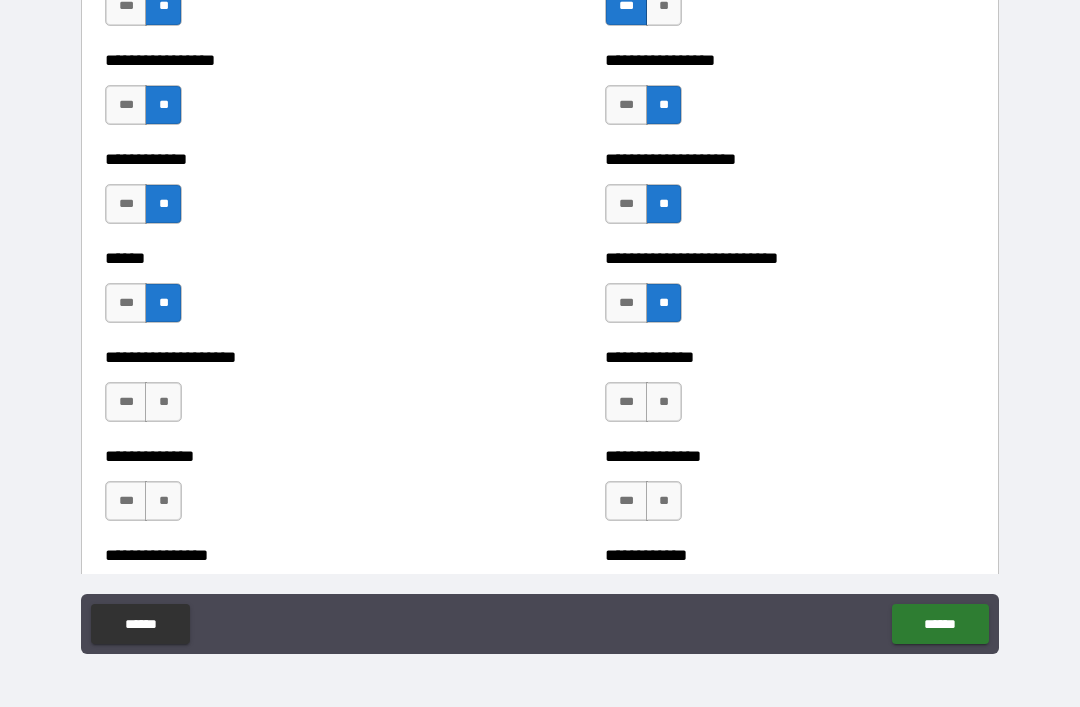 scroll, scrollTop: 3752, scrollLeft: 0, axis: vertical 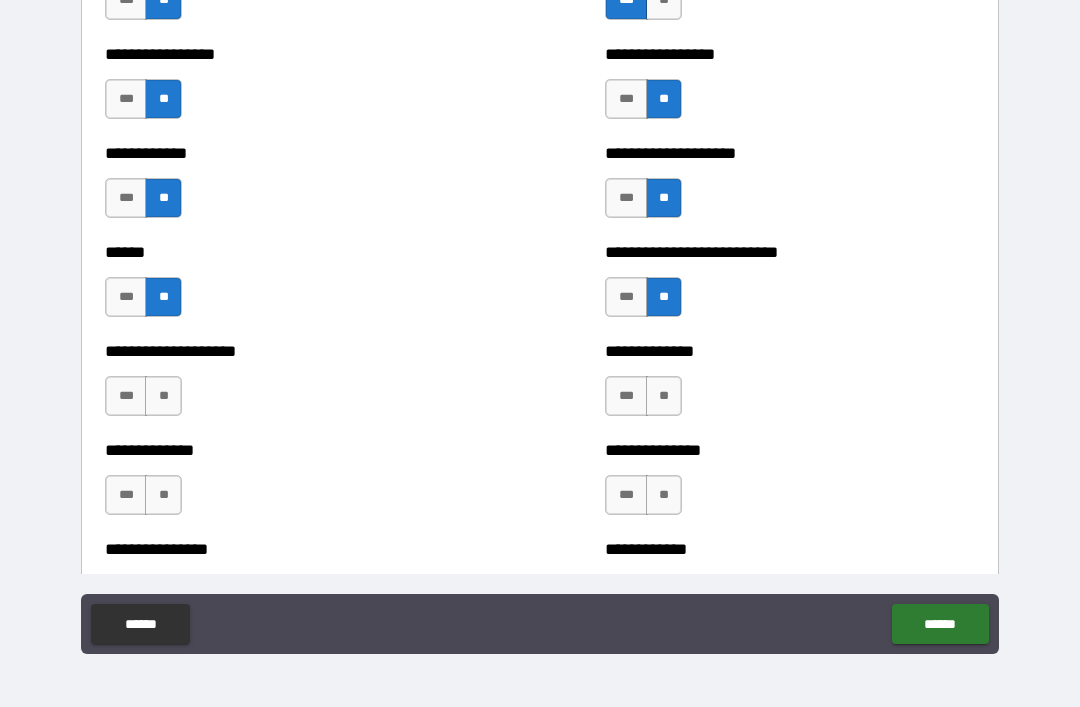 click on "**" at bounding box center [664, 396] 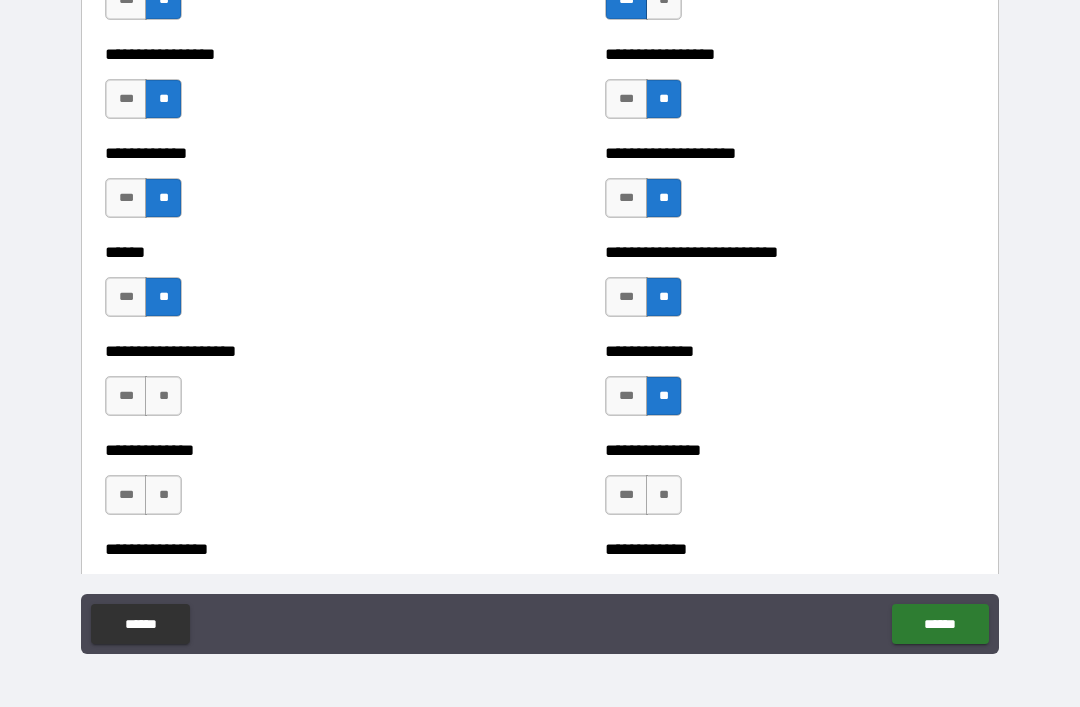click on "**" at bounding box center (664, 495) 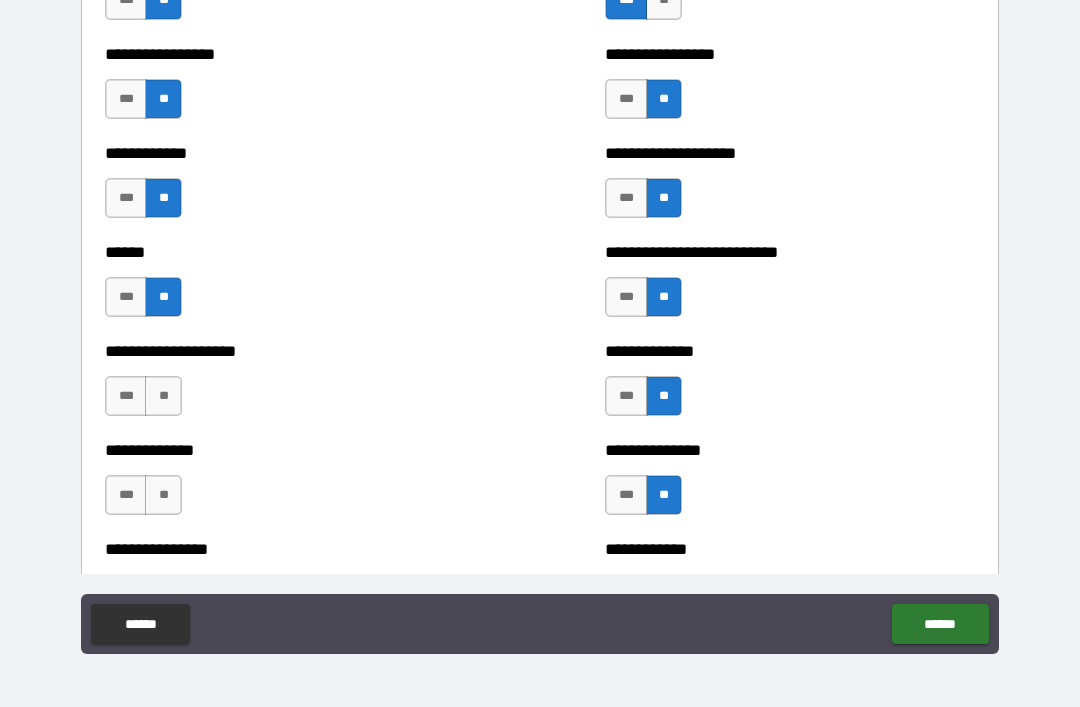 click on "**" at bounding box center (163, 396) 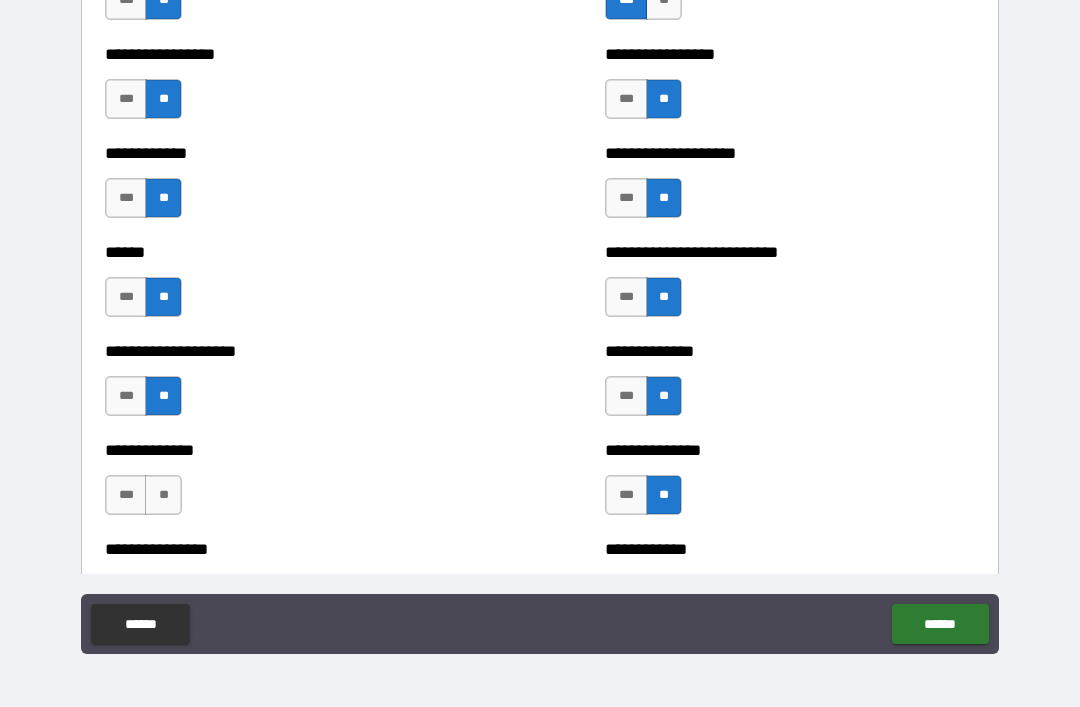 click on "**" at bounding box center (163, 495) 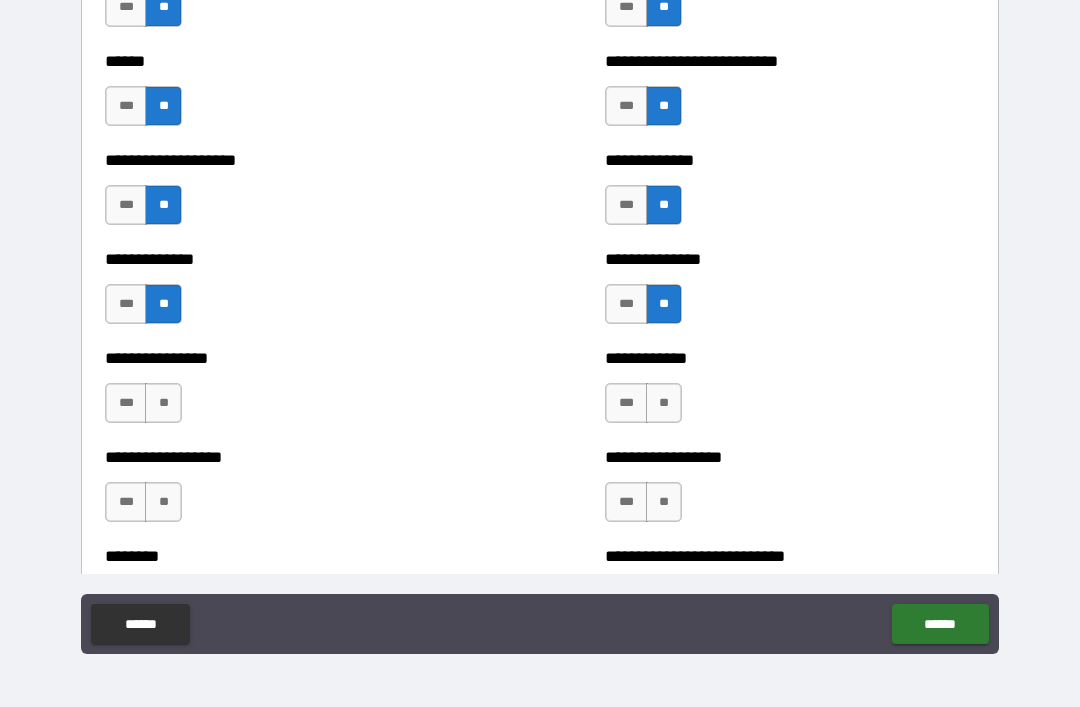 scroll, scrollTop: 3946, scrollLeft: 0, axis: vertical 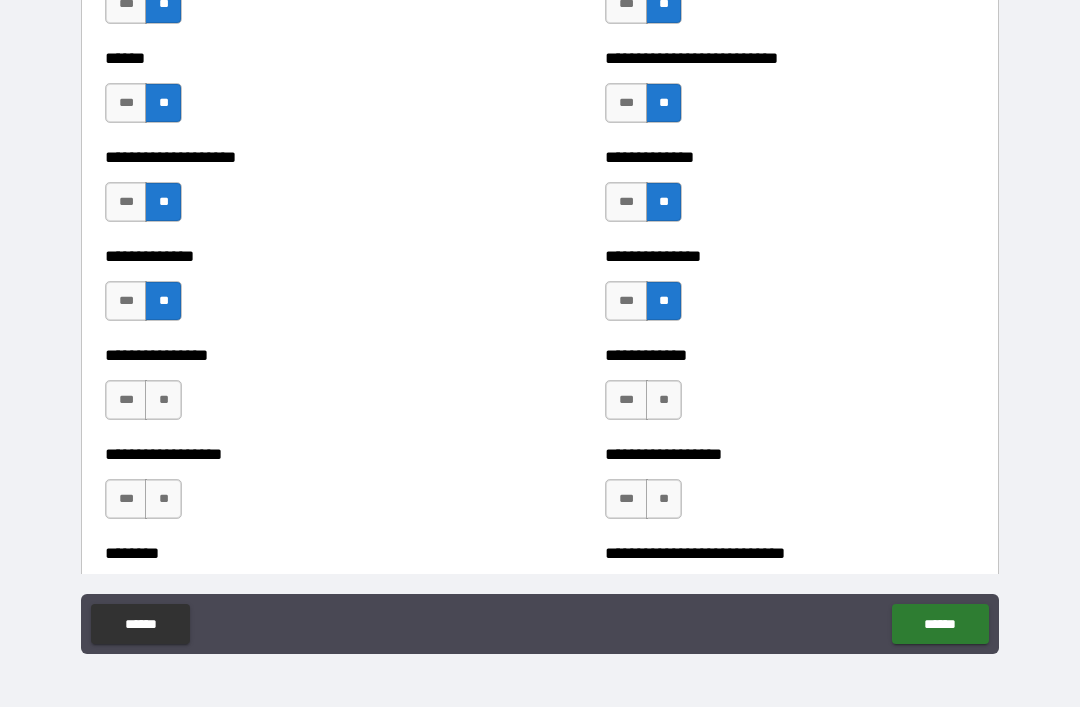 click on "**" at bounding box center [664, 400] 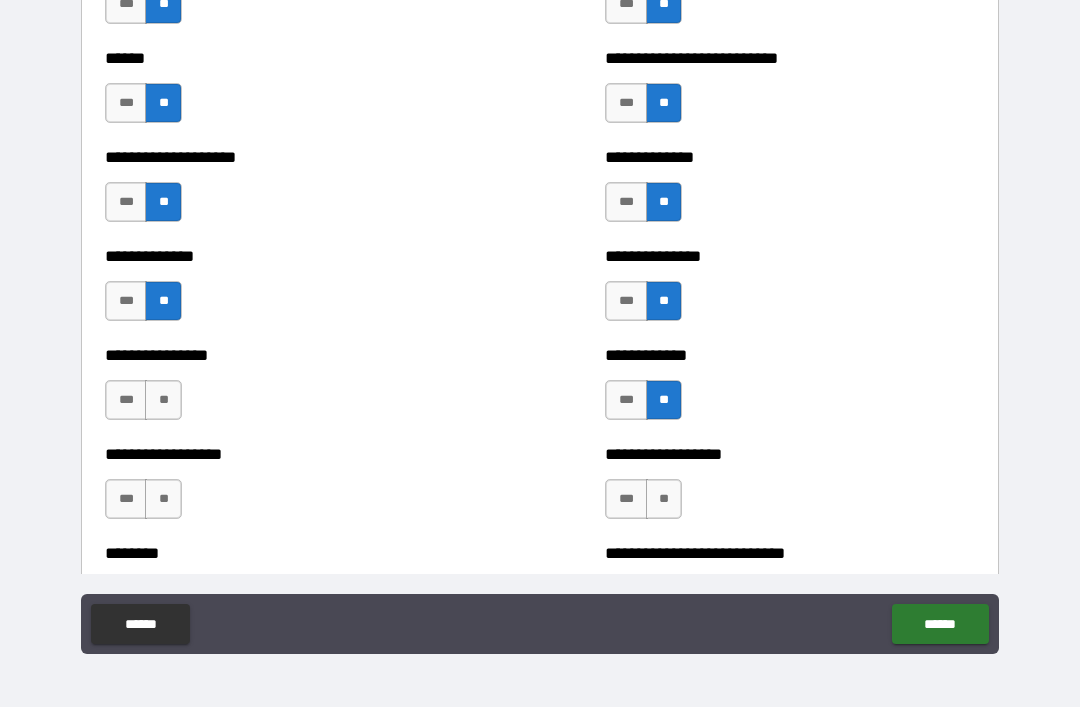 click on "**" at bounding box center (664, 499) 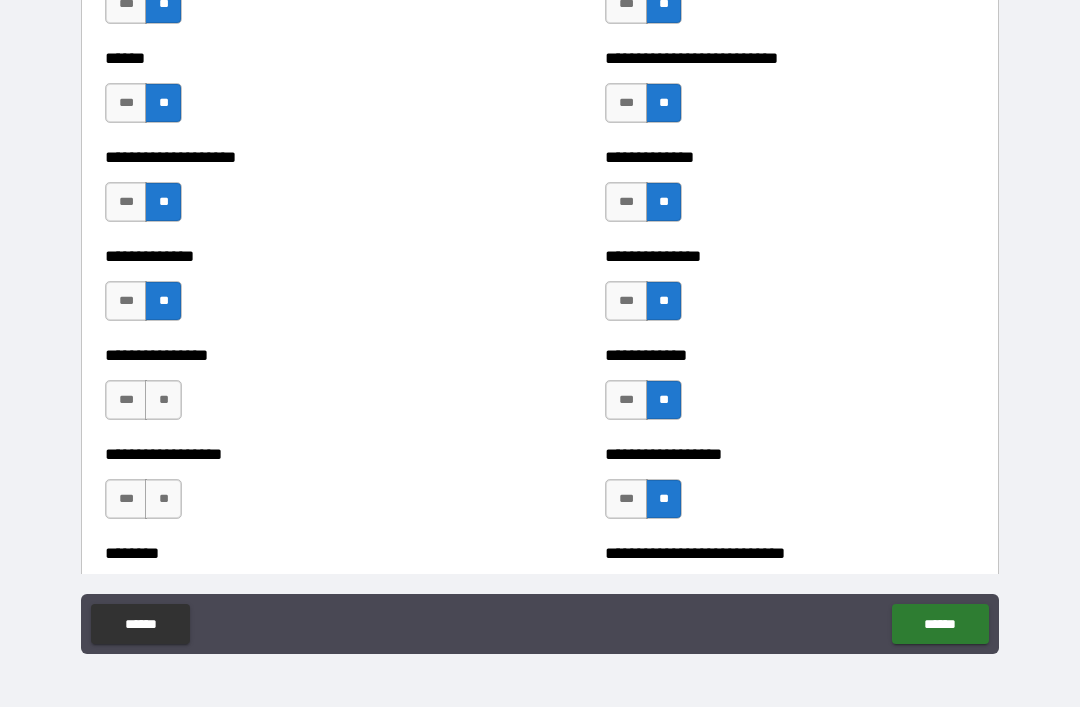 click on "**" at bounding box center [163, 499] 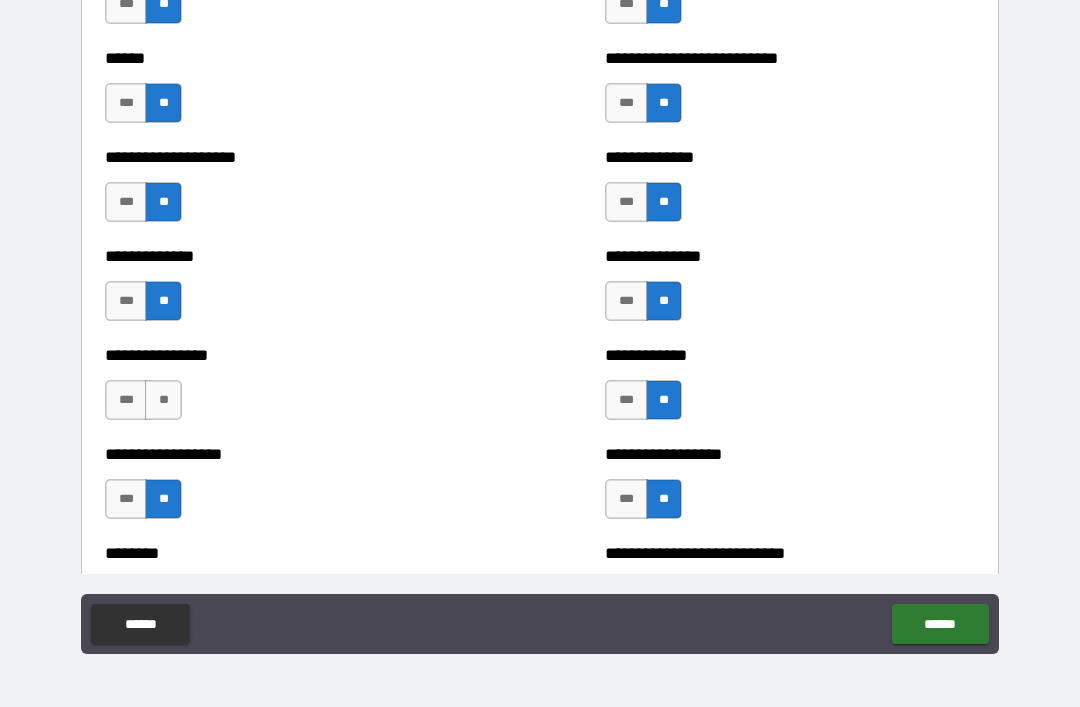 click on "**" at bounding box center (163, 400) 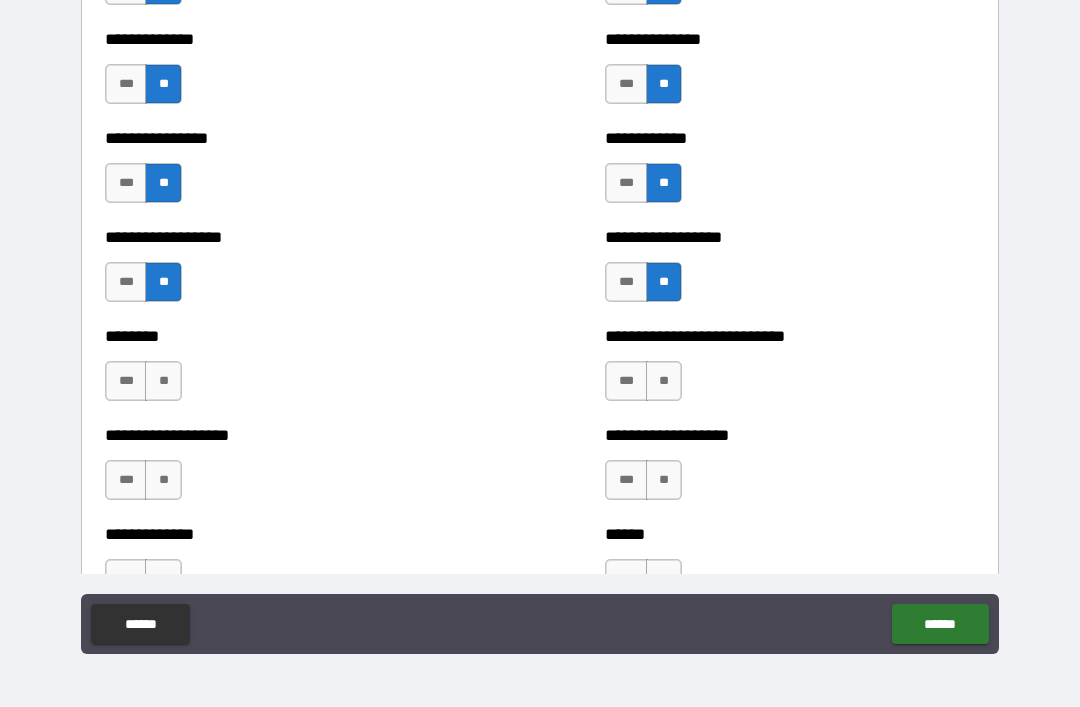 scroll, scrollTop: 4168, scrollLeft: 0, axis: vertical 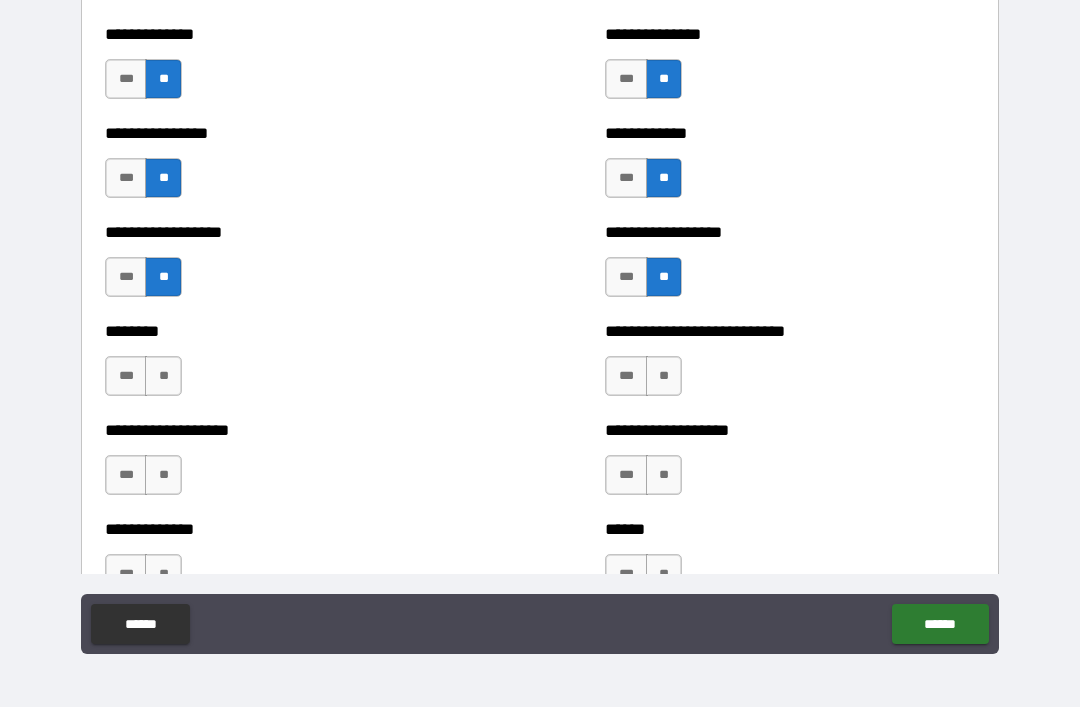 click on "**" at bounding box center [163, 376] 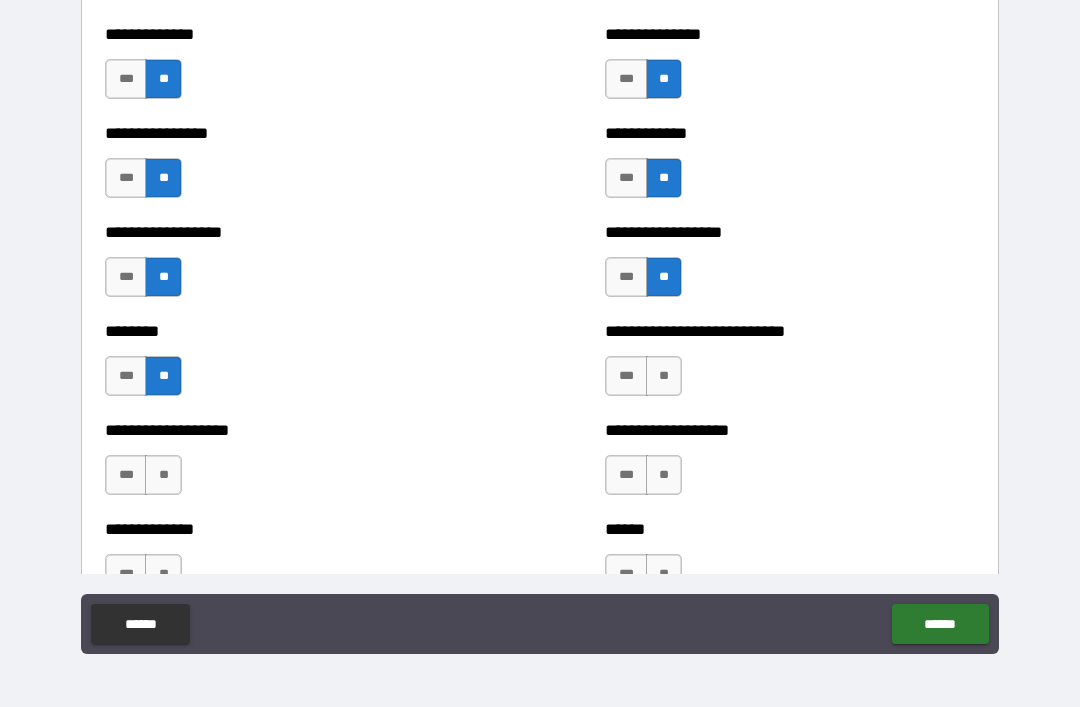 click on "**" at bounding box center [163, 475] 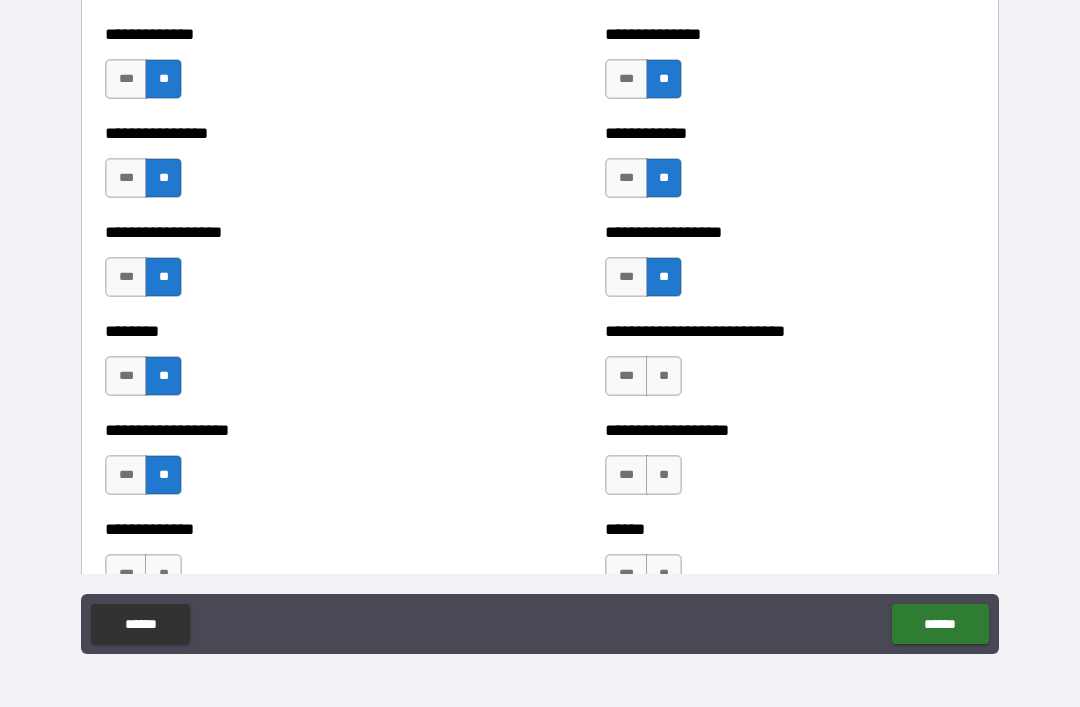 click on "**" at bounding box center (664, 376) 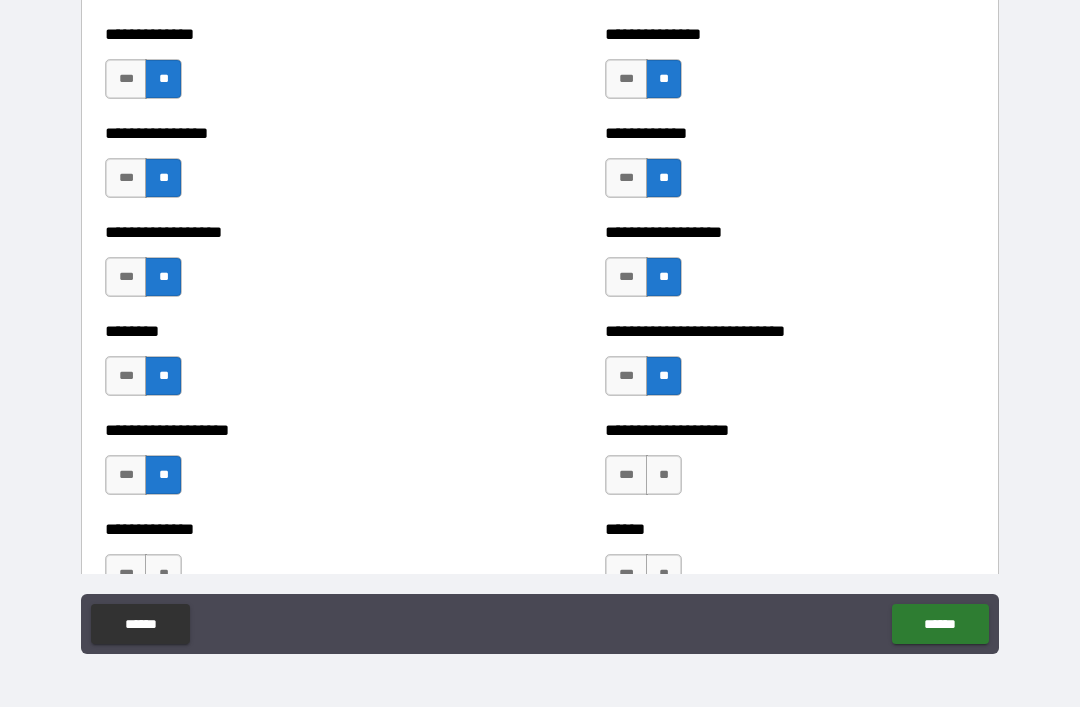 click on "**" at bounding box center [664, 475] 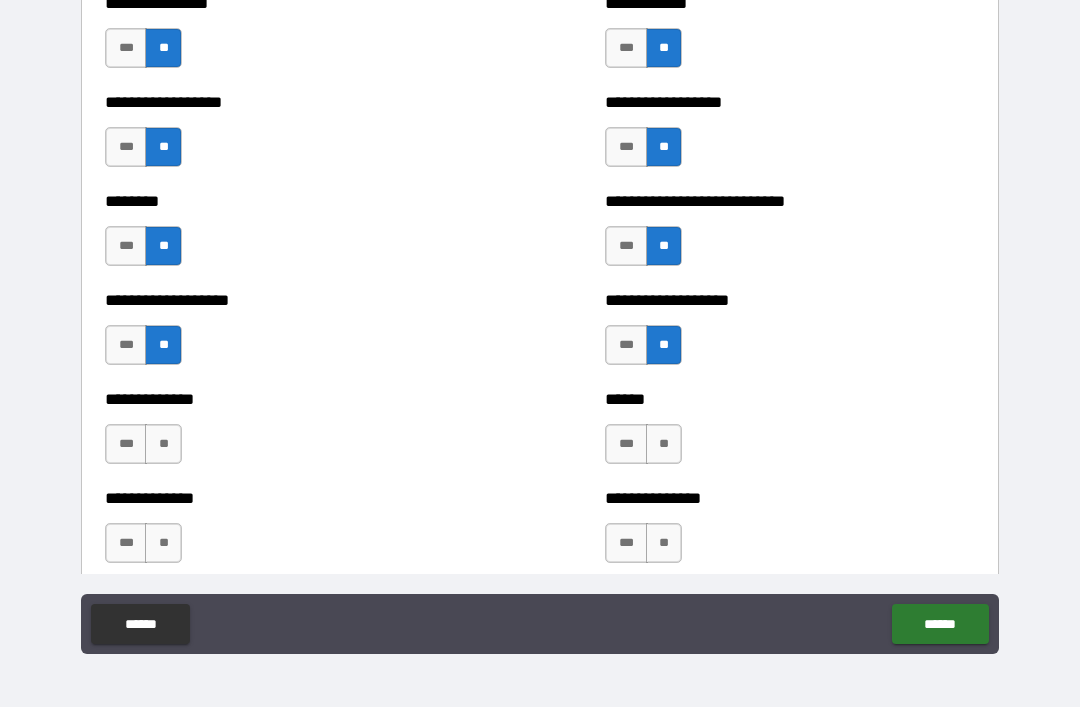 scroll, scrollTop: 4319, scrollLeft: 0, axis: vertical 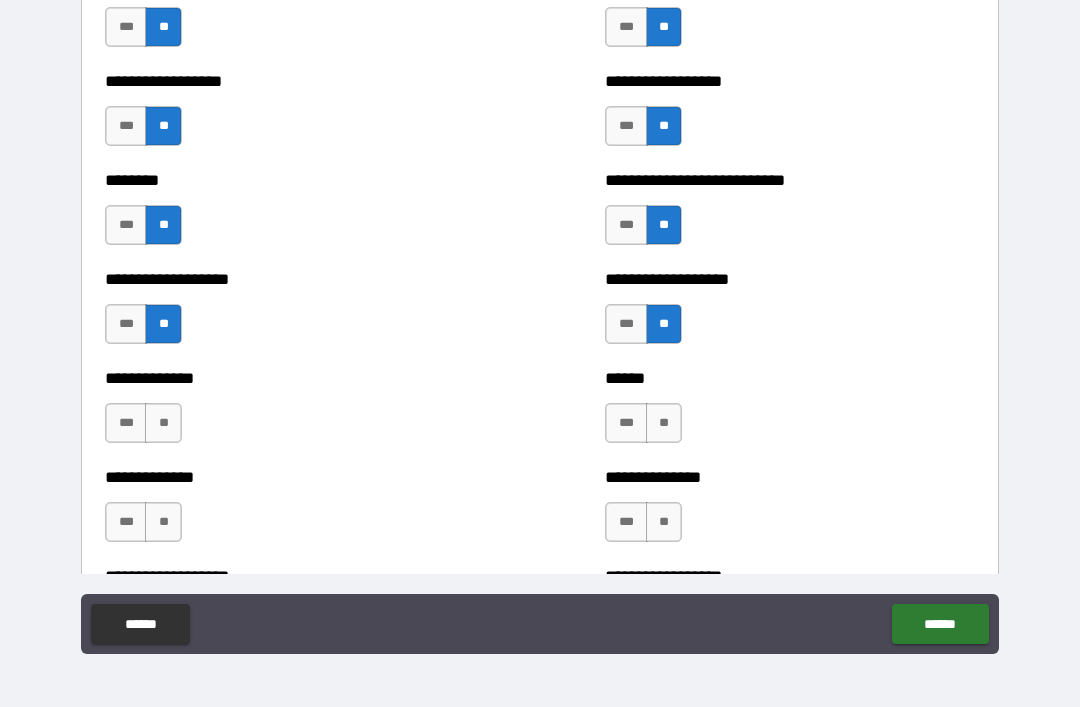 click on "**" at bounding box center (664, 423) 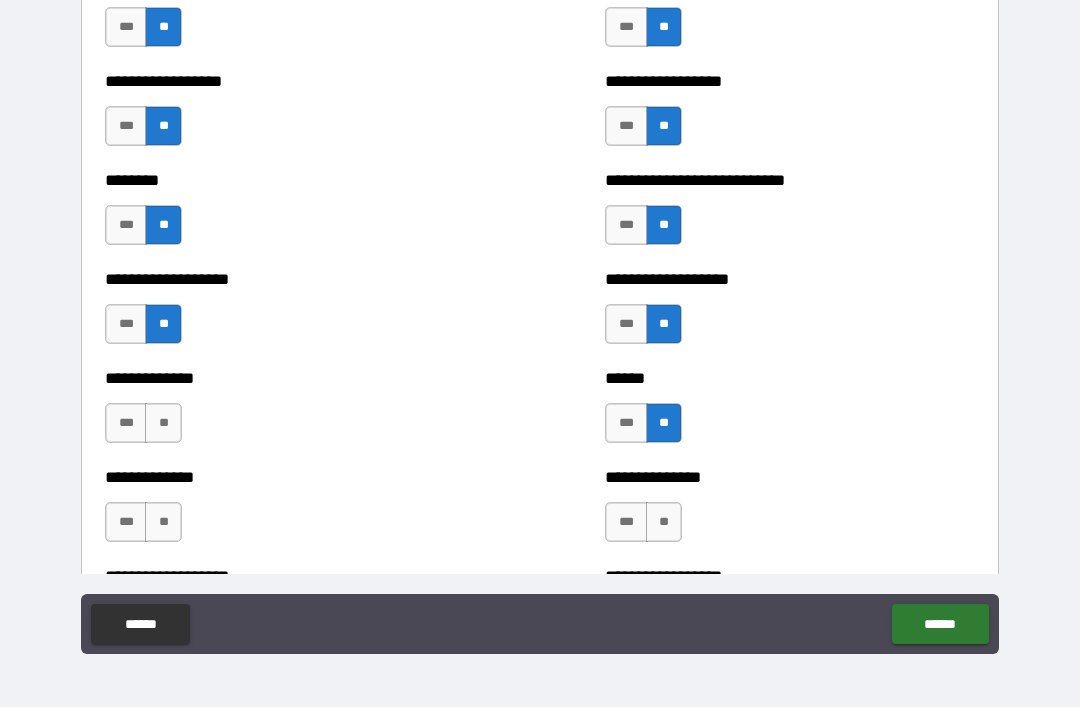click on "**" at bounding box center (664, 522) 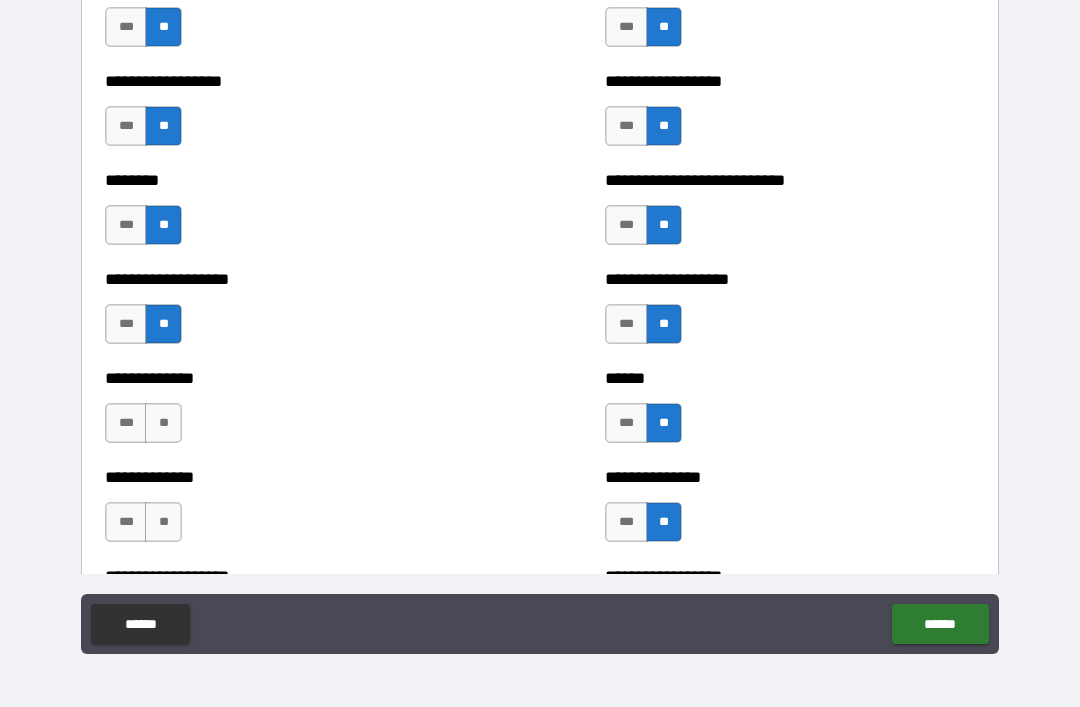 click on "**" at bounding box center [163, 423] 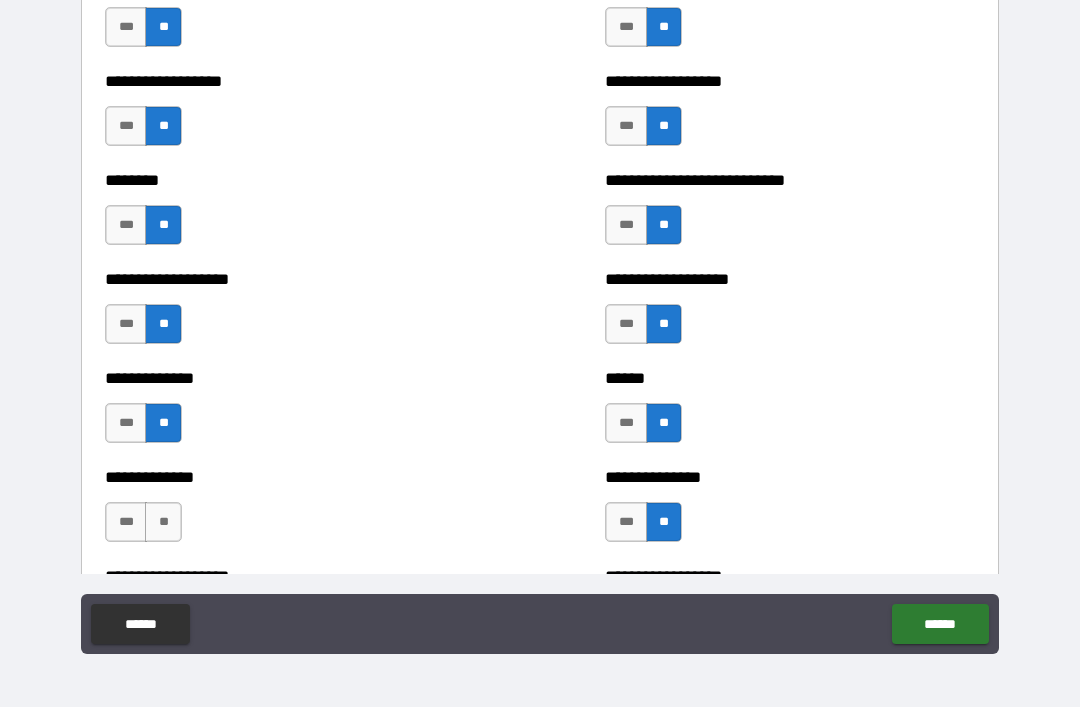 click on "**" at bounding box center (163, 522) 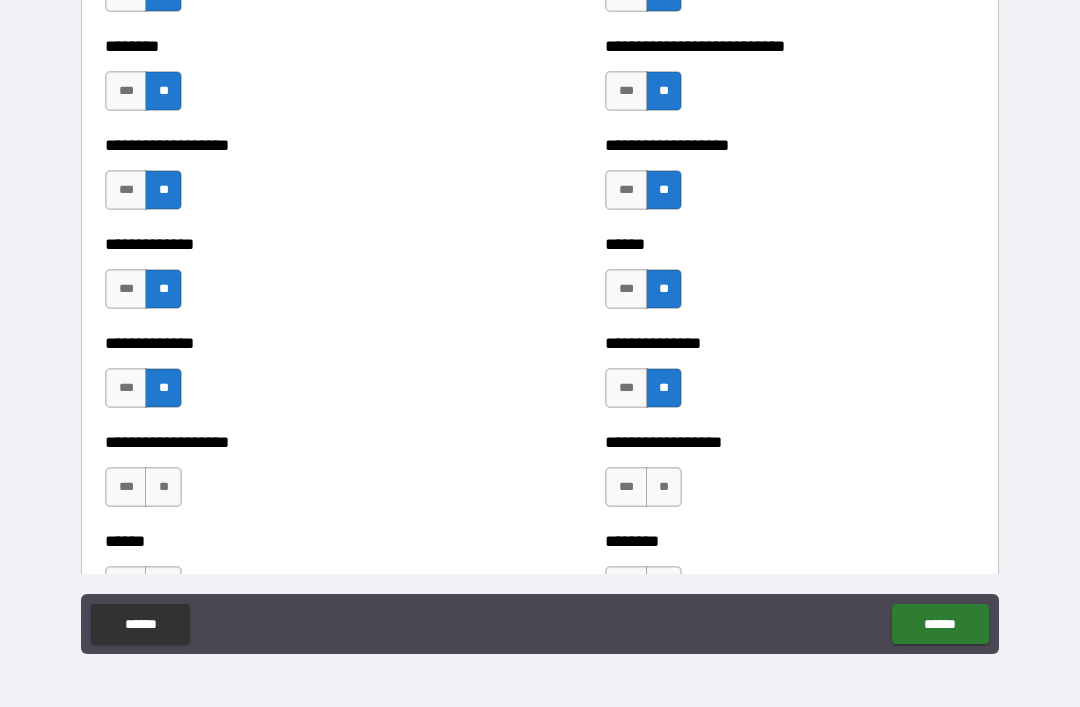scroll, scrollTop: 4522, scrollLeft: 0, axis: vertical 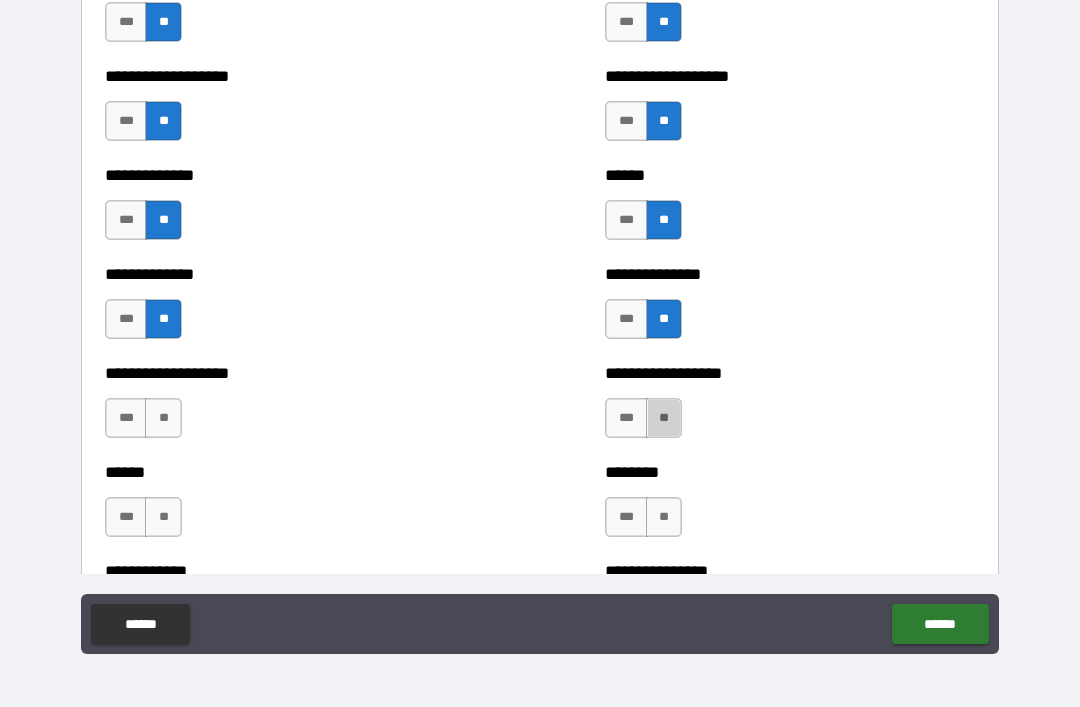 click on "**" at bounding box center [664, 418] 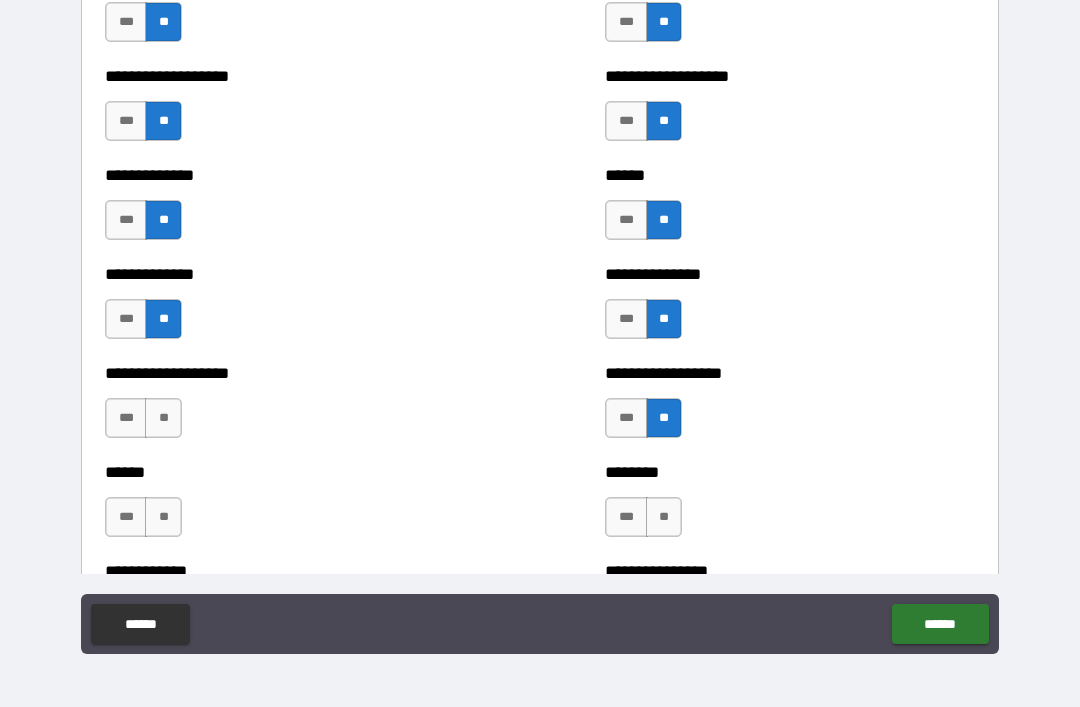 click on "**" at bounding box center [664, 517] 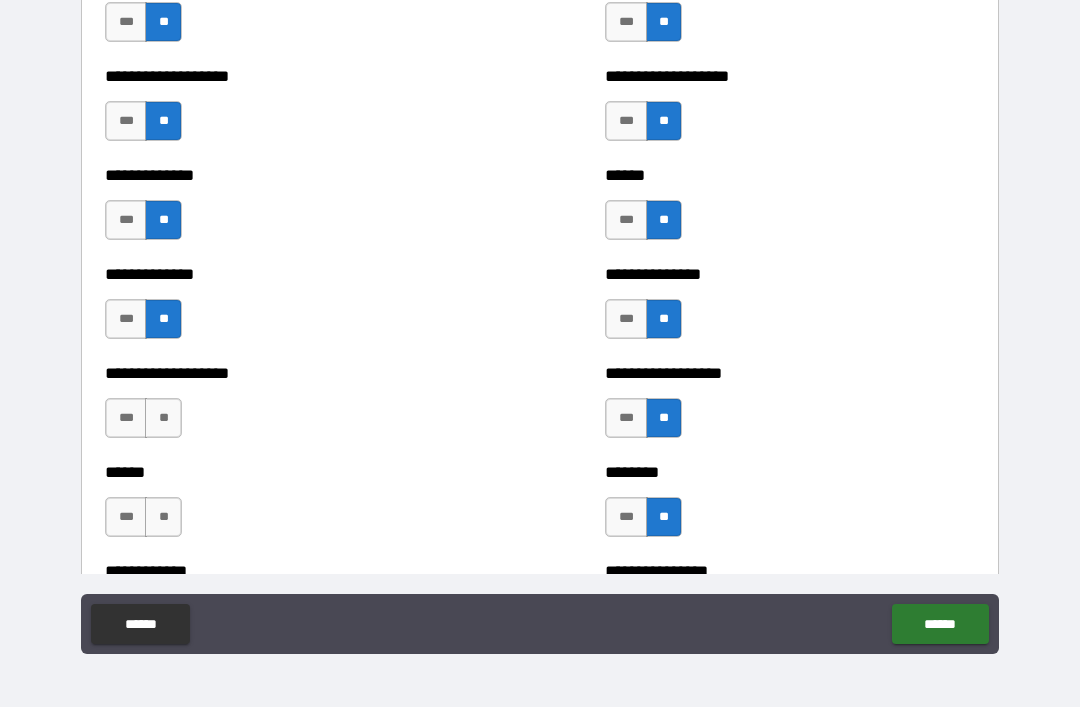 click on "**" at bounding box center [163, 418] 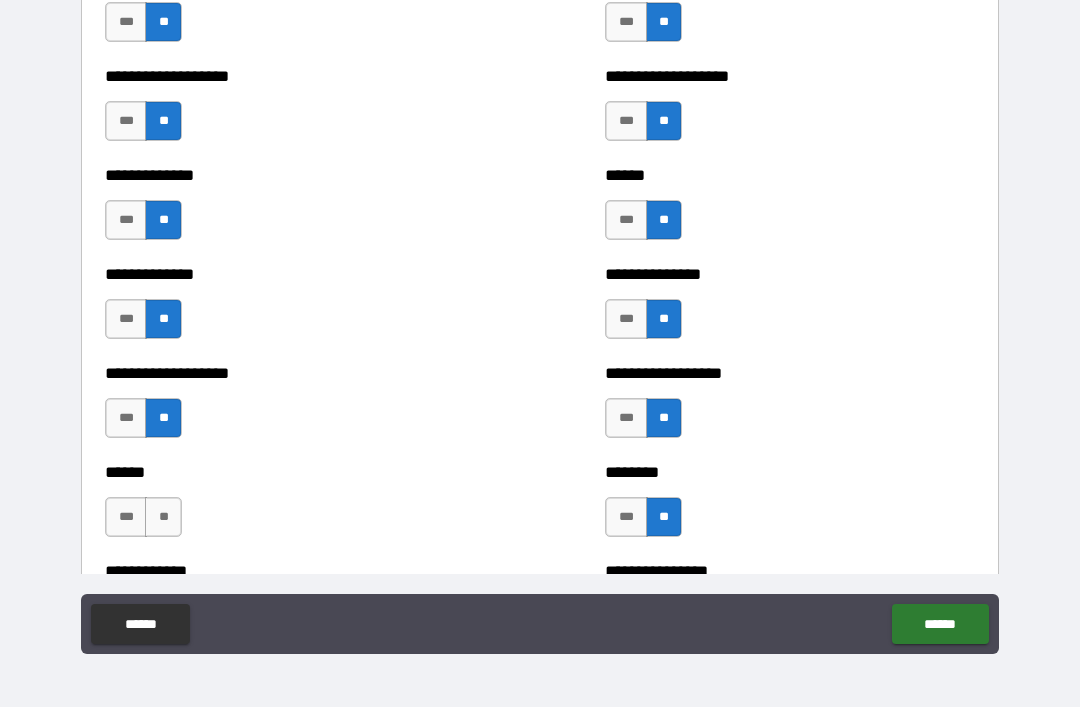 click on "**" at bounding box center (163, 517) 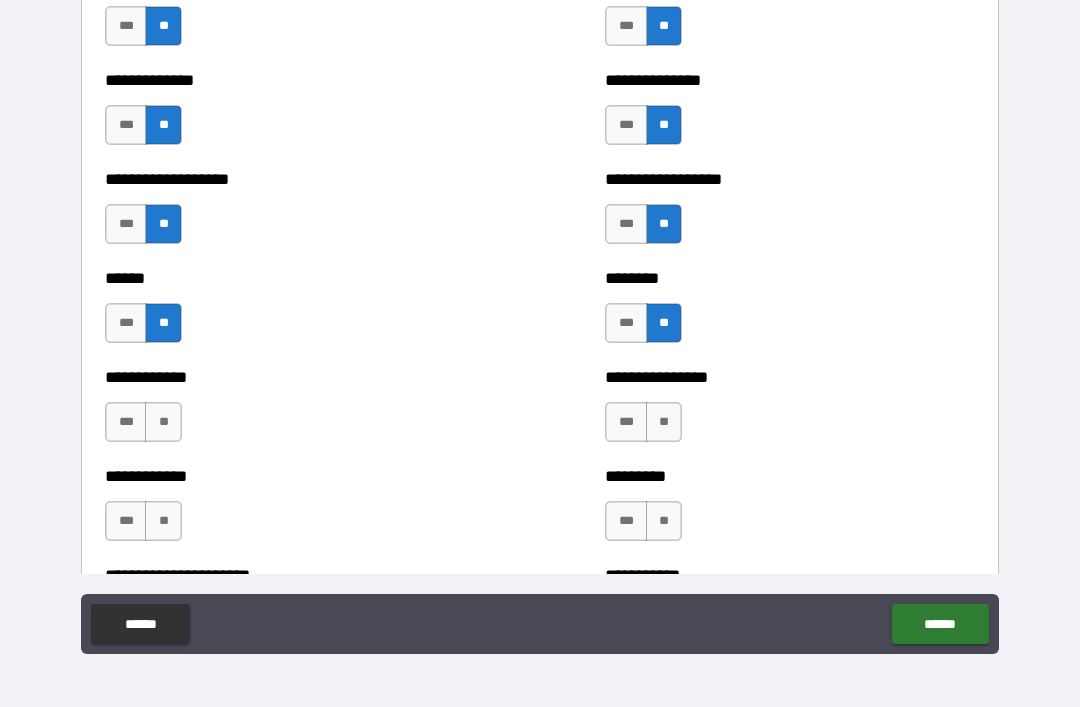 scroll, scrollTop: 4717, scrollLeft: 0, axis: vertical 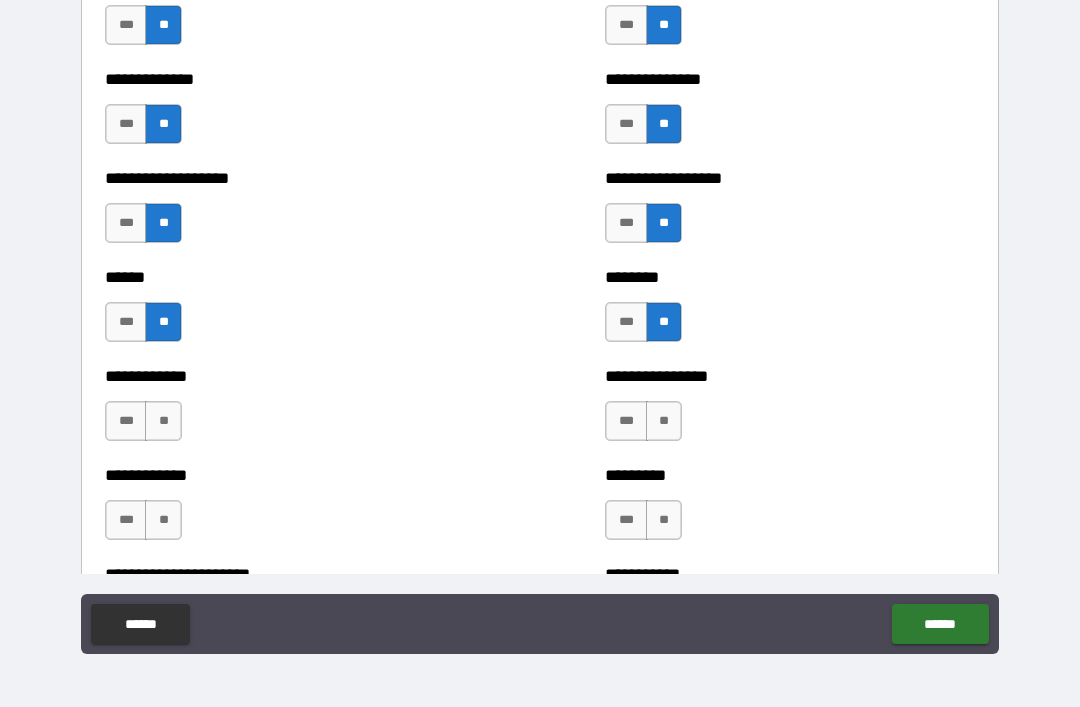 click on "**" at bounding box center [664, 421] 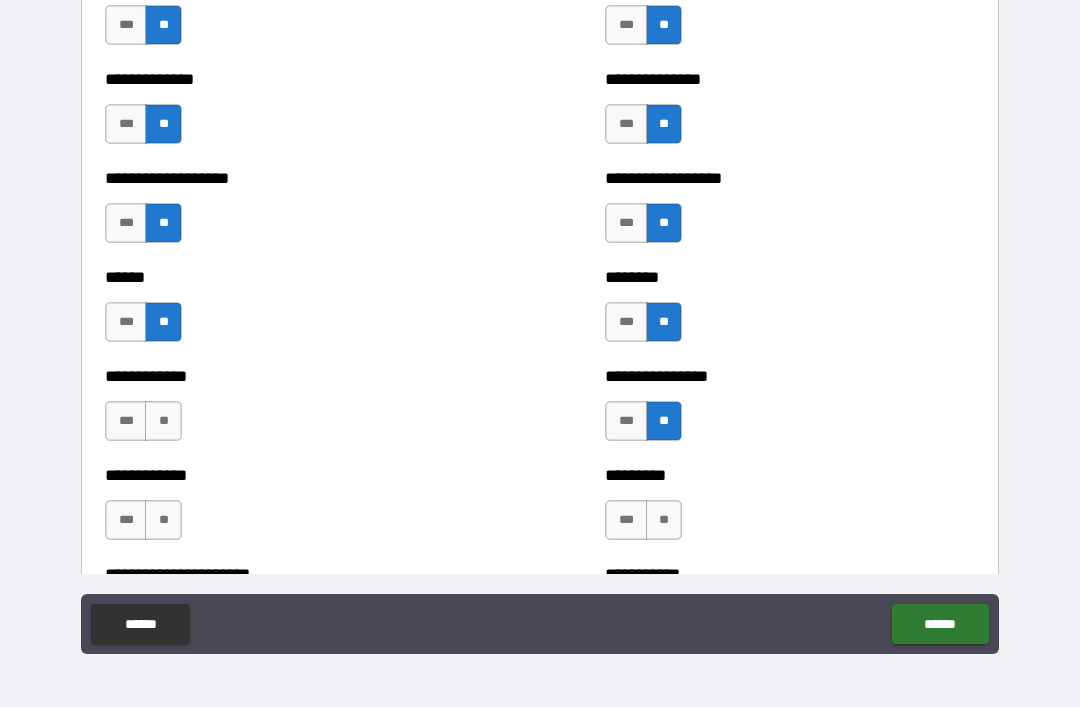 click on "**" at bounding box center [664, 520] 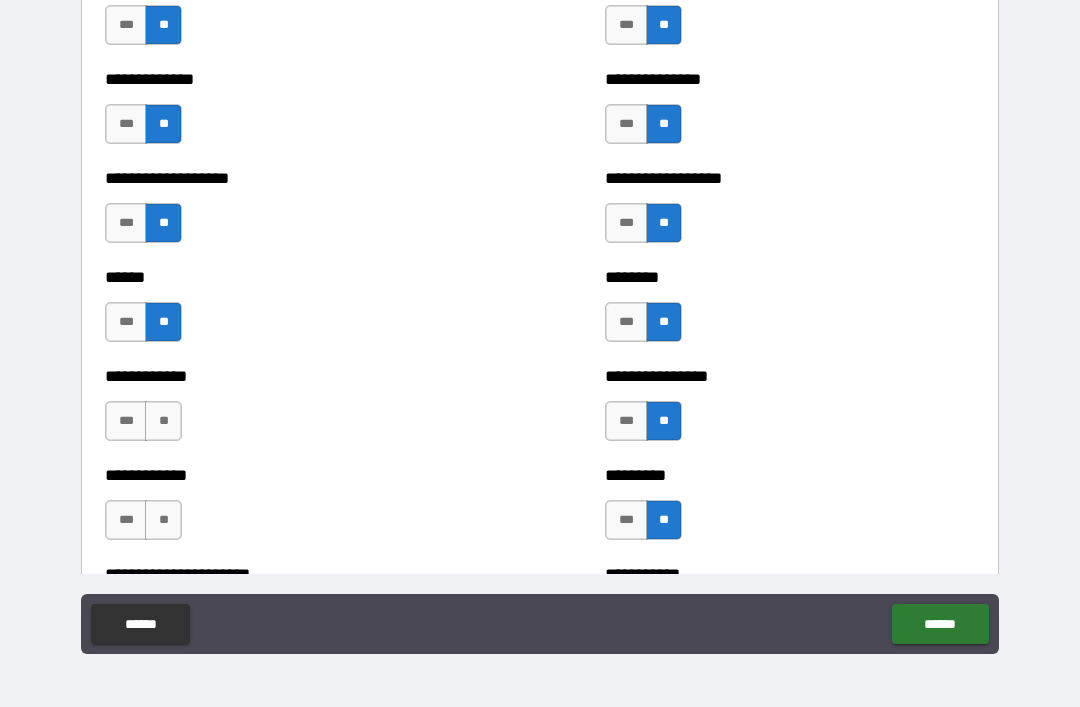 click on "**" at bounding box center [163, 421] 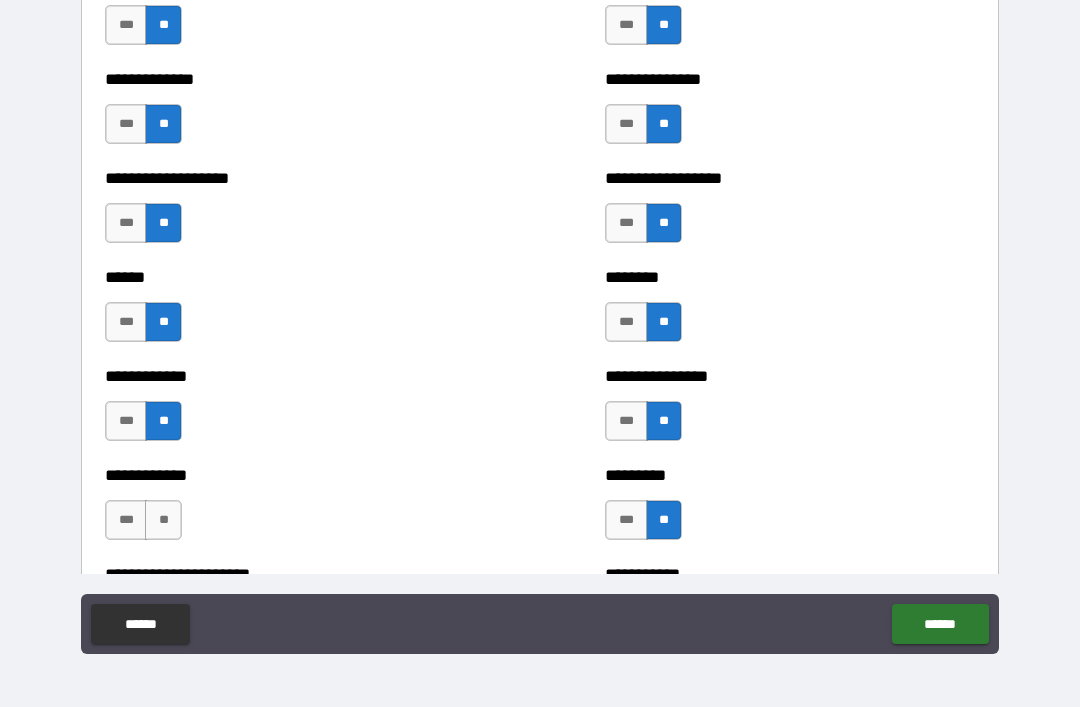 click on "**" at bounding box center [163, 520] 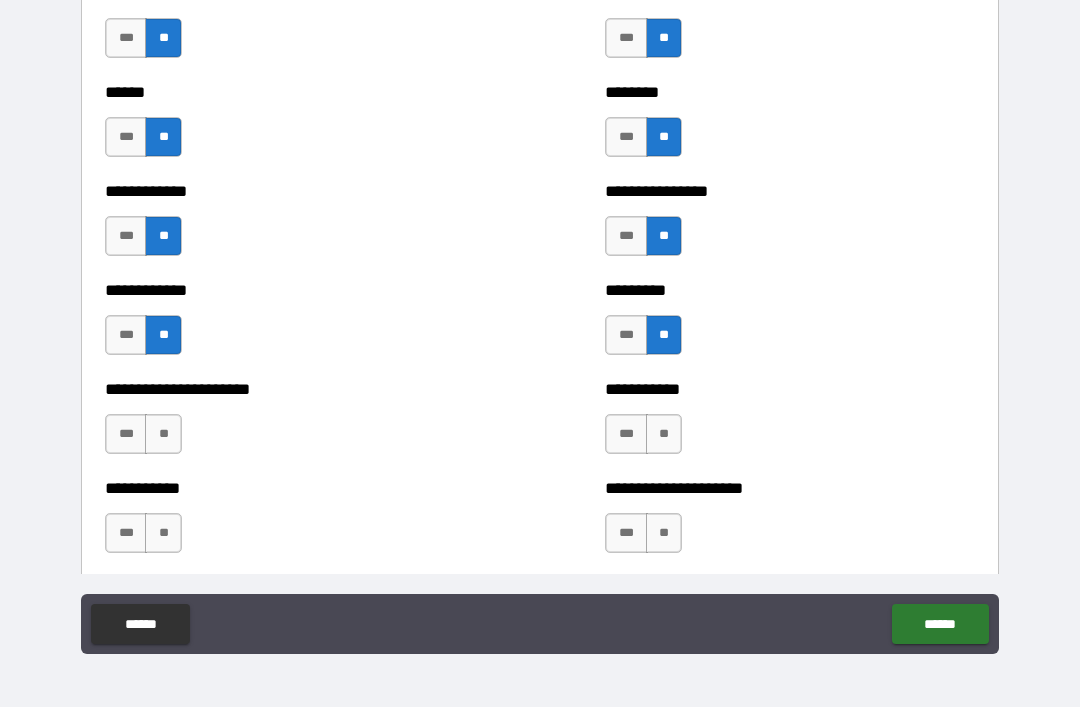 scroll, scrollTop: 4905, scrollLeft: 0, axis: vertical 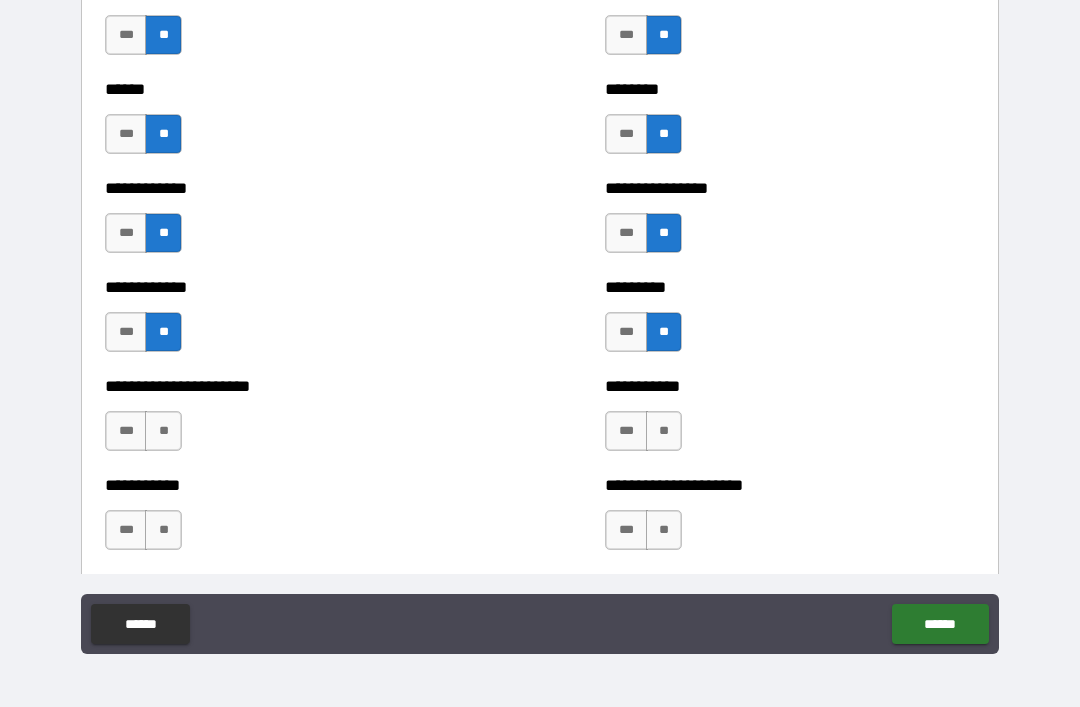 click on "***" at bounding box center [626, 431] 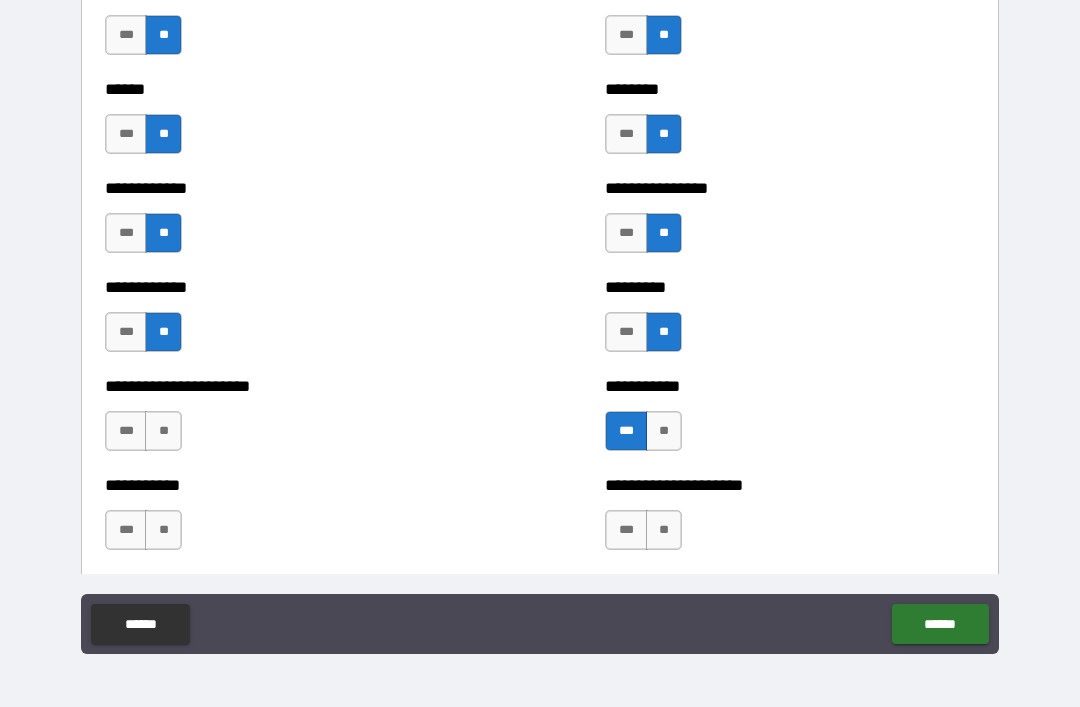 click on "**" at bounding box center (664, 530) 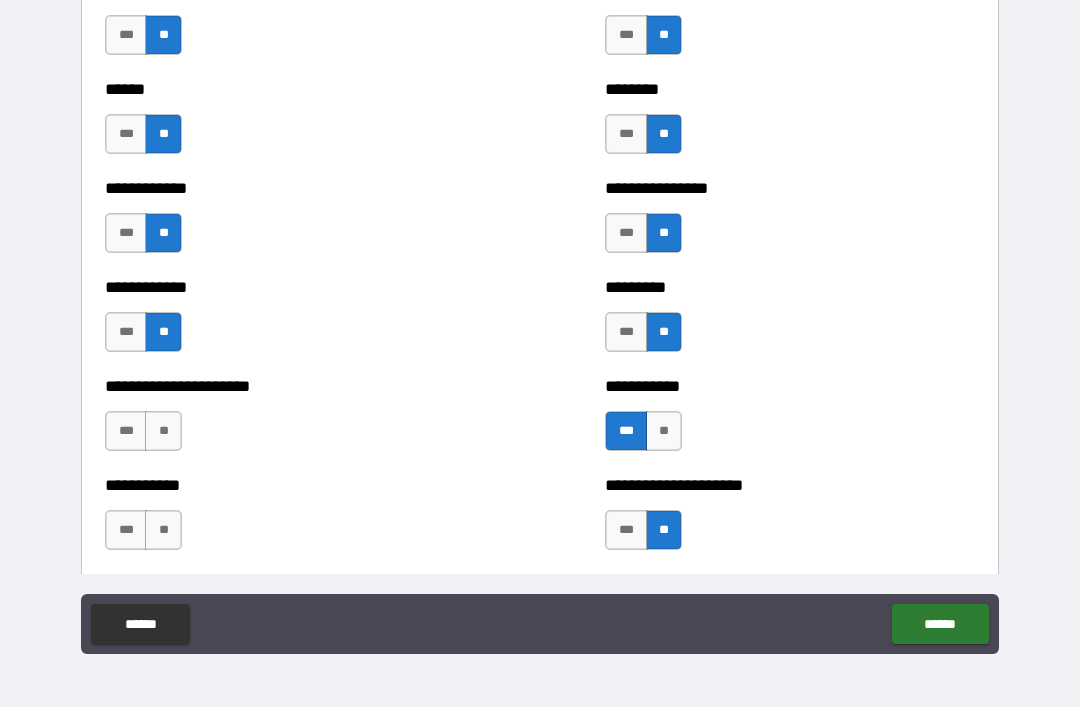 click on "**" at bounding box center (163, 431) 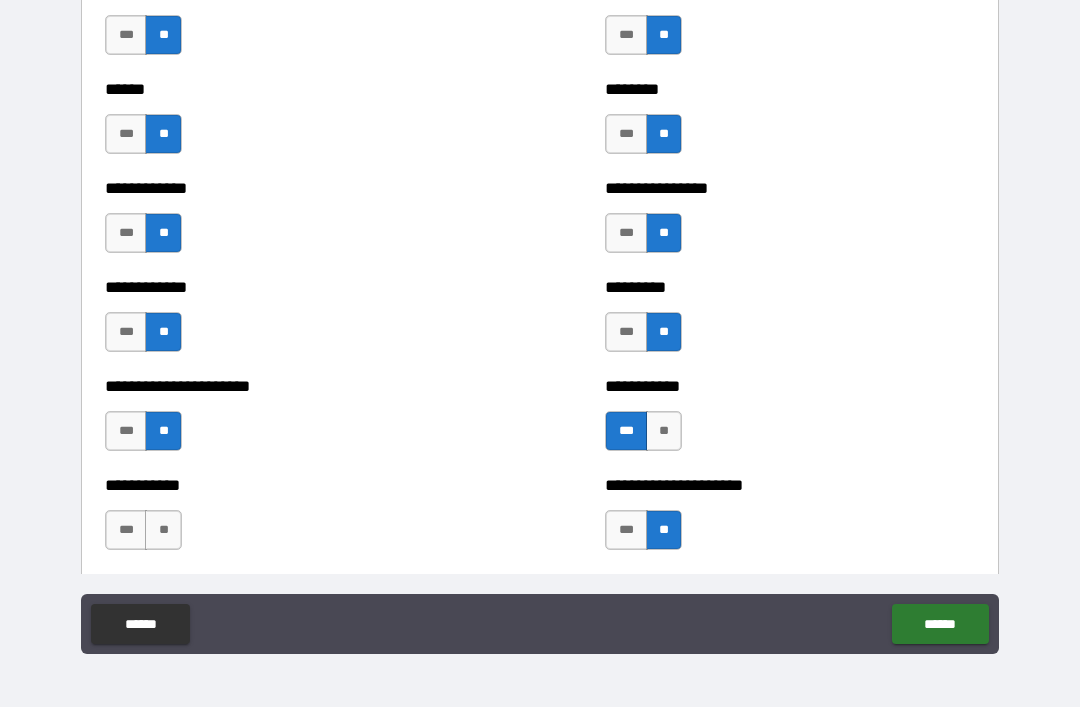 click on "**" at bounding box center [163, 530] 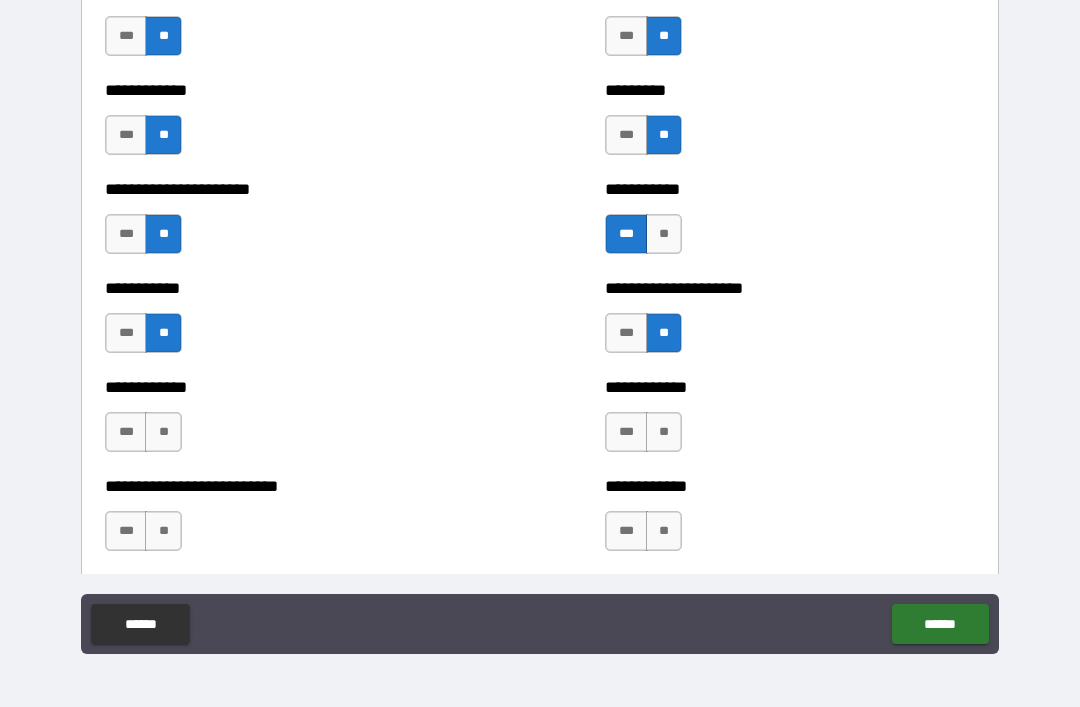 scroll, scrollTop: 5127, scrollLeft: 0, axis: vertical 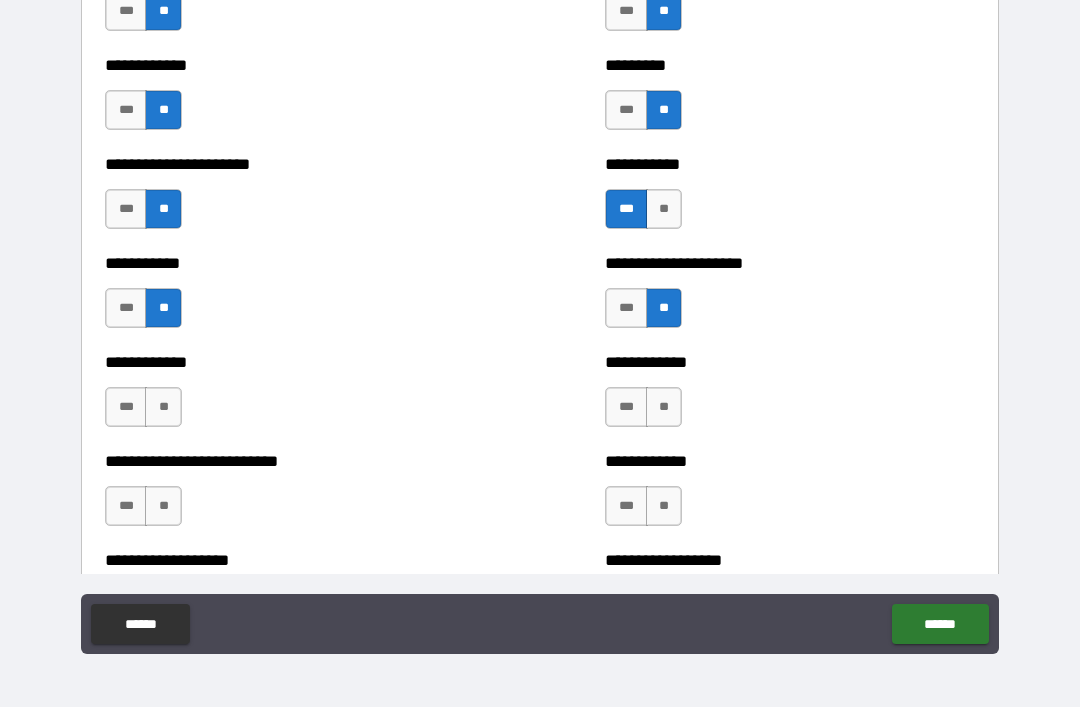 click on "**" at bounding box center [664, 407] 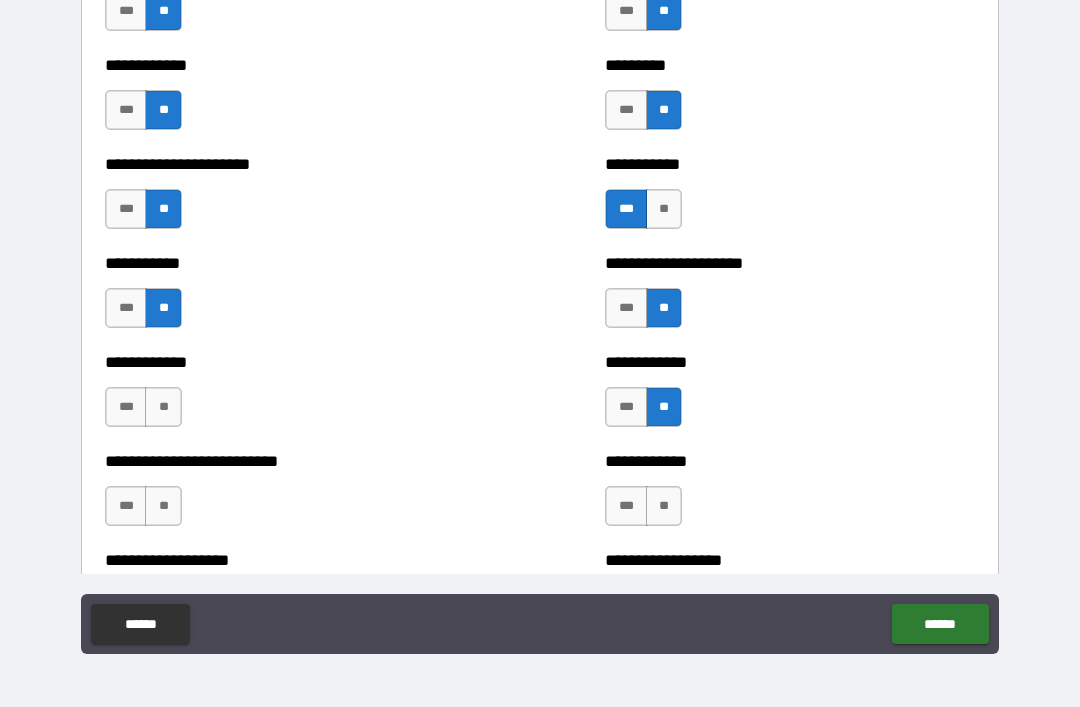 click on "**" at bounding box center [664, 506] 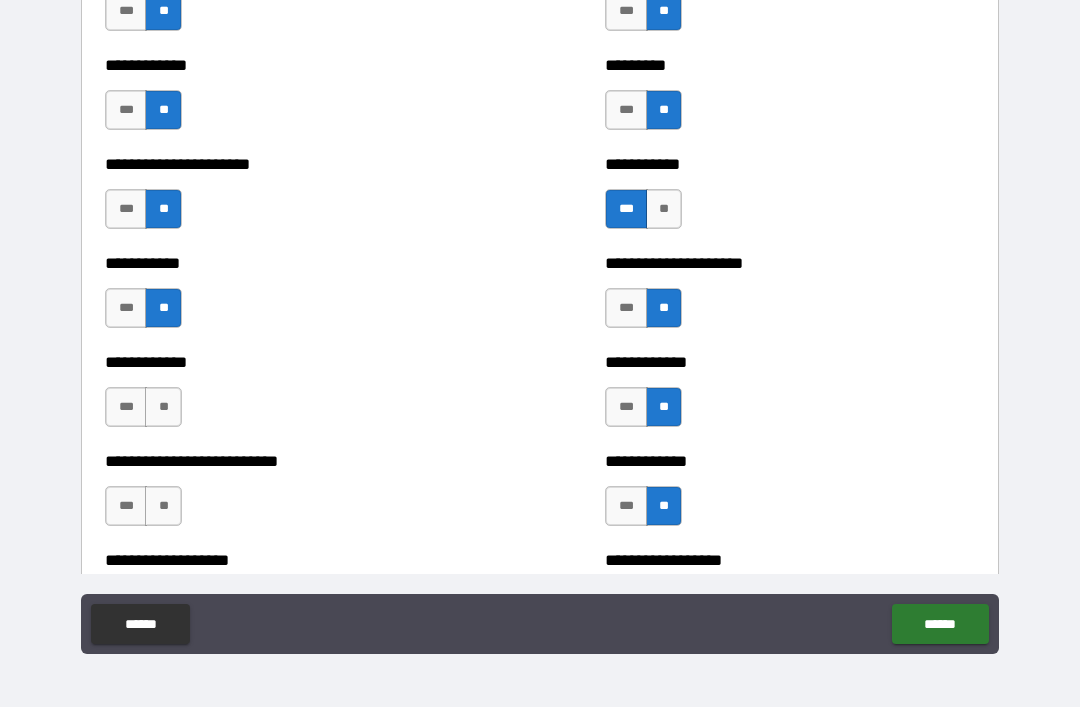 click on "**" at bounding box center [163, 407] 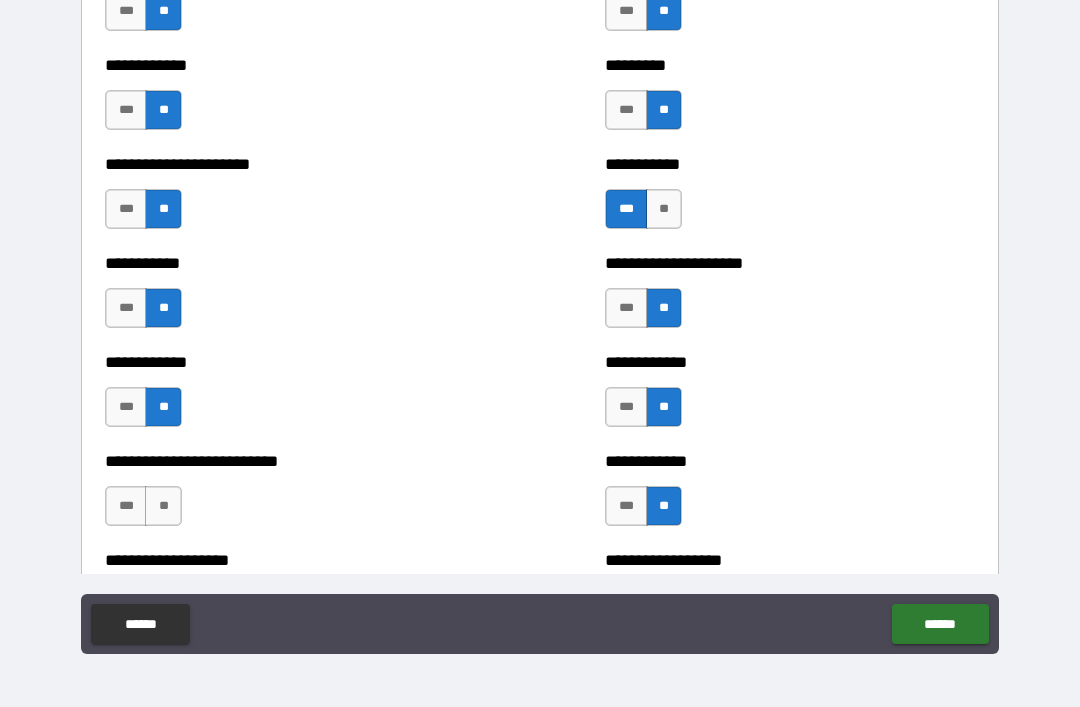 click on "**" at bounding box center [163, 506] 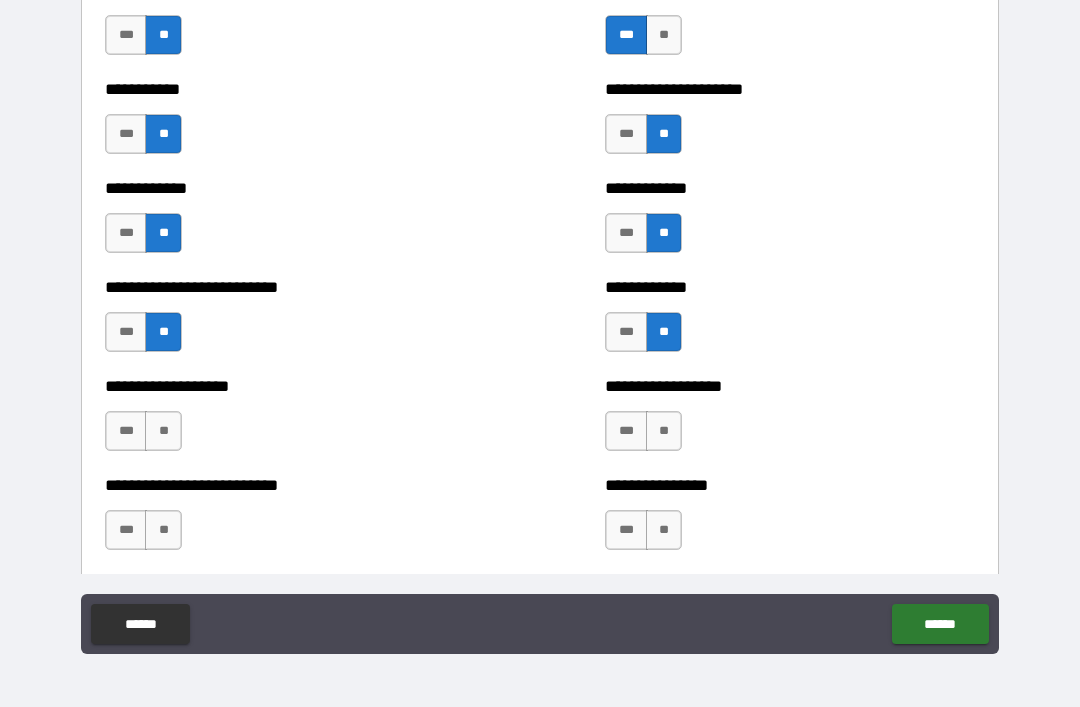 scroll, scrollTop: 5303, scrollLeft: 0, axis: vertical 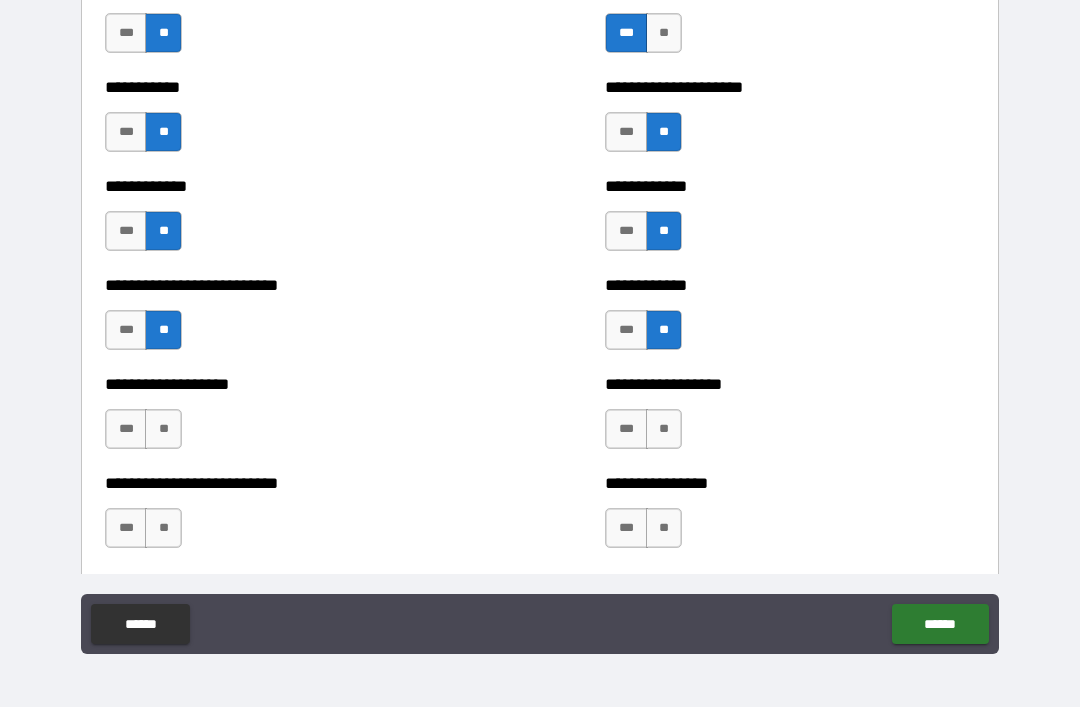 click on "**" at bounding box center [664, 429] 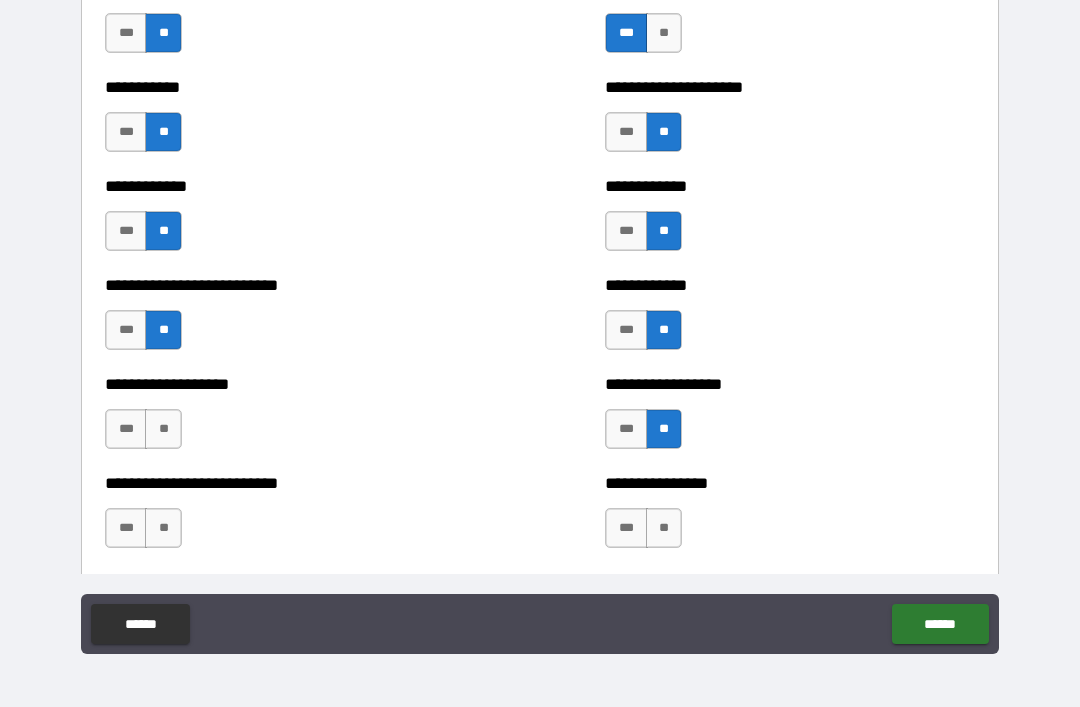 click on "**" at bounding box center (664, 528) 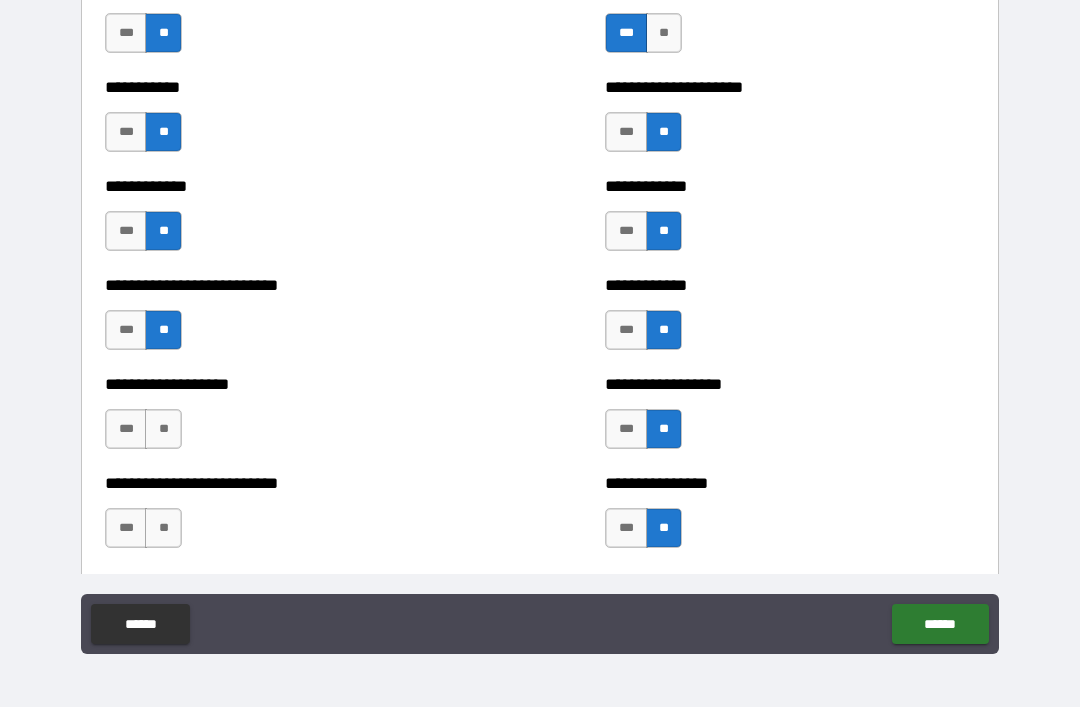 click on "**********" at bounding box center (290, 419) 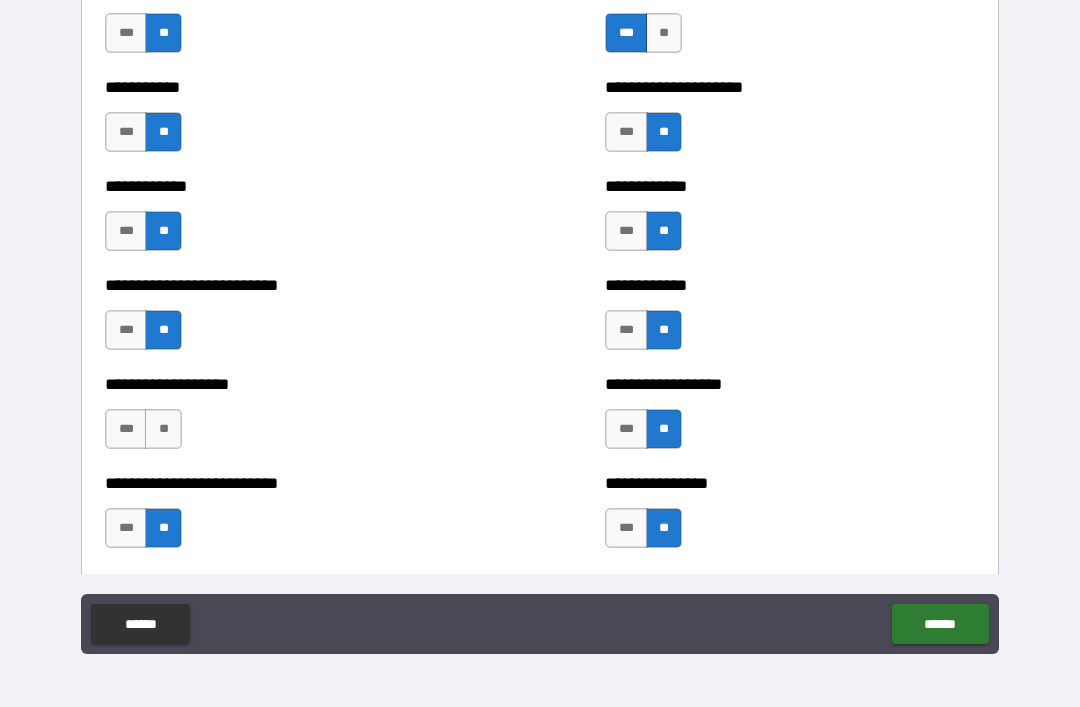 scroll, scrollTop: 5364, scrollLeft: 0, axis: vertical 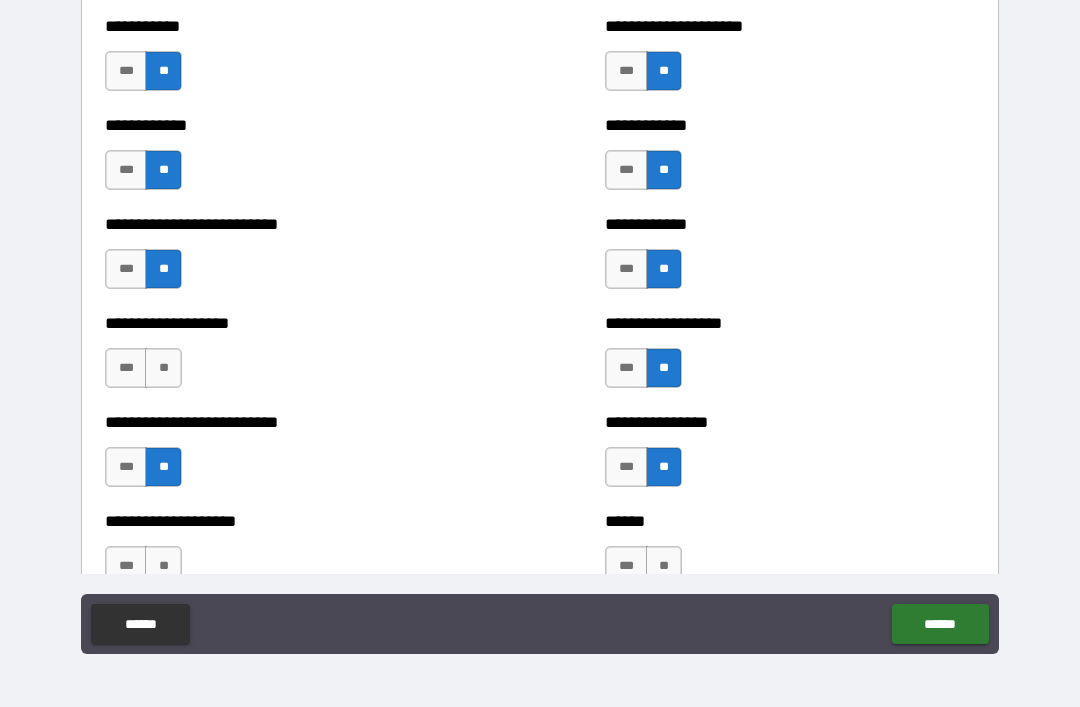 click on "**" at bounding box center [163, 368] 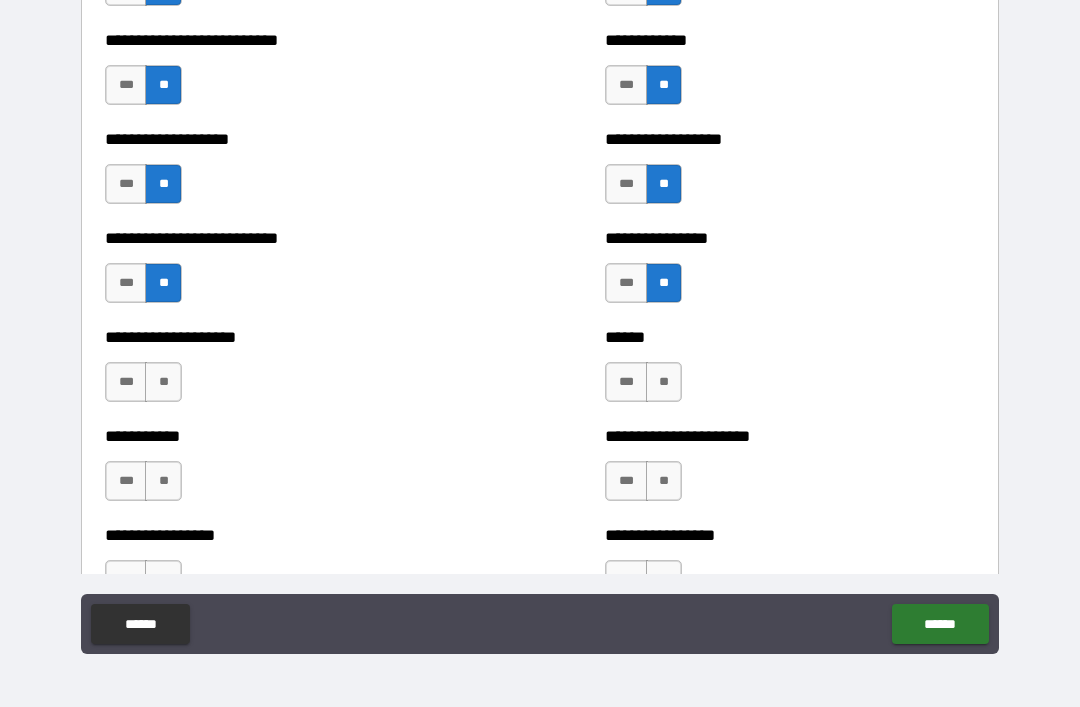 scroll, scrollTop: 5550, scrollLeft: 0, axis: vertical 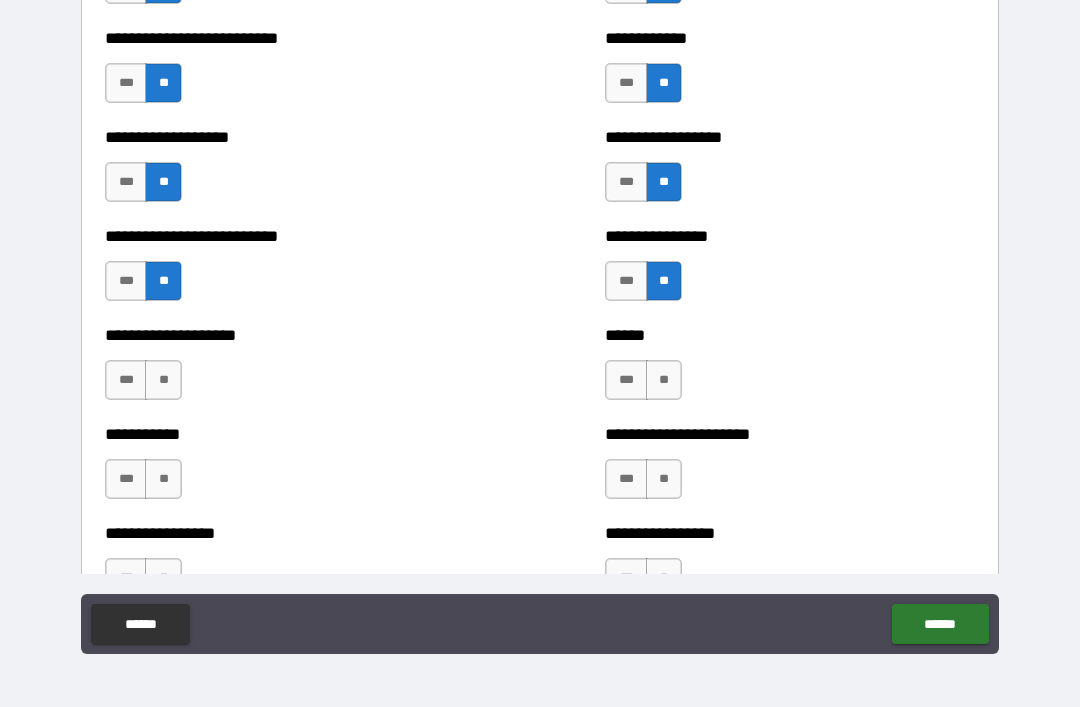 click on "*** **" at bounding box center (646, 385) 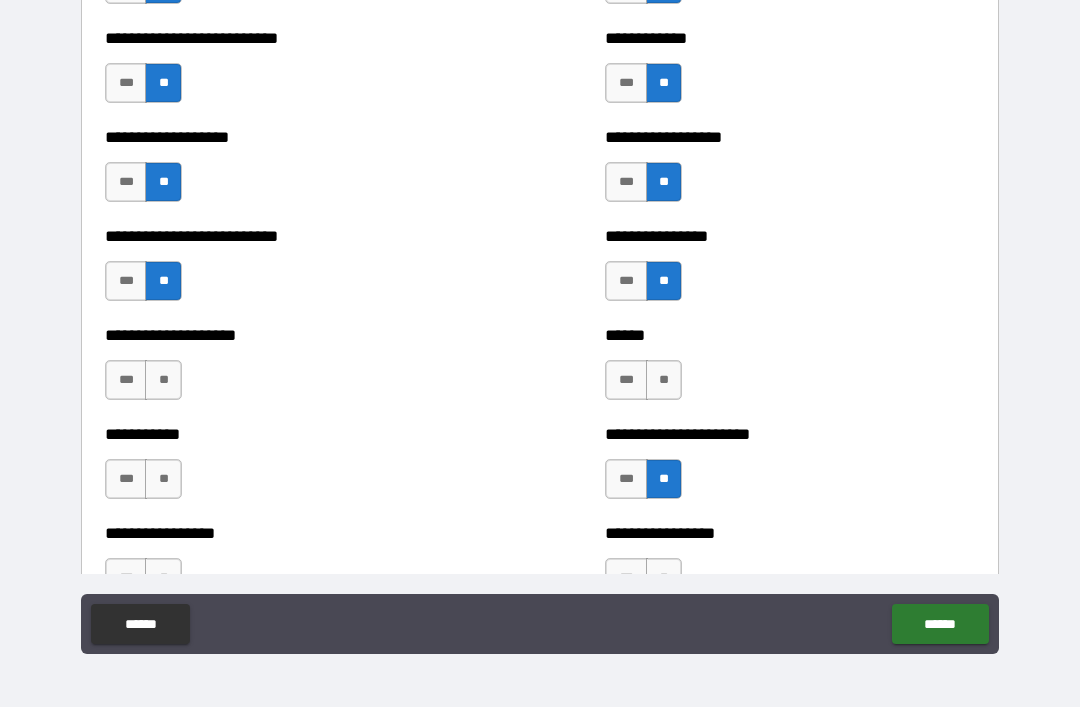 click on "**" at bounding box center [664, 380] 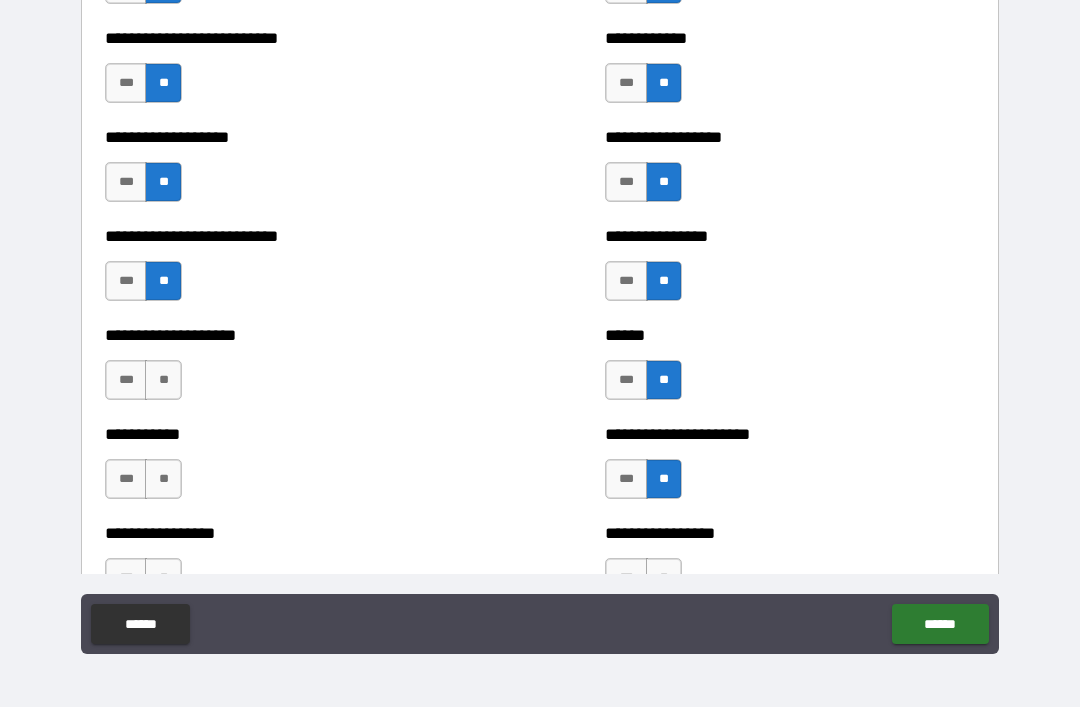 click on "**" at bounding box center [163, 380] 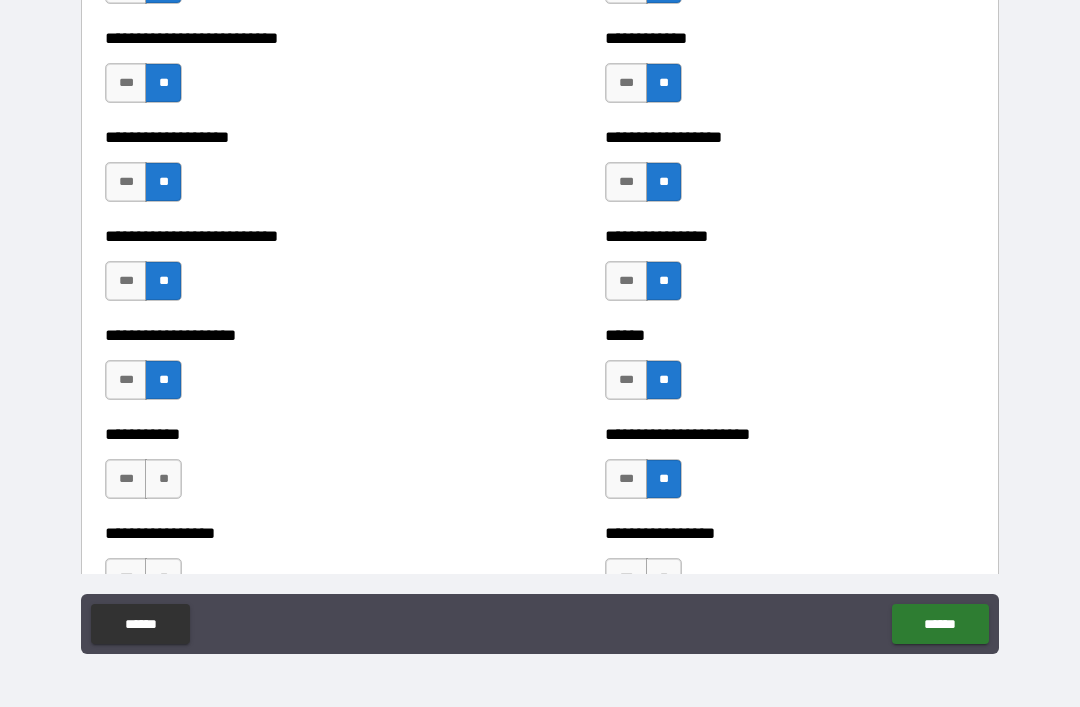 click on "**" at bounding box center (163, 479) 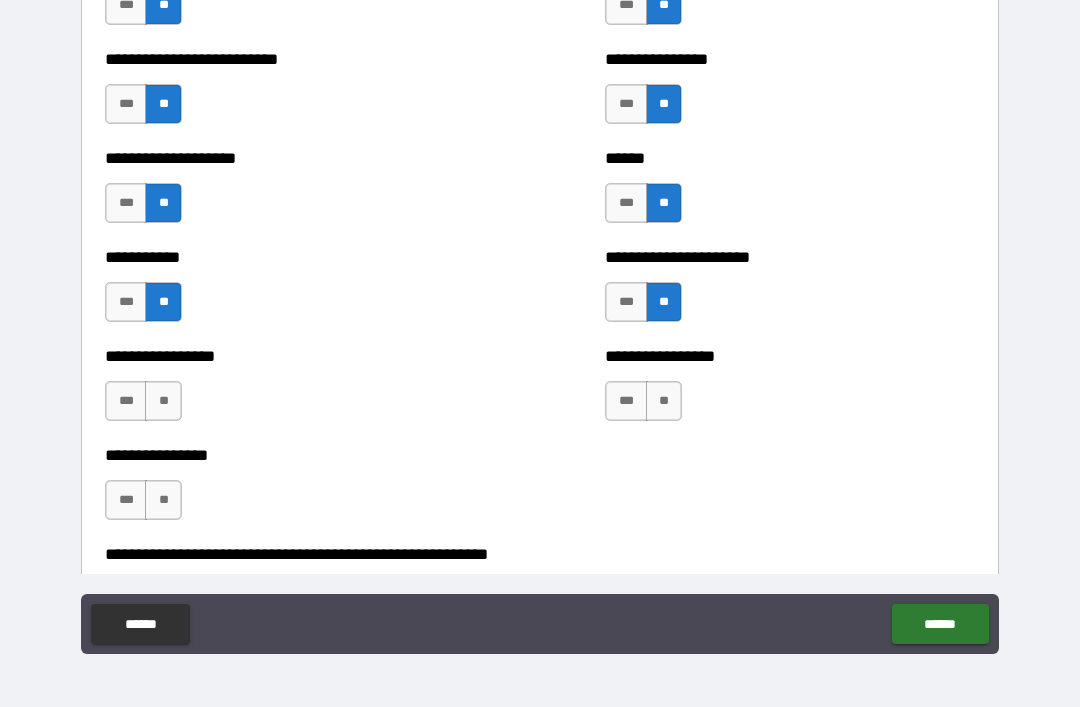 scroll, scrollTop: 5749, scrollLeft: 0, axis: vertical 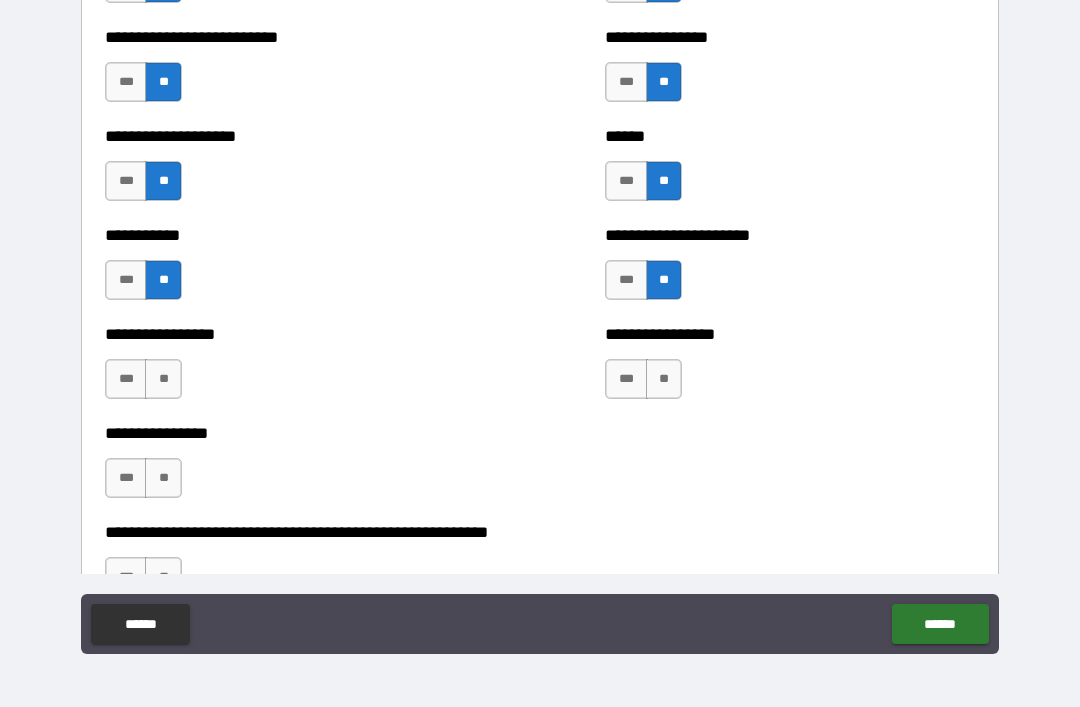 click on "**" at bounding box center (163, 379) 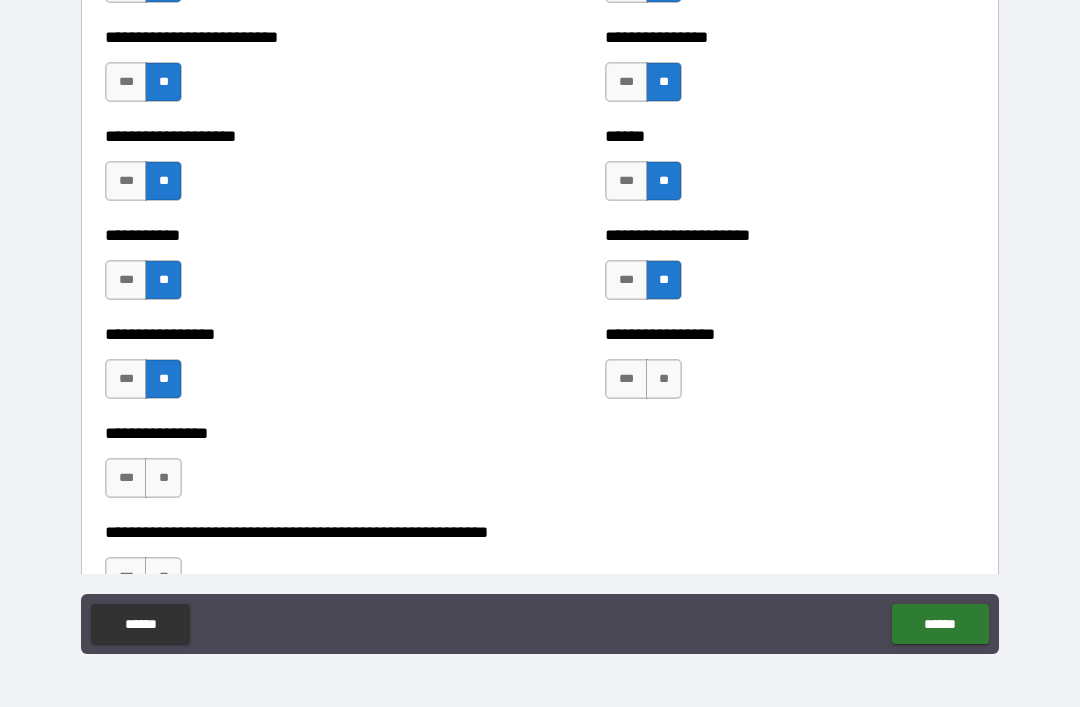 click on "**" at bounding box center (163, 478) 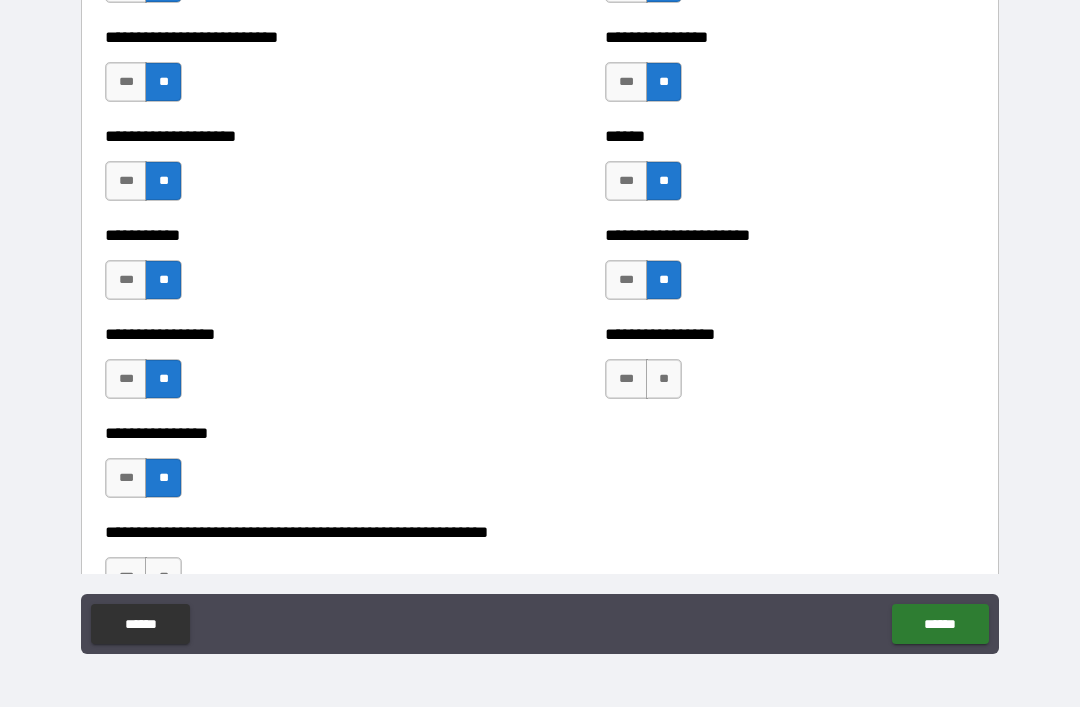 click on "**" at bounding box center (664, 379) 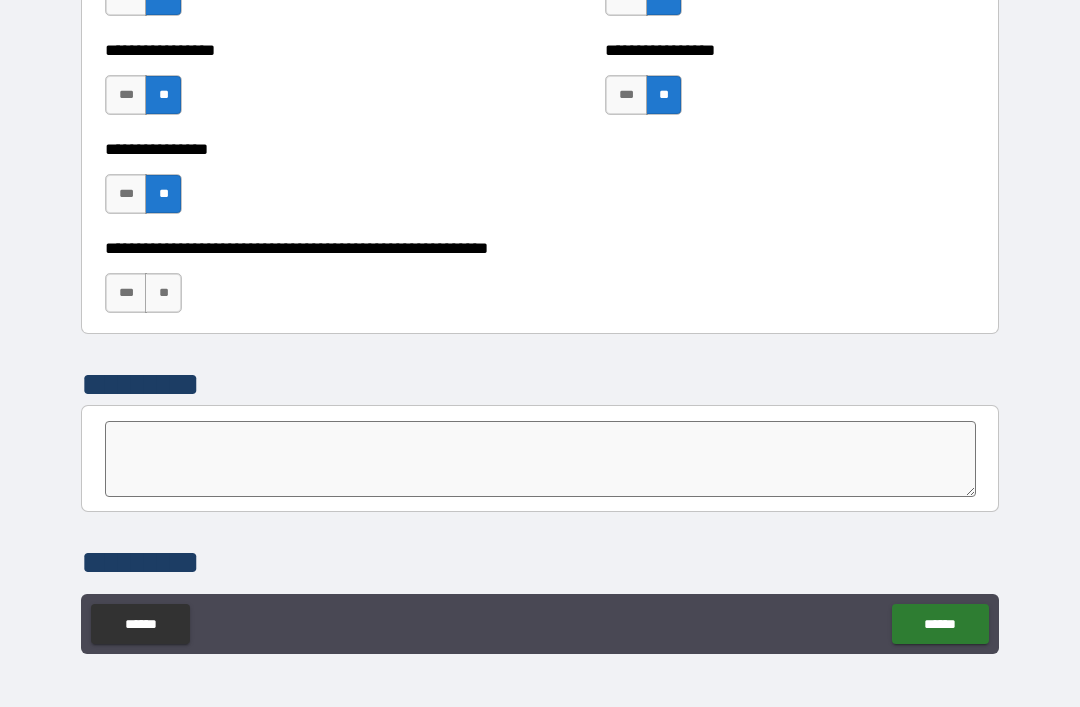 scroll, scrollTop: 6033, scrollLeft: 0, axis: vertical 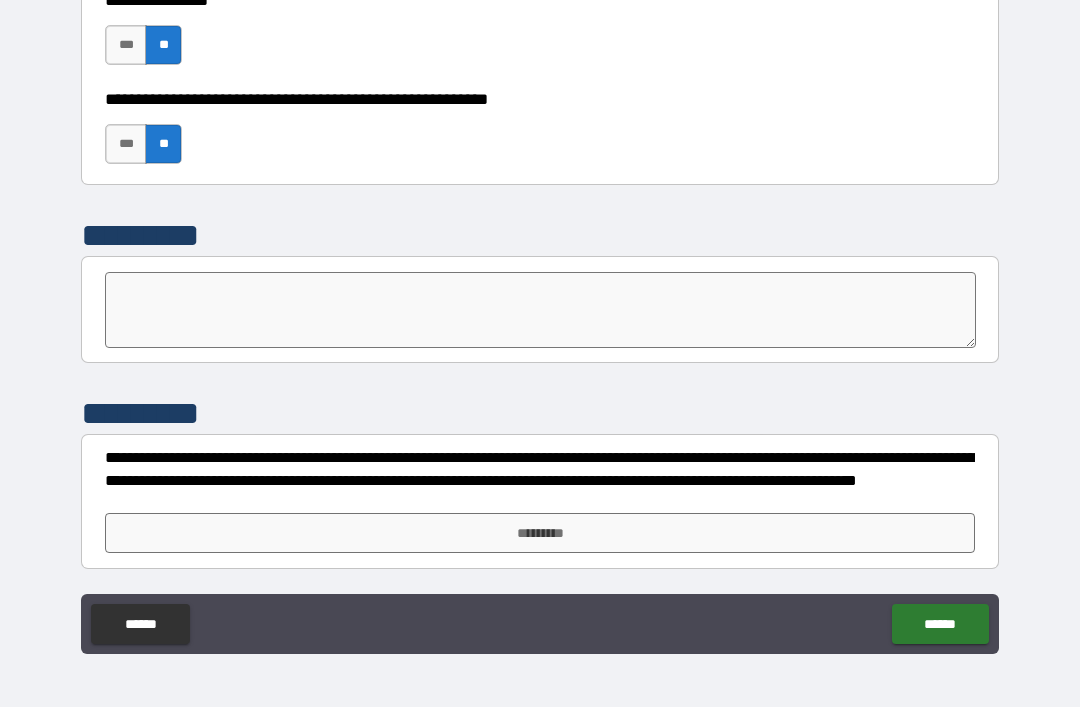 click on "*********" at bounding box center (540, 533) 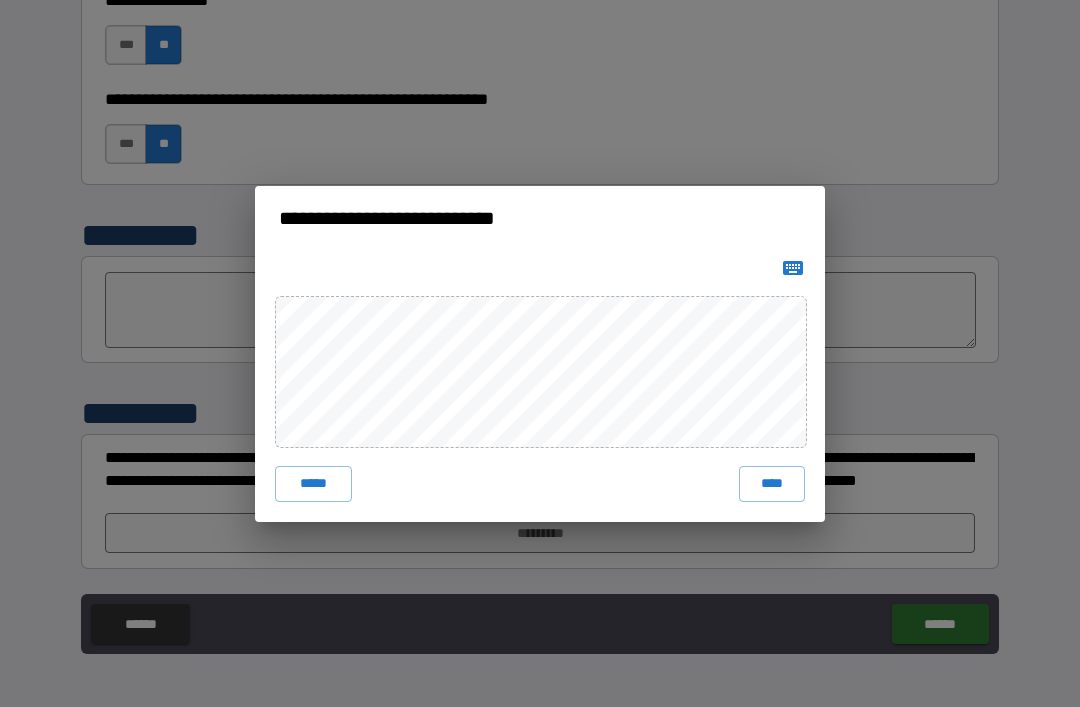 click on "****" at bounding box center [772, 484] 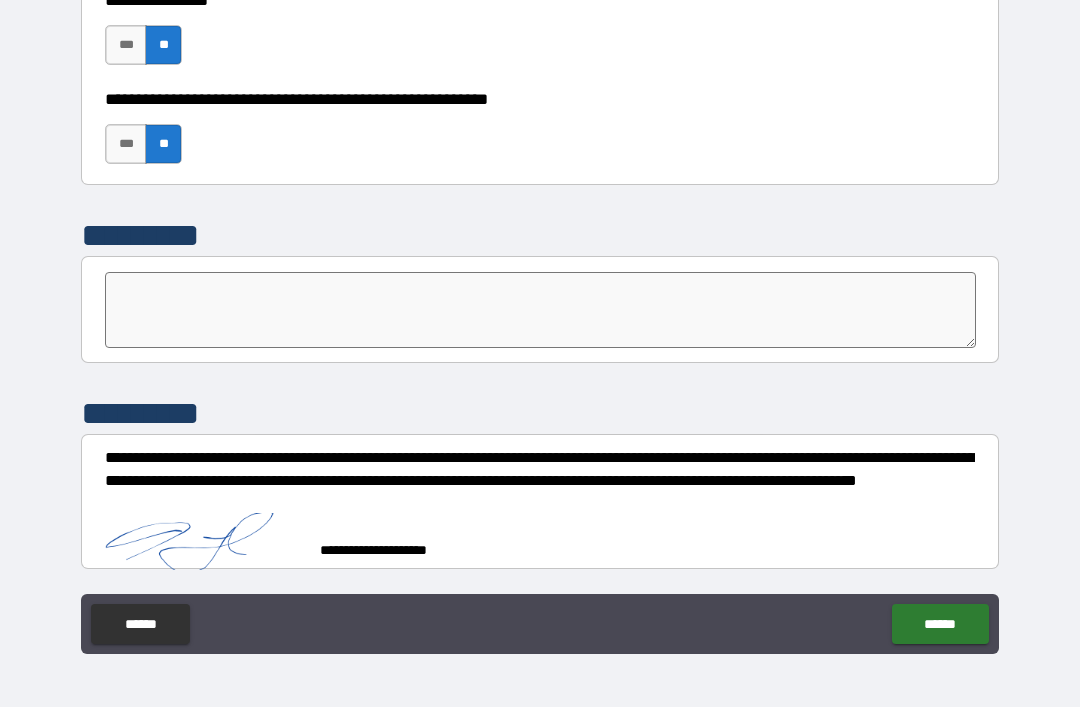 scroll, scrollTop: 6172, scrollLeft: 0, axis: vertical 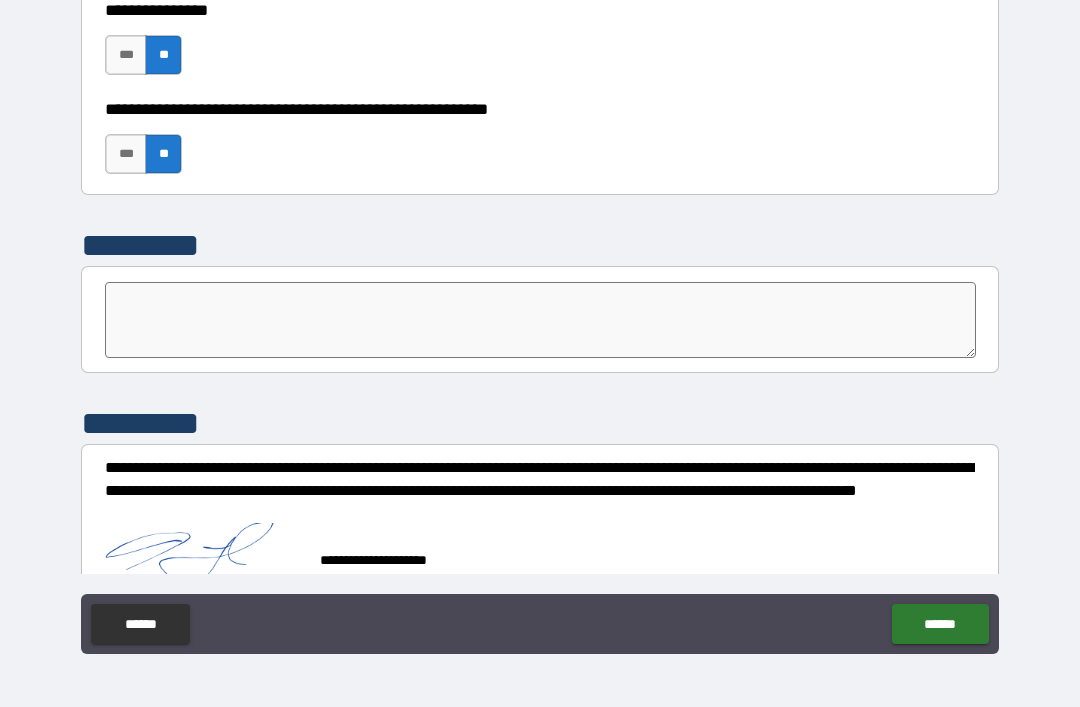 click on "******" at bounding box center (940, 624) 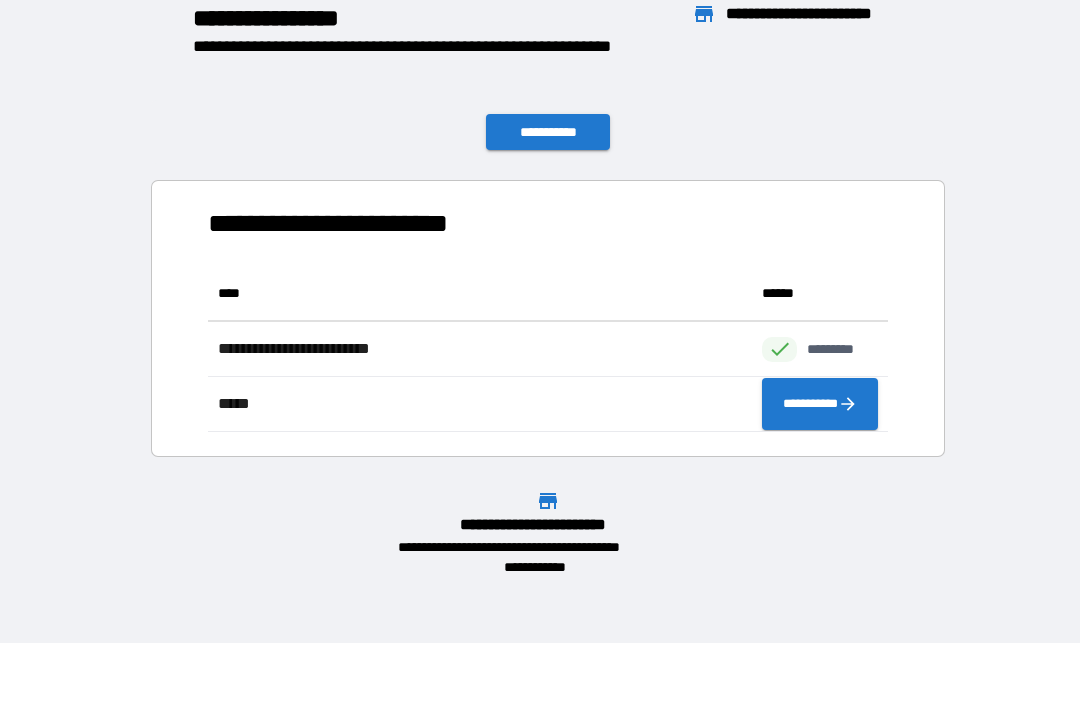 scroll, scrollTop: 1, scrollLeft: 1, axis: both 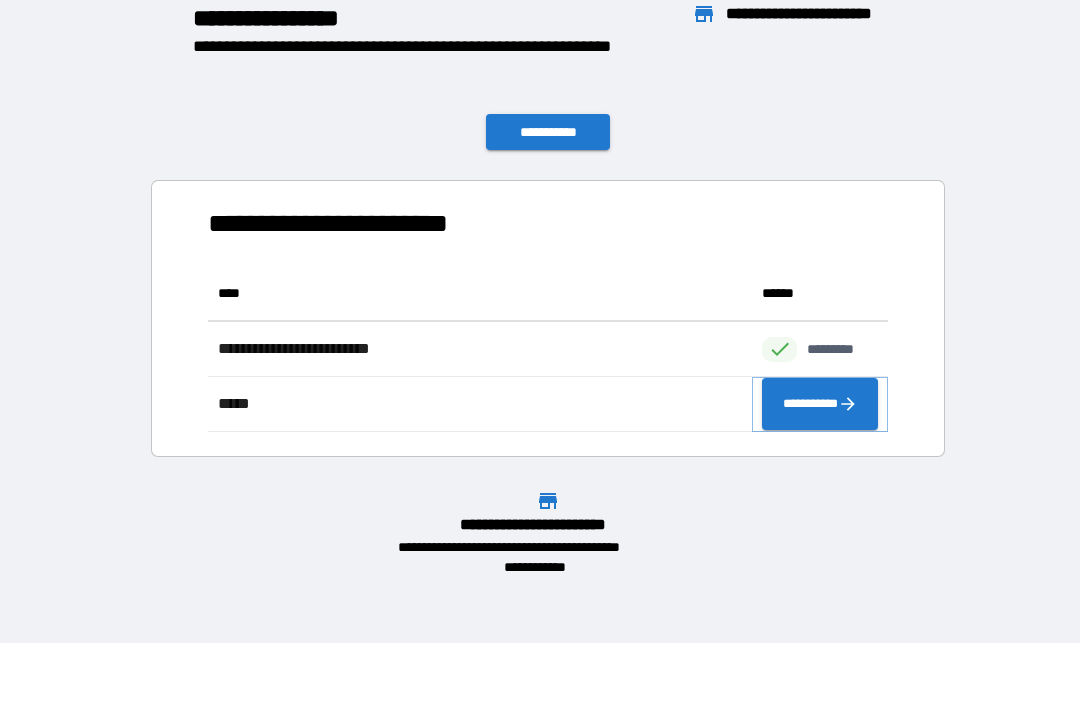 click on "**********" at bounding box center [820, 404] 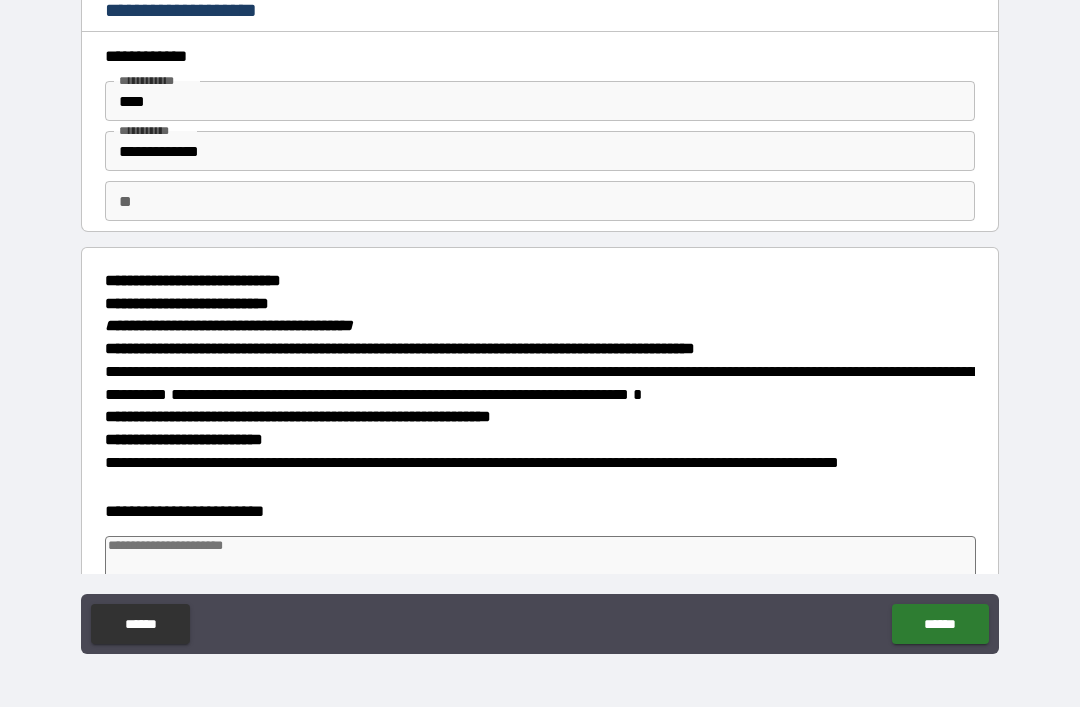 type on "*" 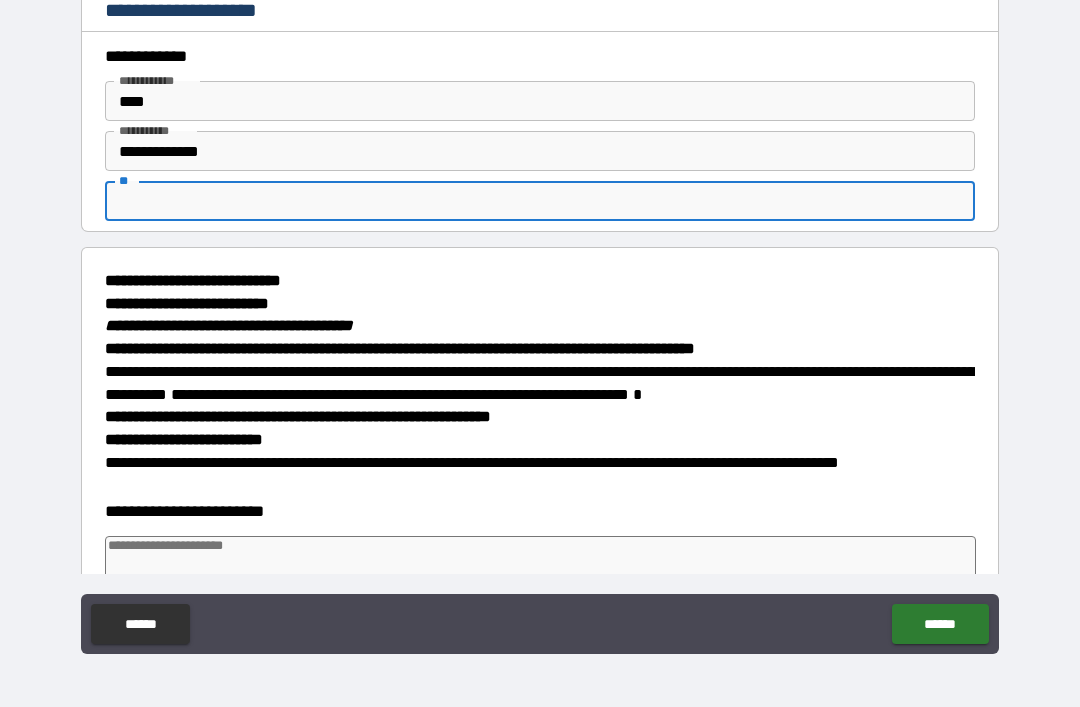 type on "*" 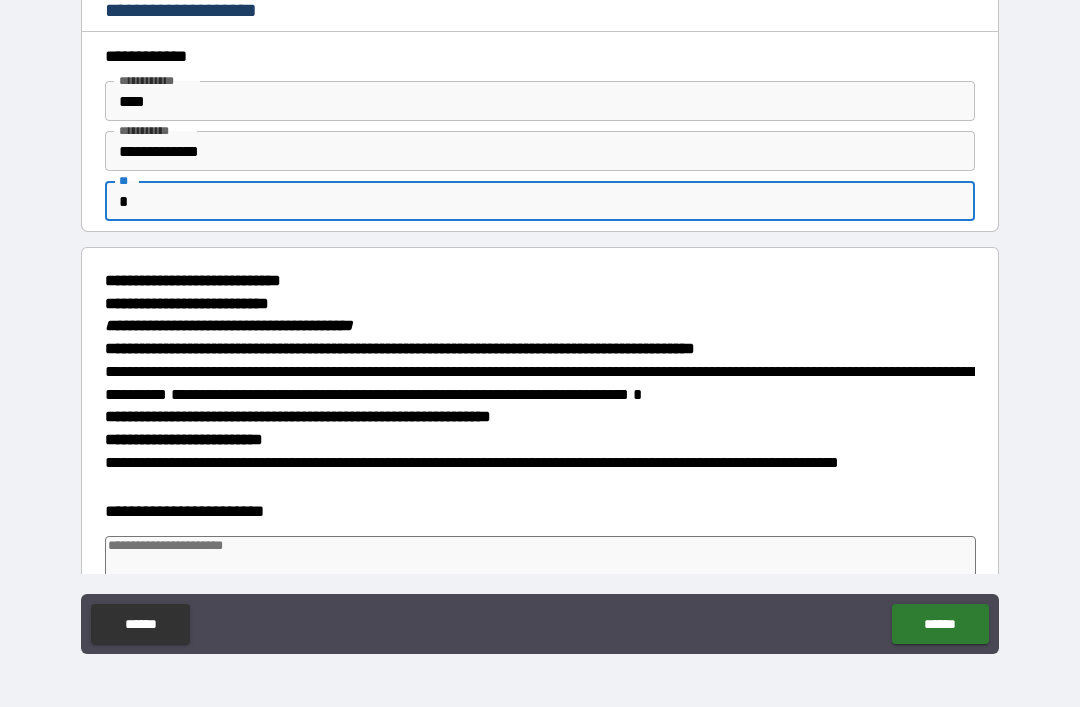 type on "*" 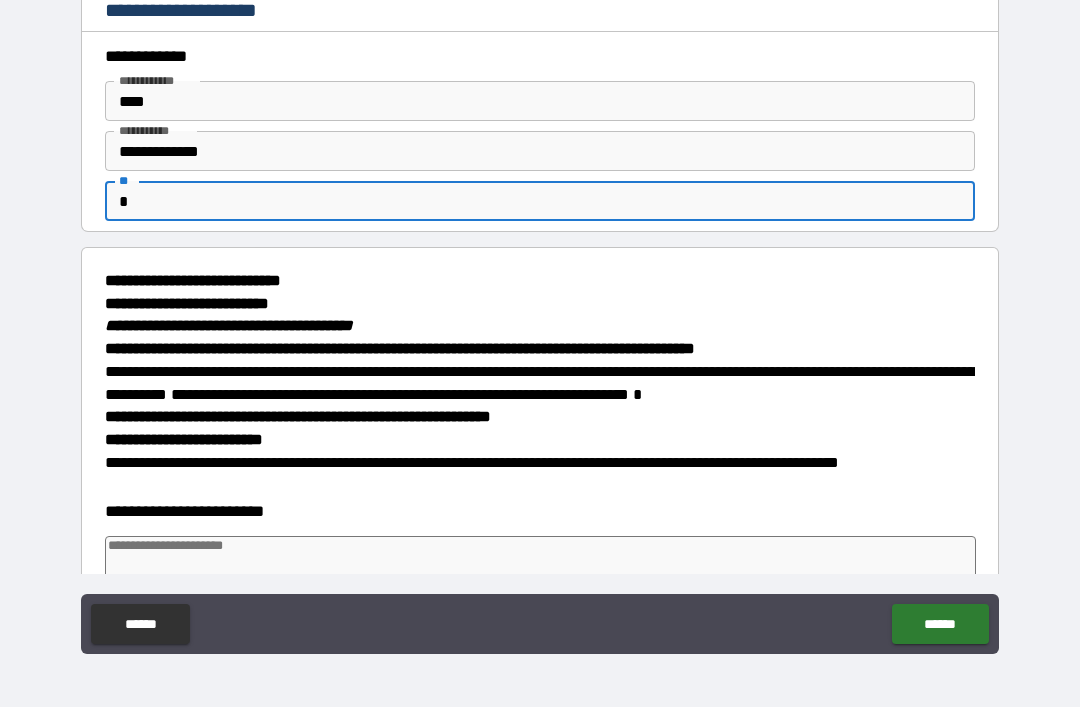 type on "*" 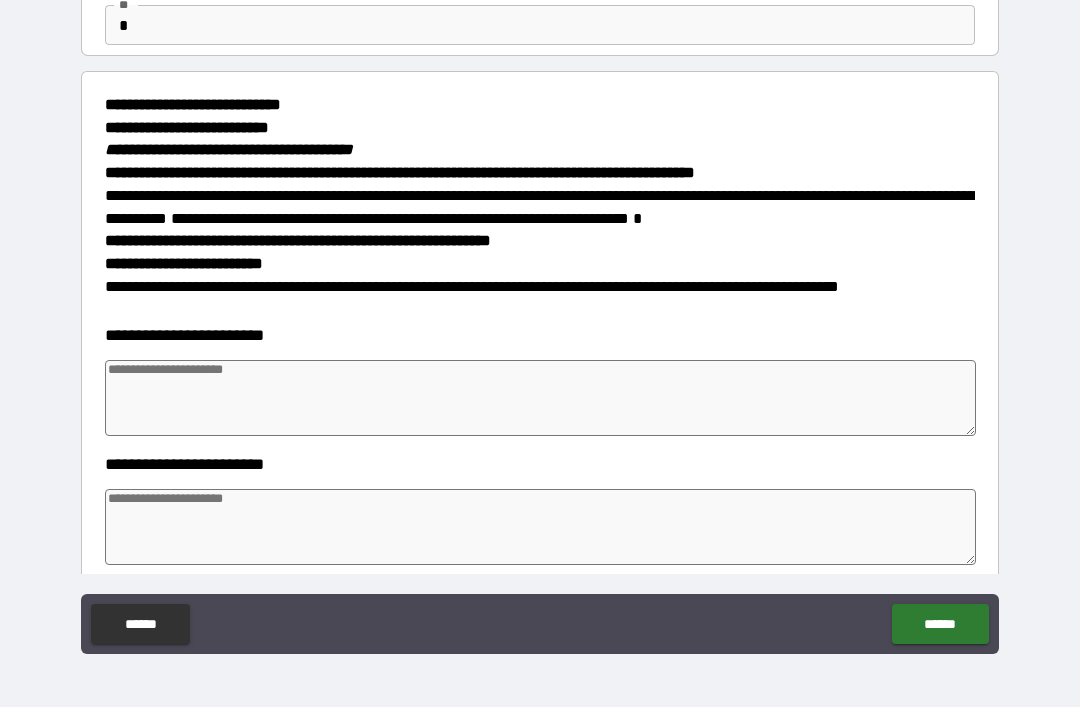 scroll, scrollTop: 180, scrollLeft: 0, axis: vertical 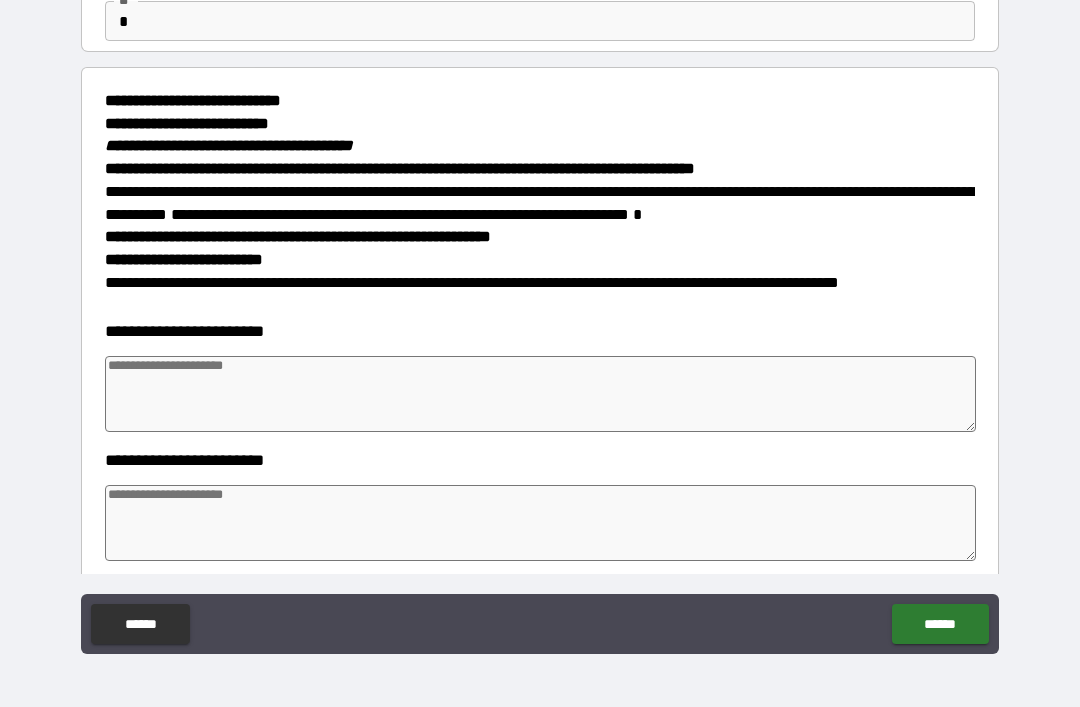 click at bounding box center (540, 394) 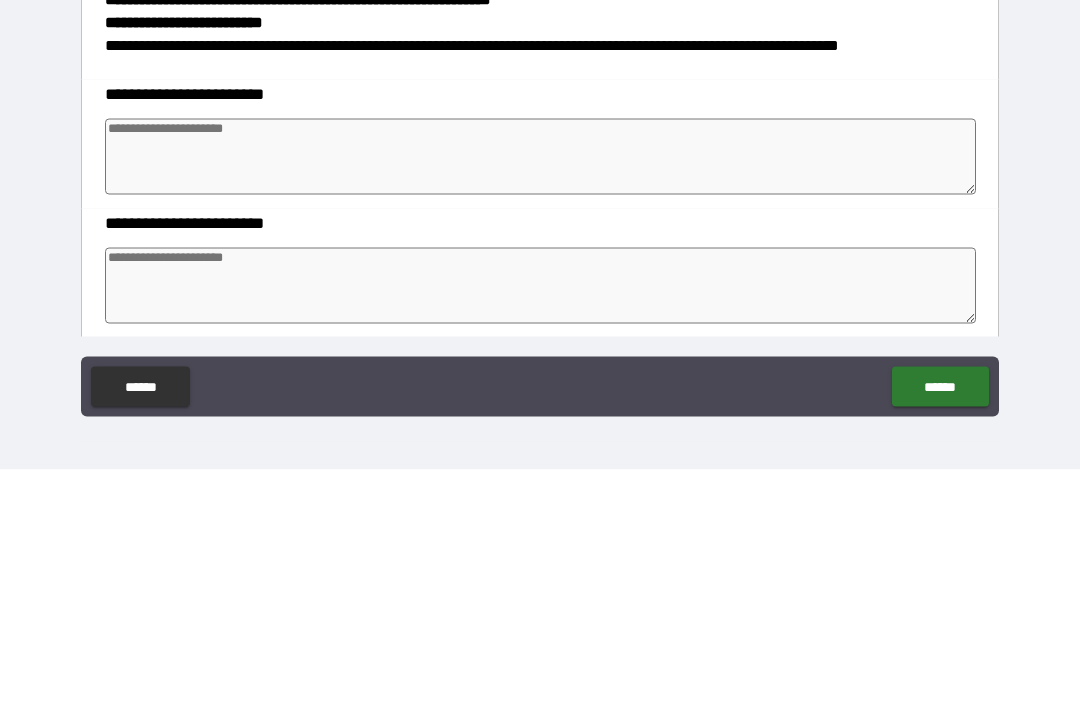 type on "*" 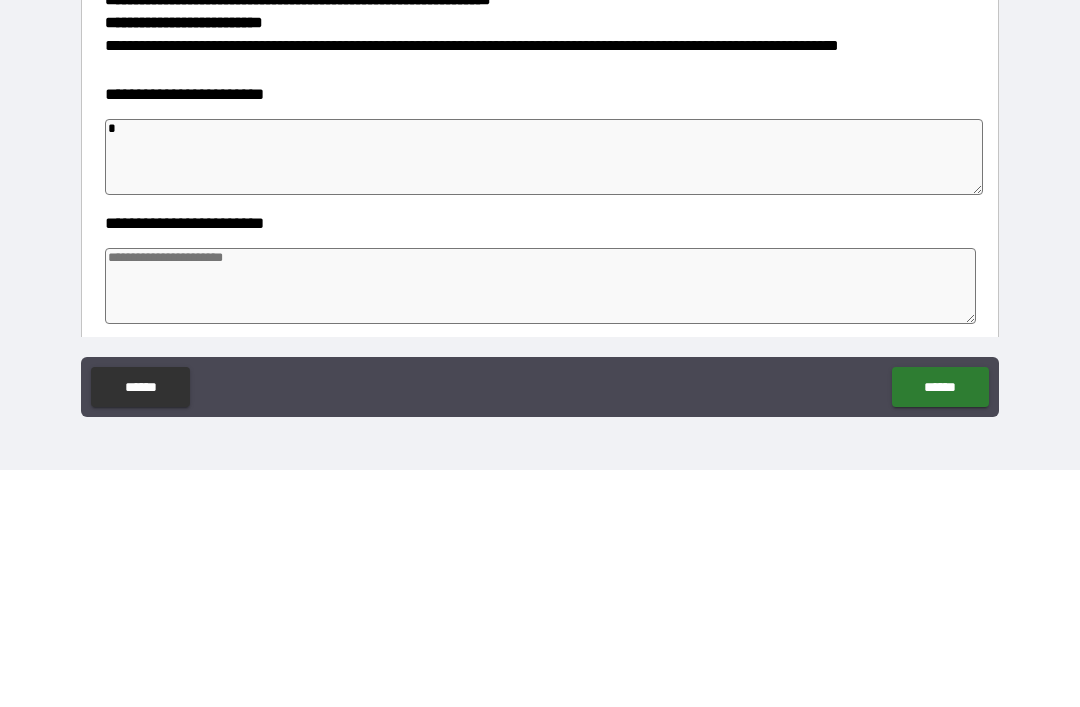 type on "*" 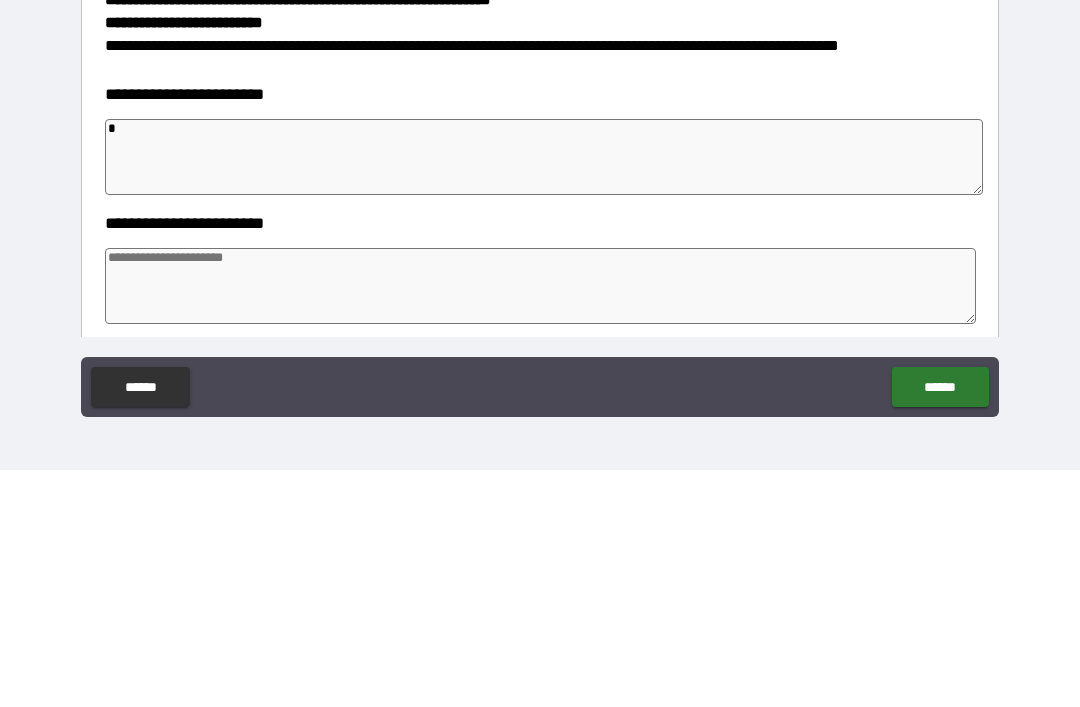type on "*" 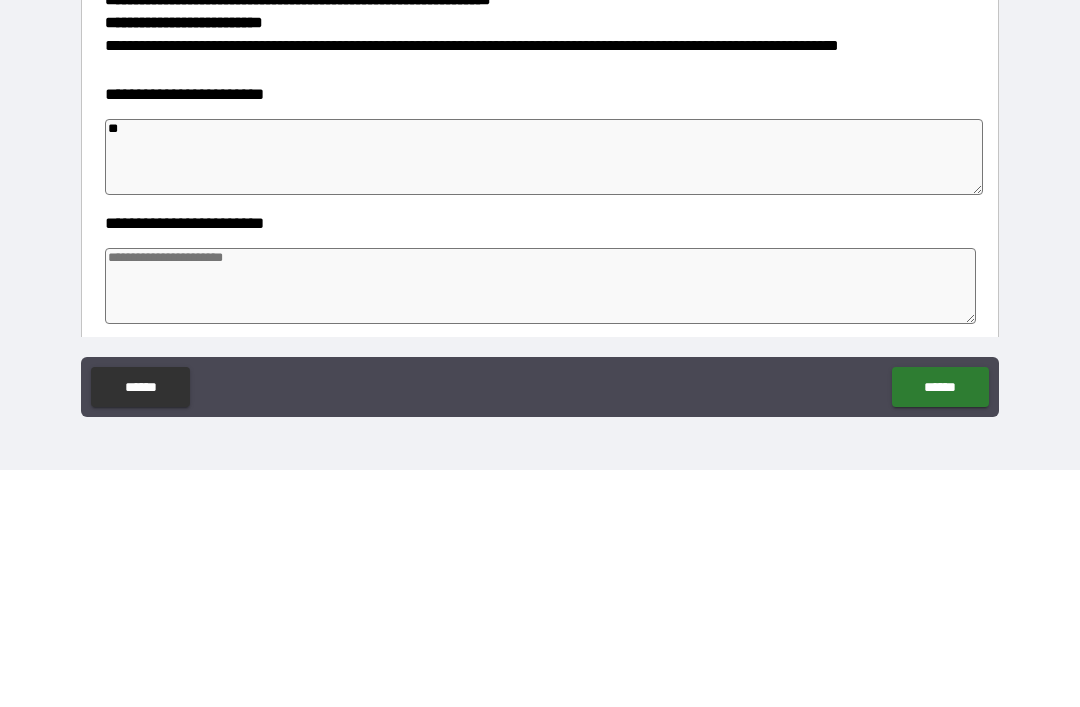 type on "*" 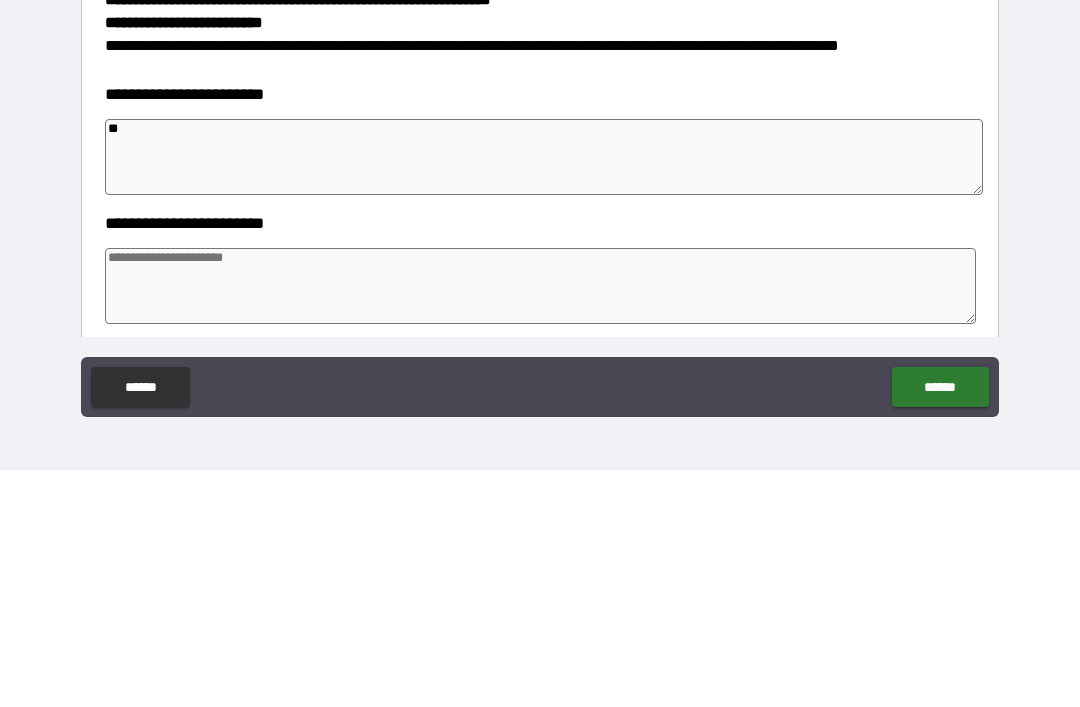 type on "*" 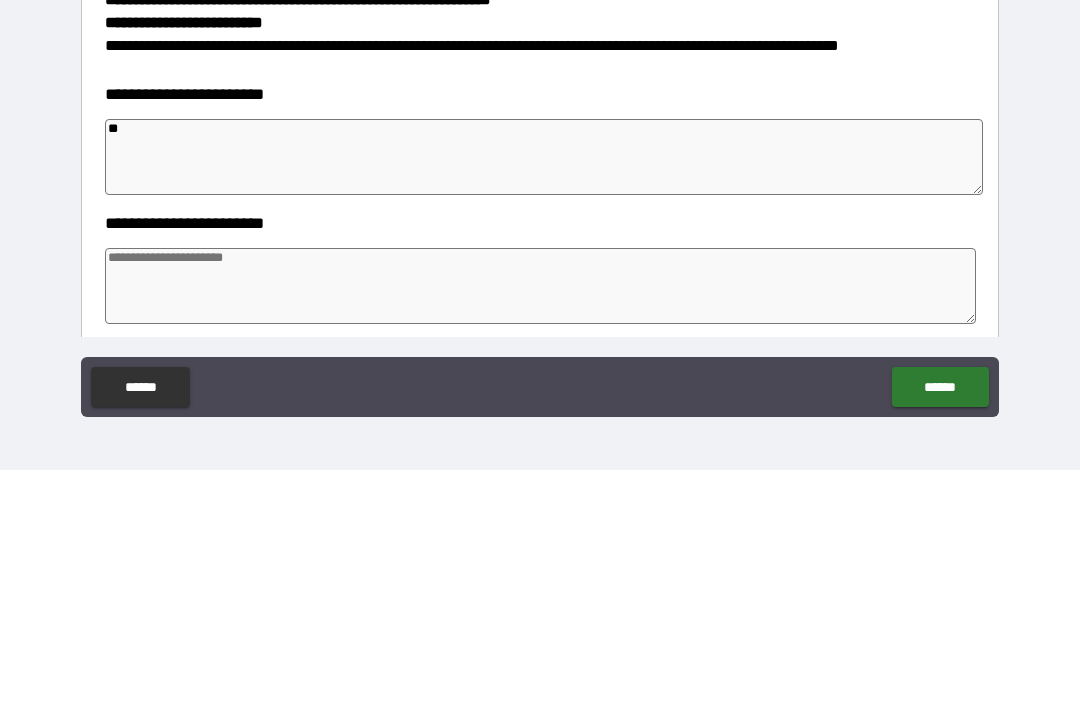type on "*" 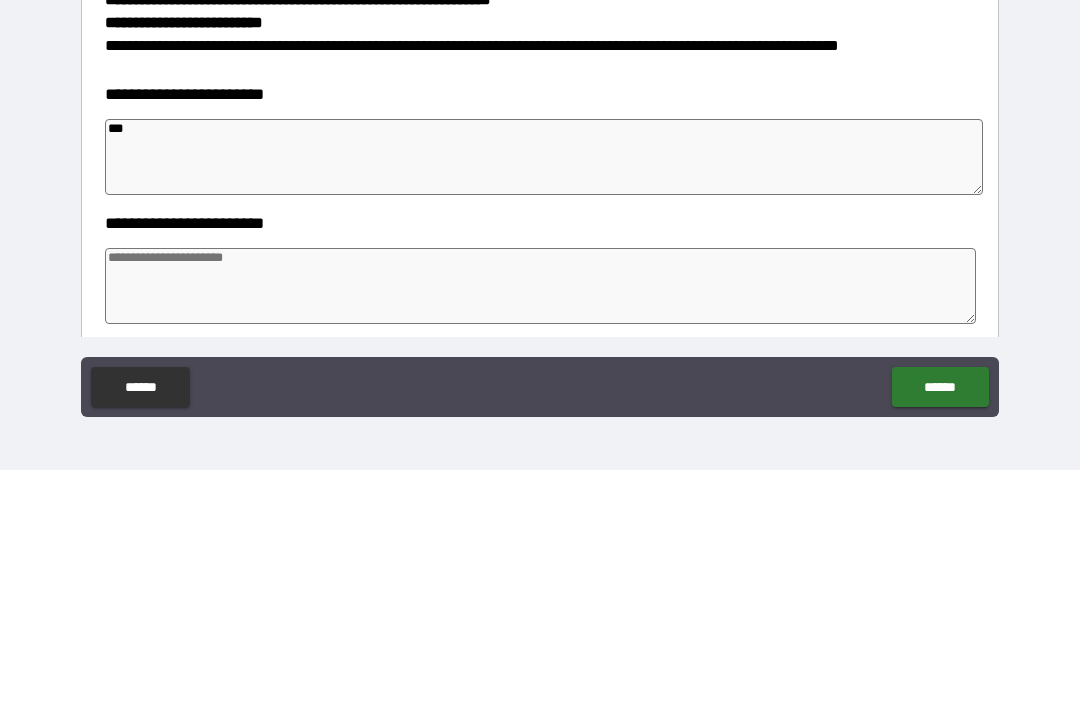 type on "*" 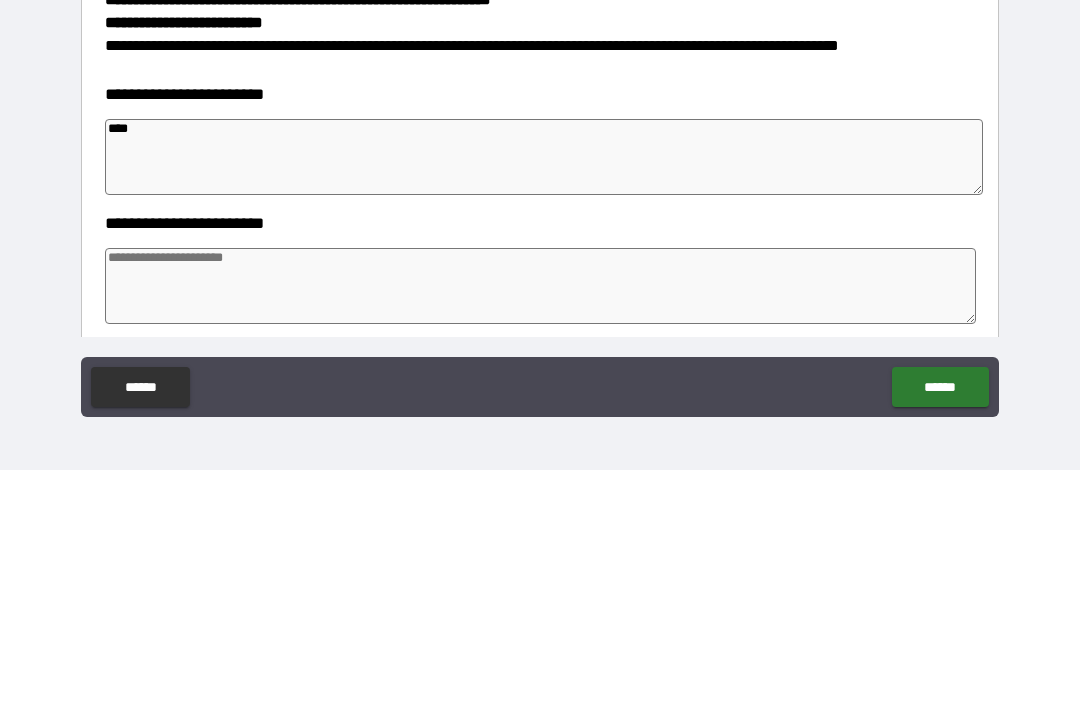 type on "*" 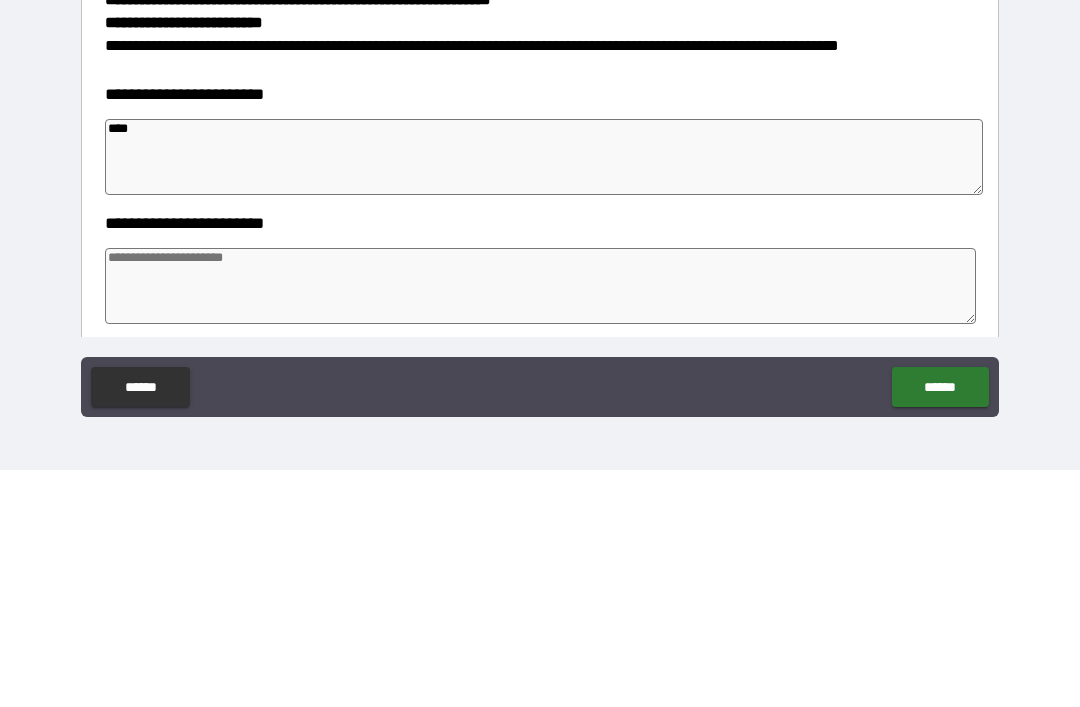 type on "*" 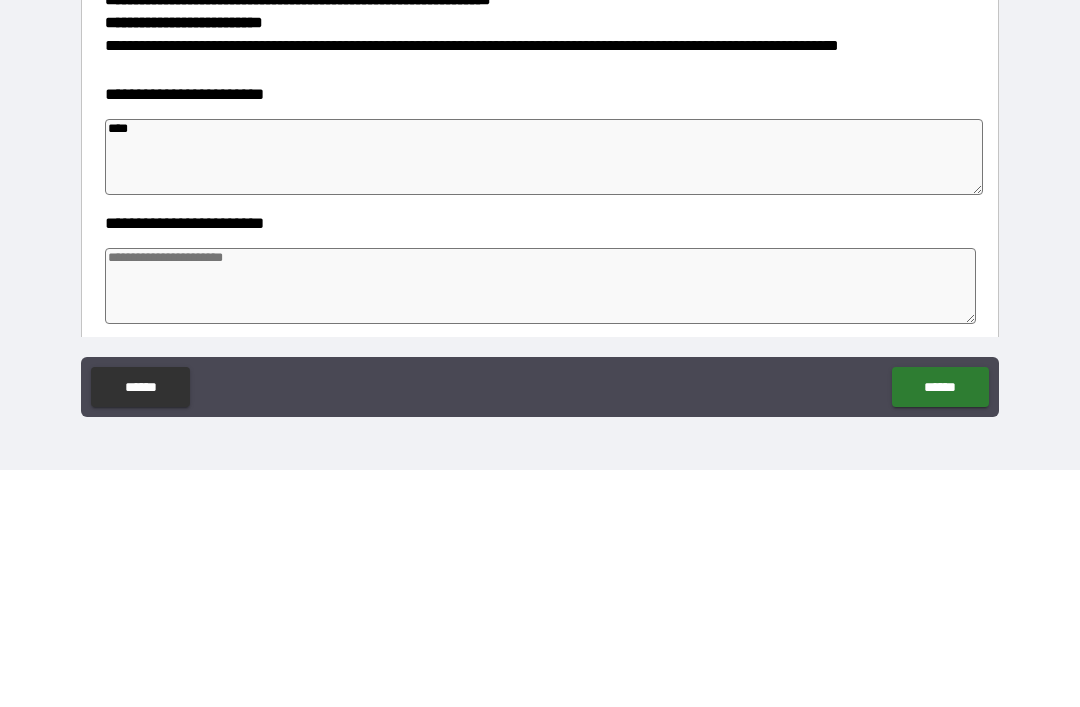 type on "*" 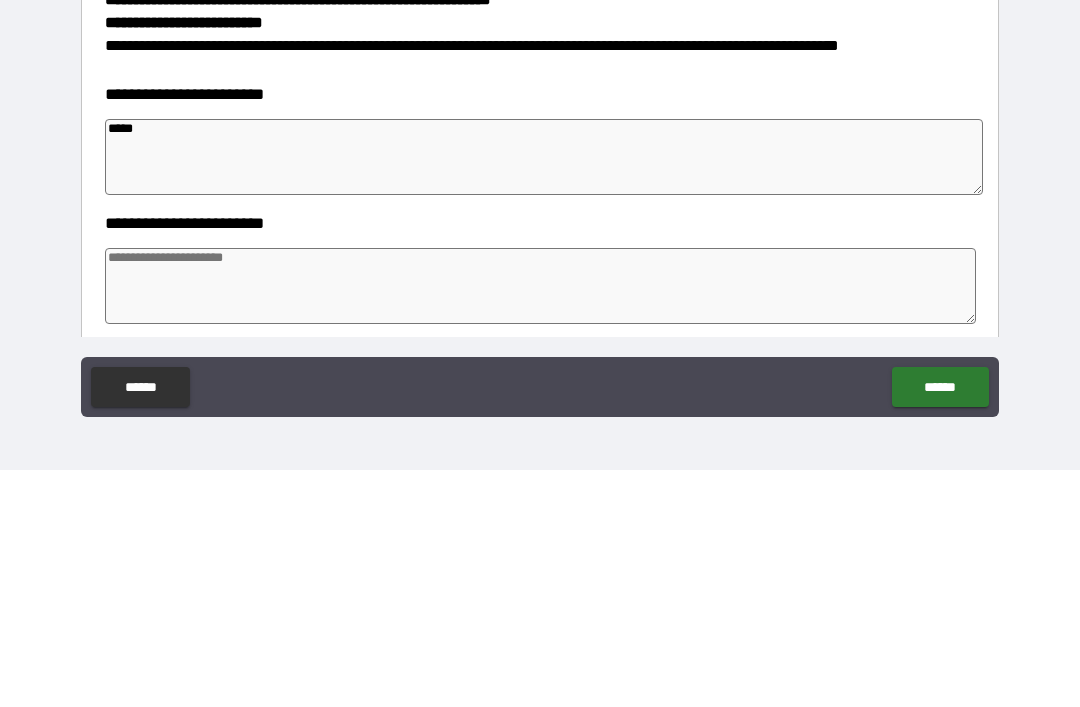 type on "*" 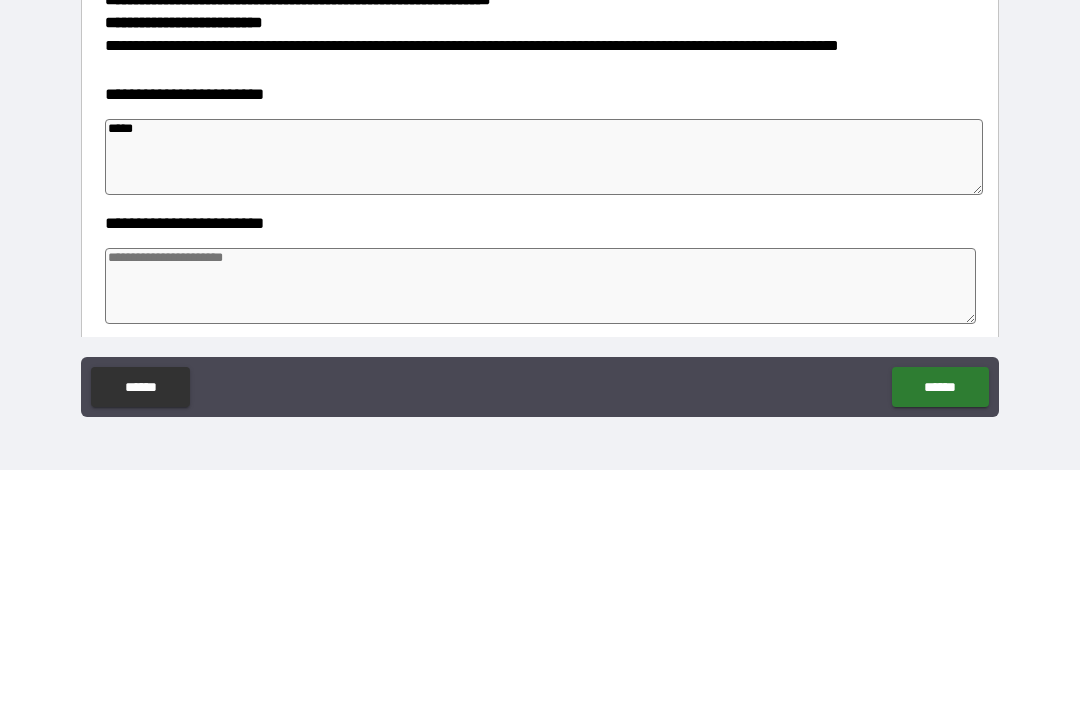 type on "*" 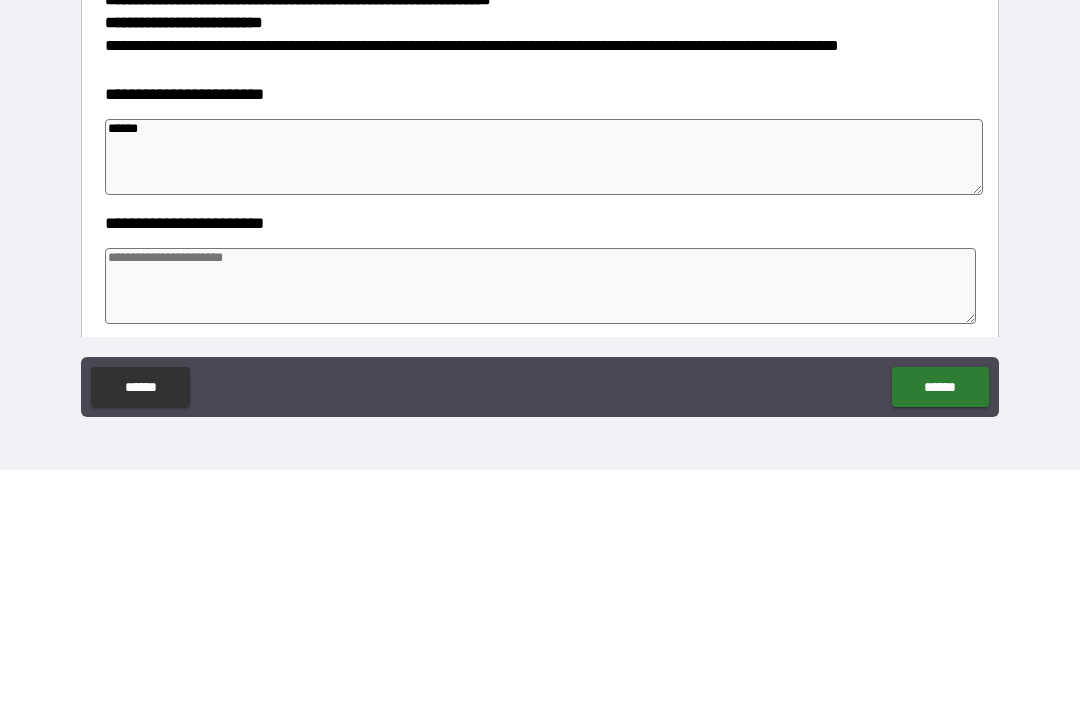type on "*" 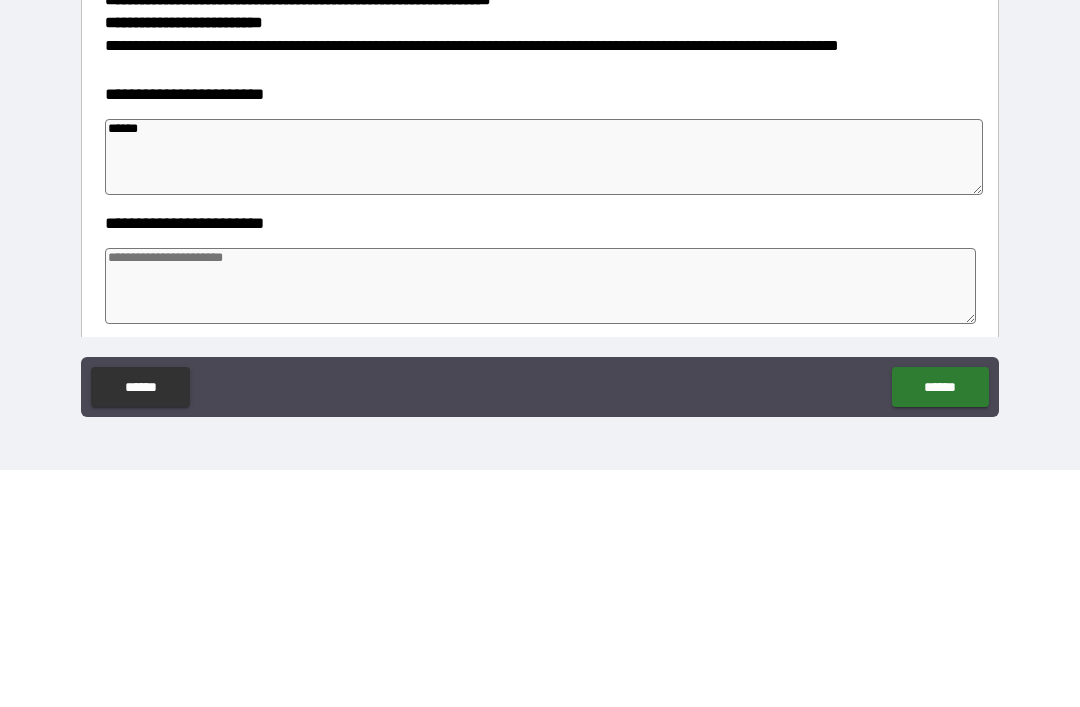 type on "*******" 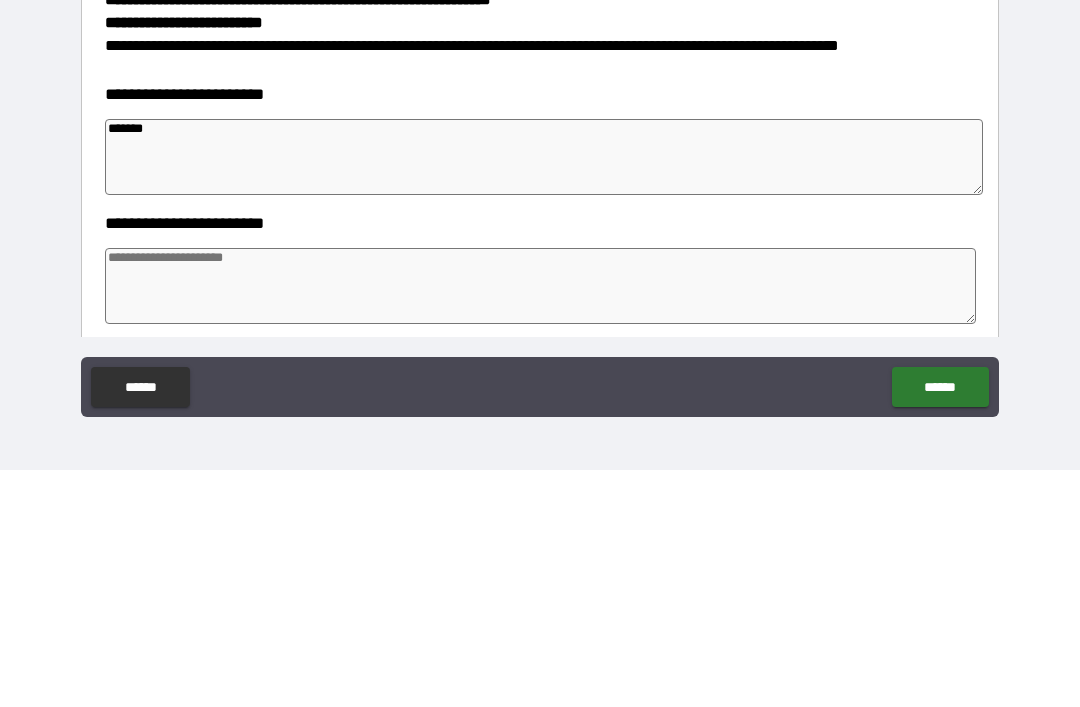 type on "*" 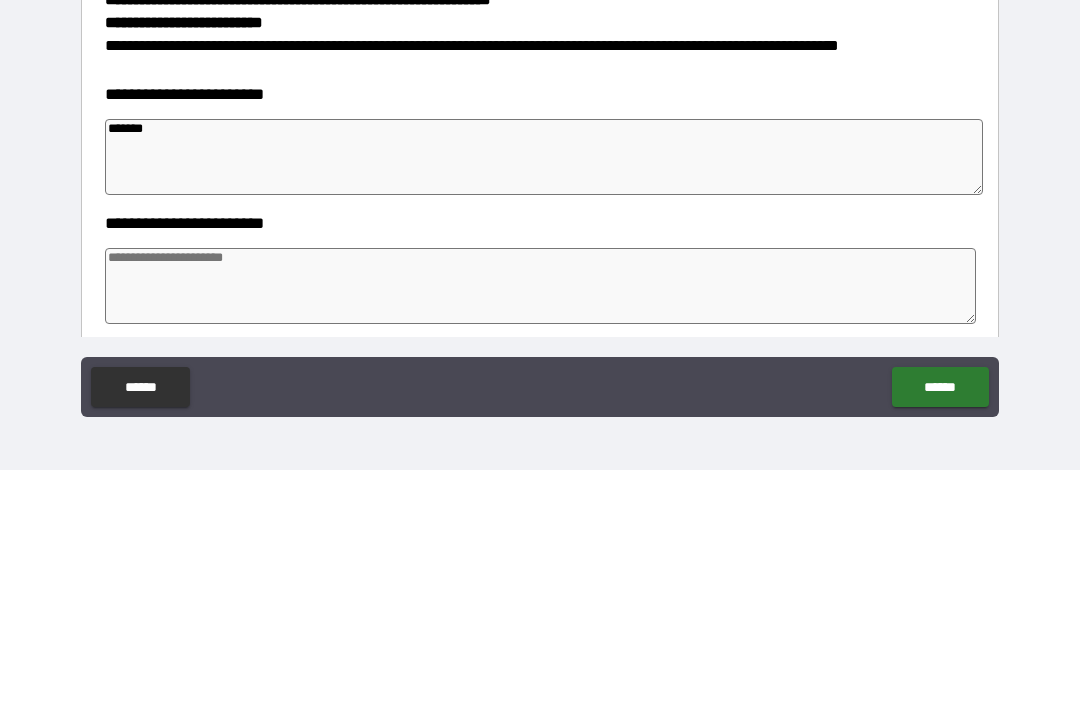 type on "*" 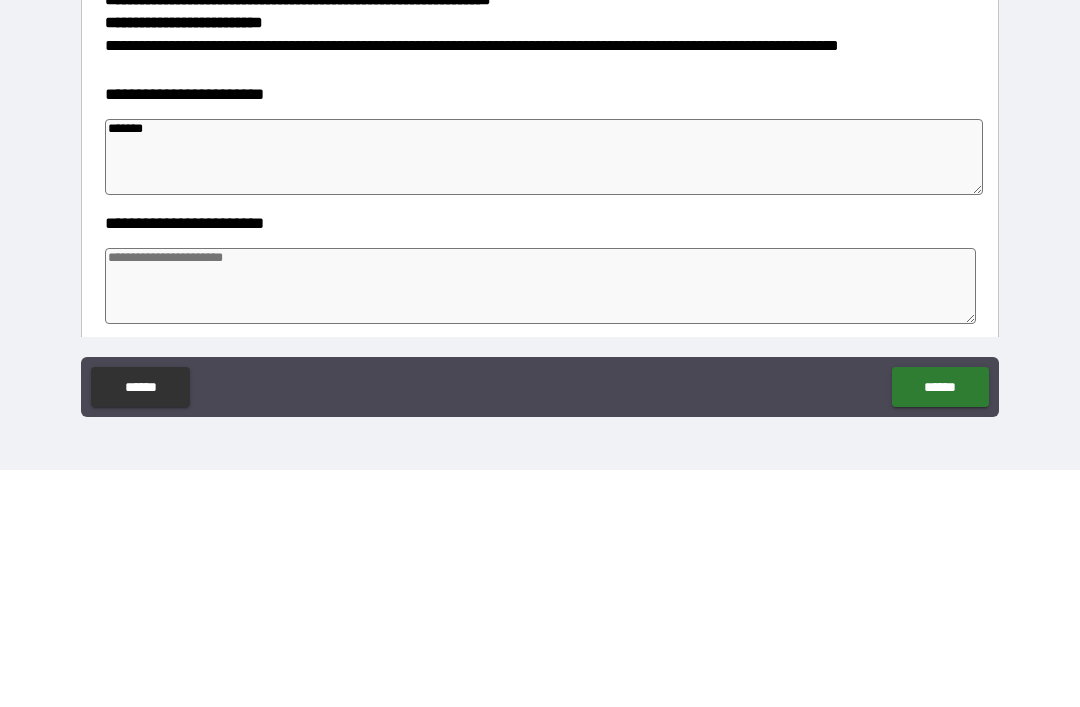 type on "*" 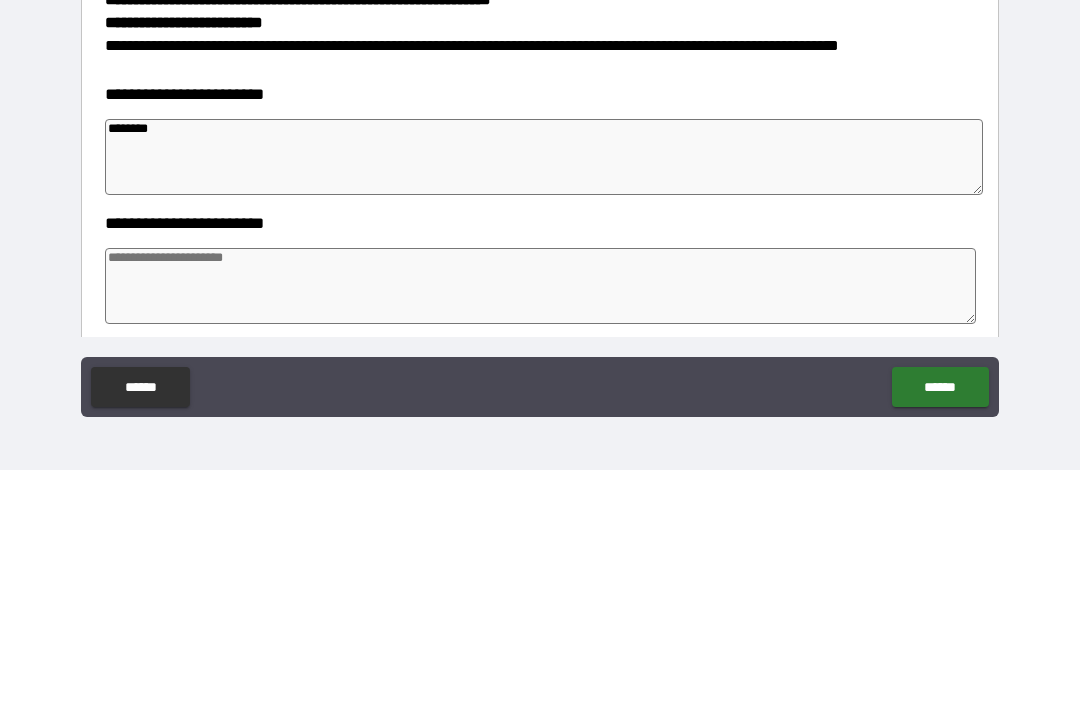 type on "*" 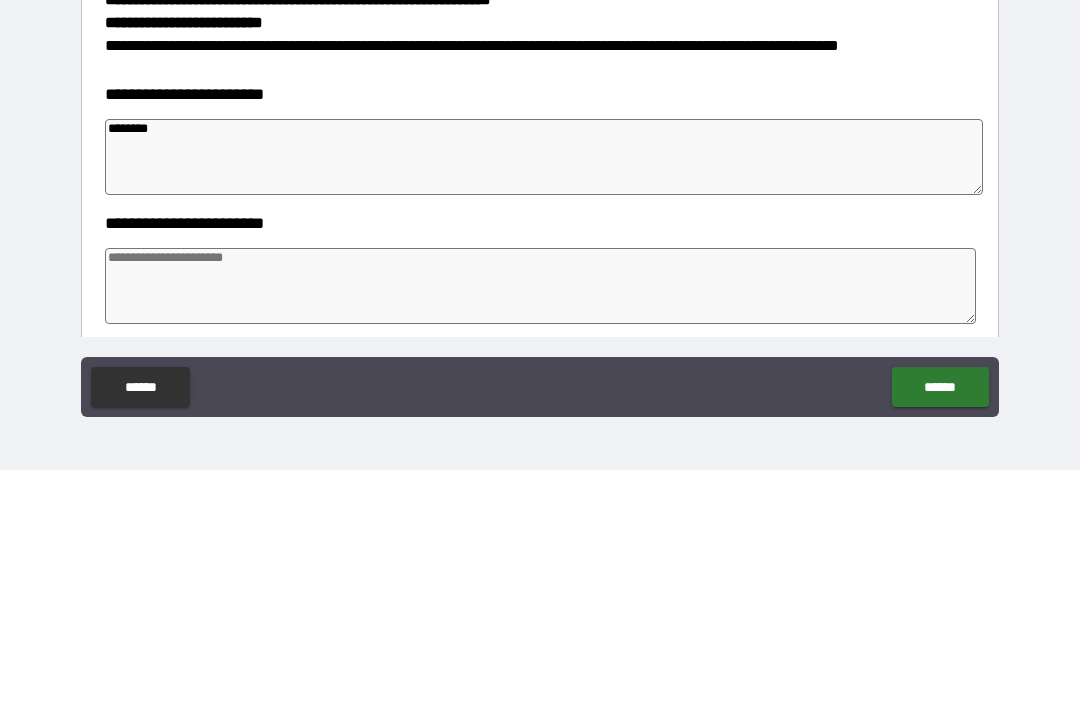 type on "*********" 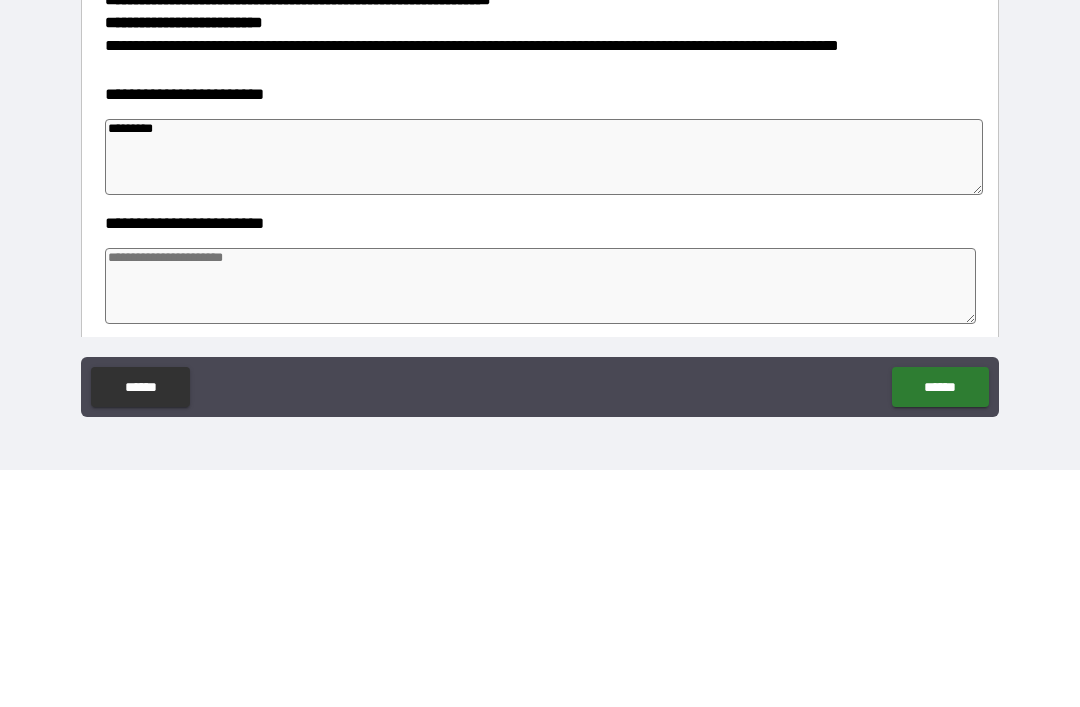 type on "*" 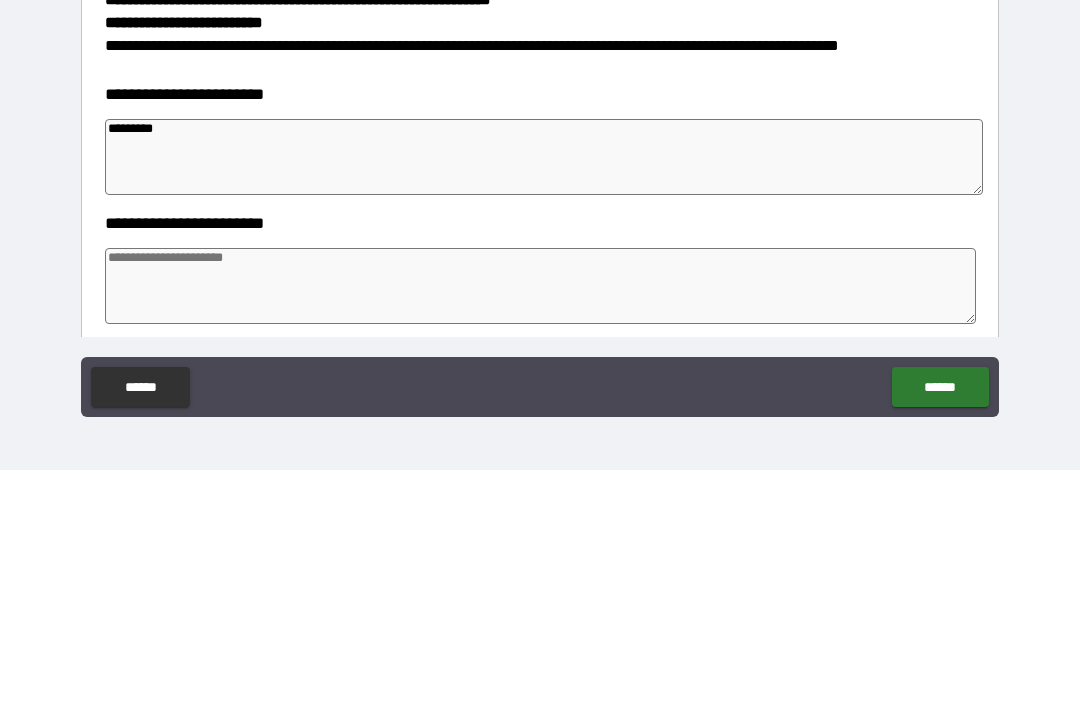 type on "*" 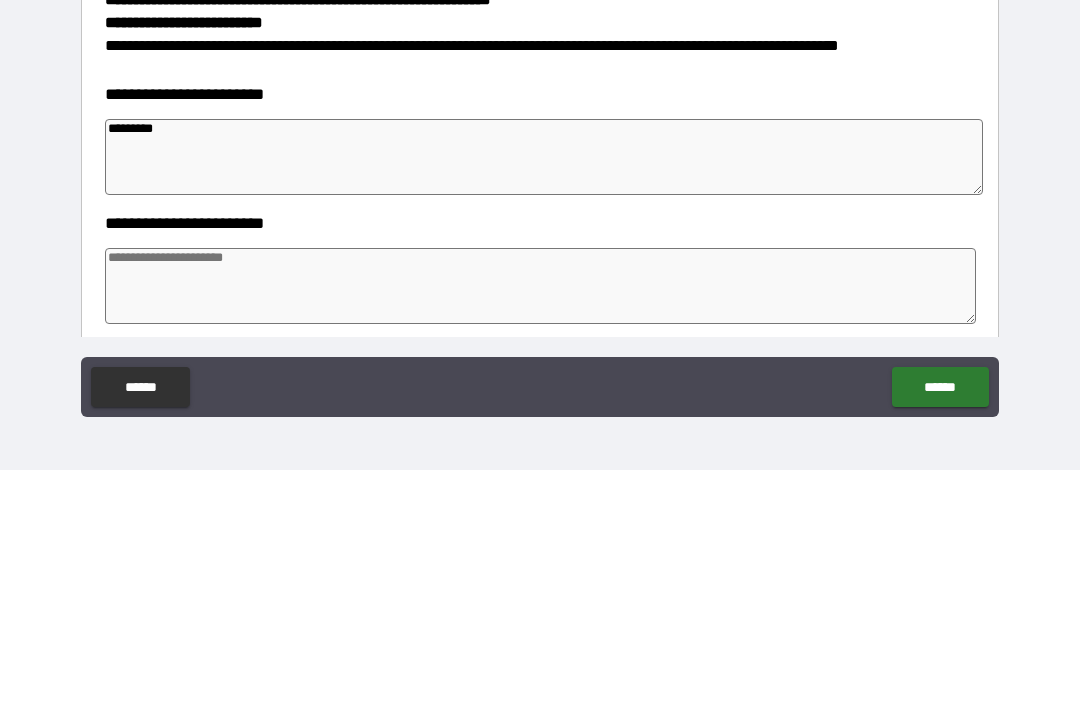 type on "*" 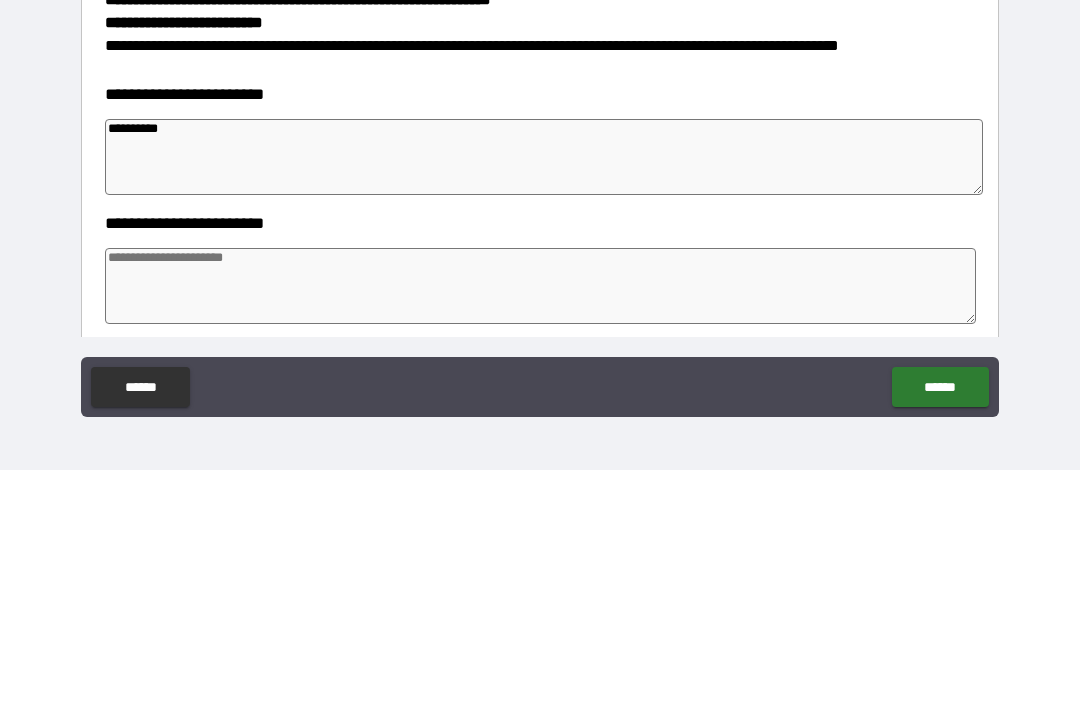 type on "*" 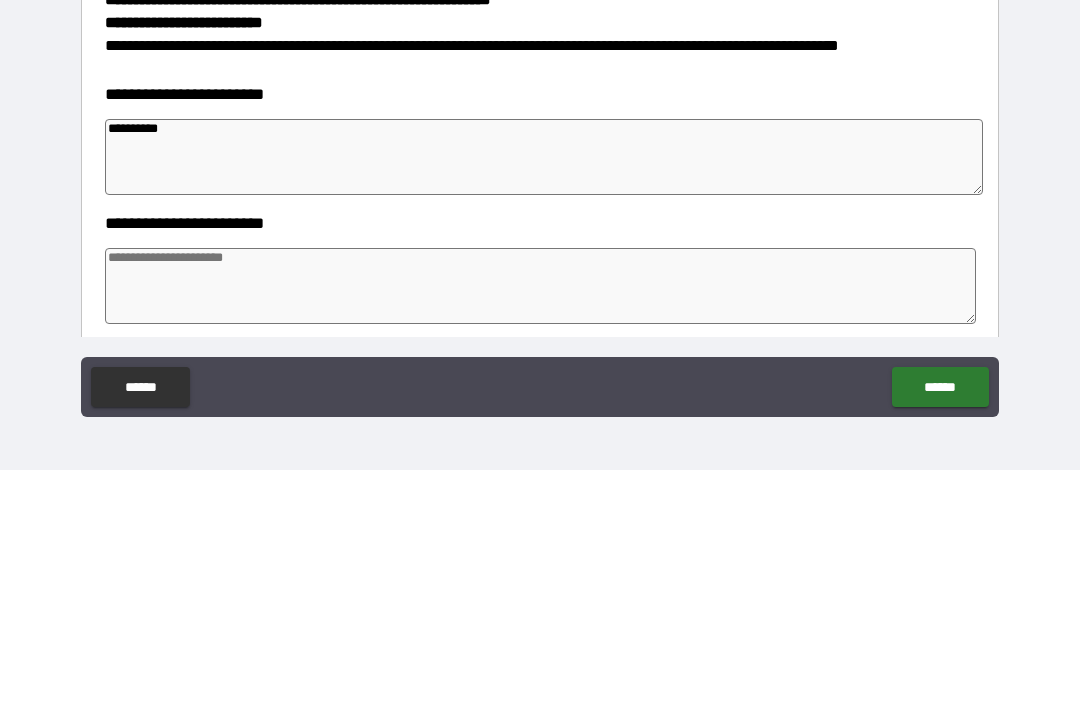 type on "*" 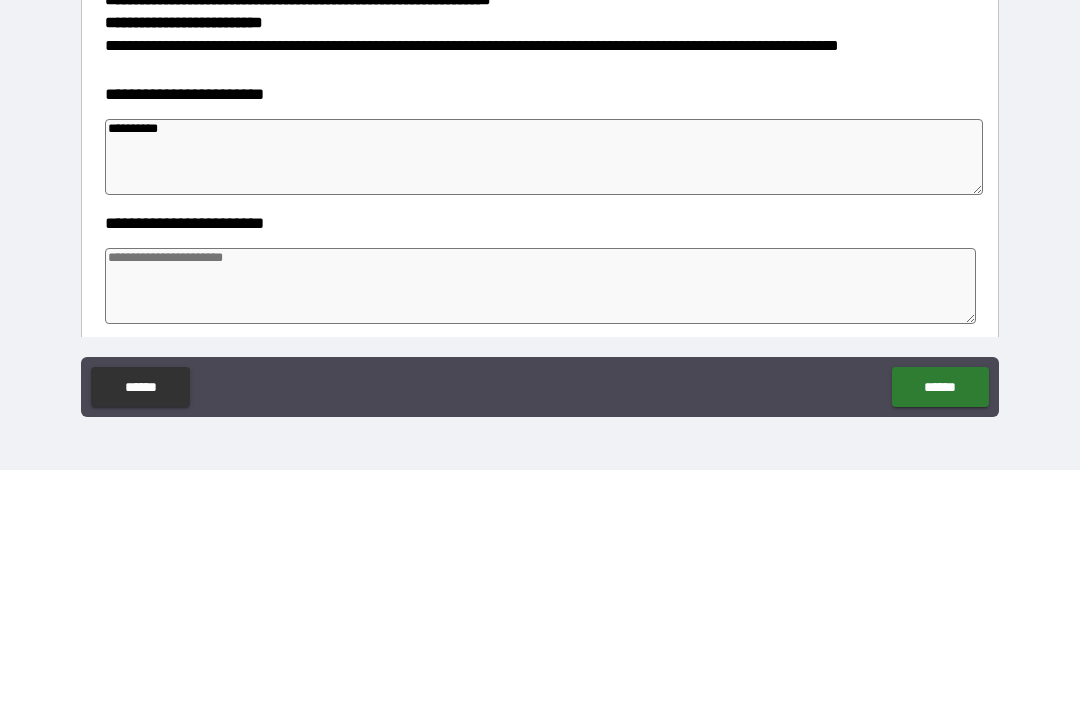 type on "*" 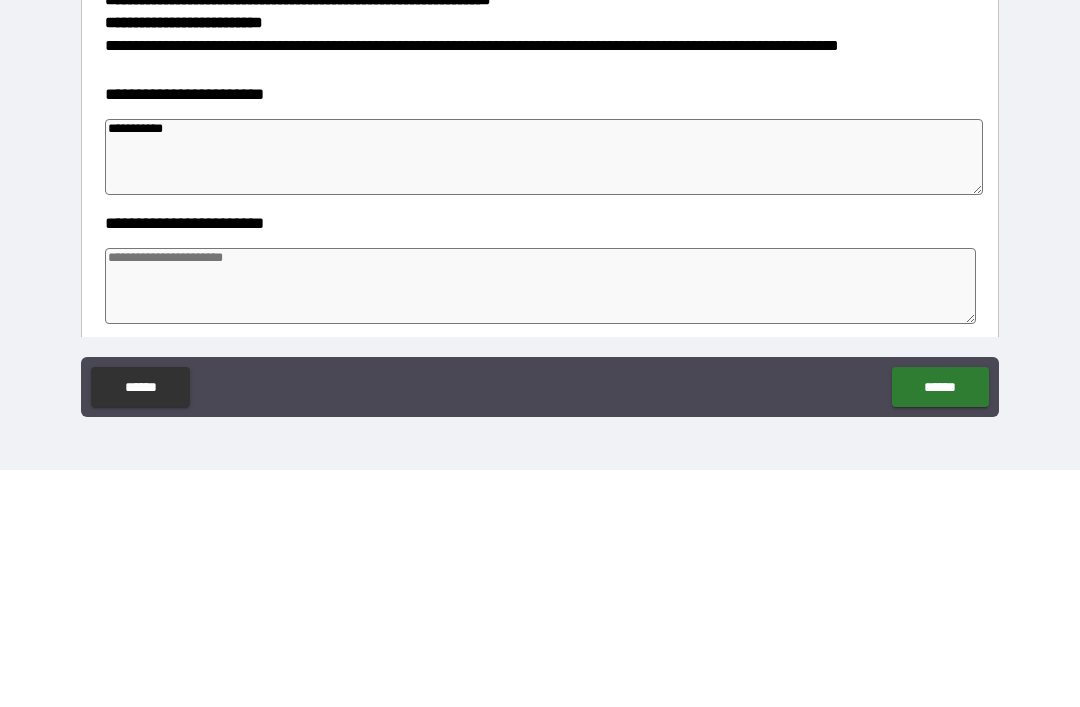 type on "*" 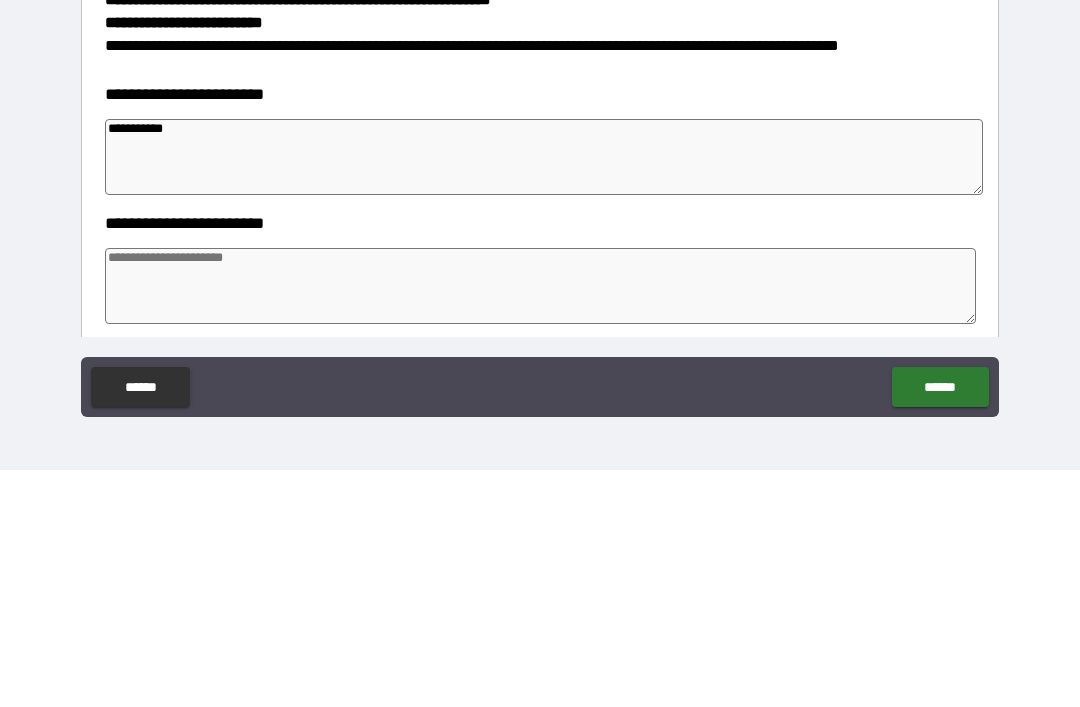 type on "*" 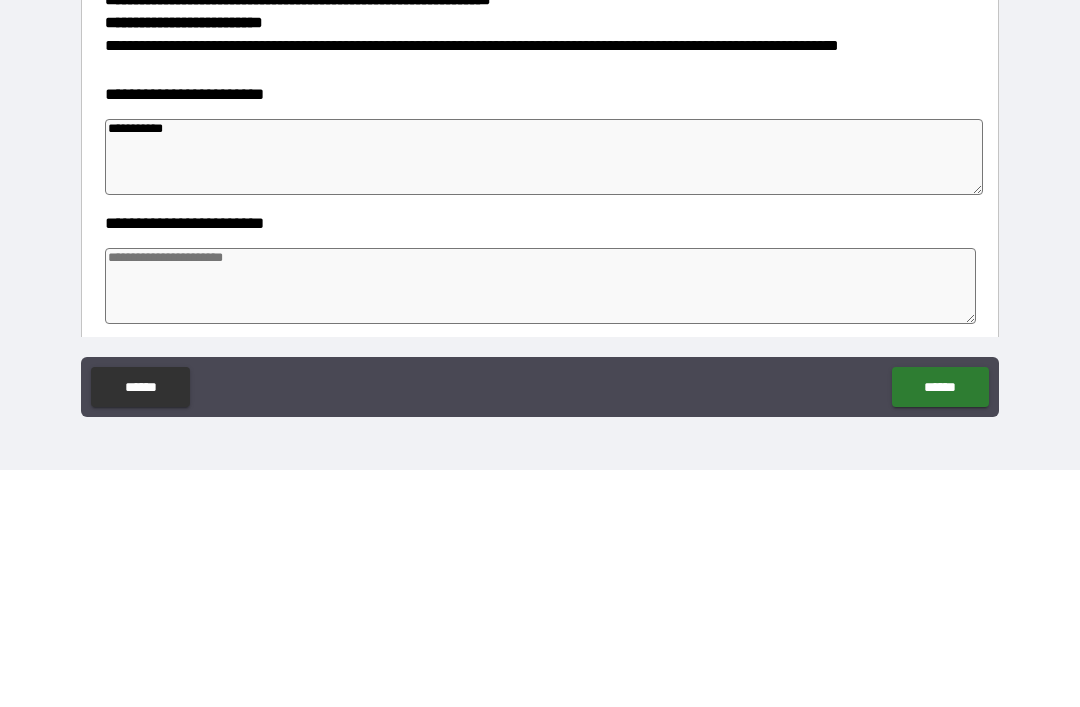type on "**********" 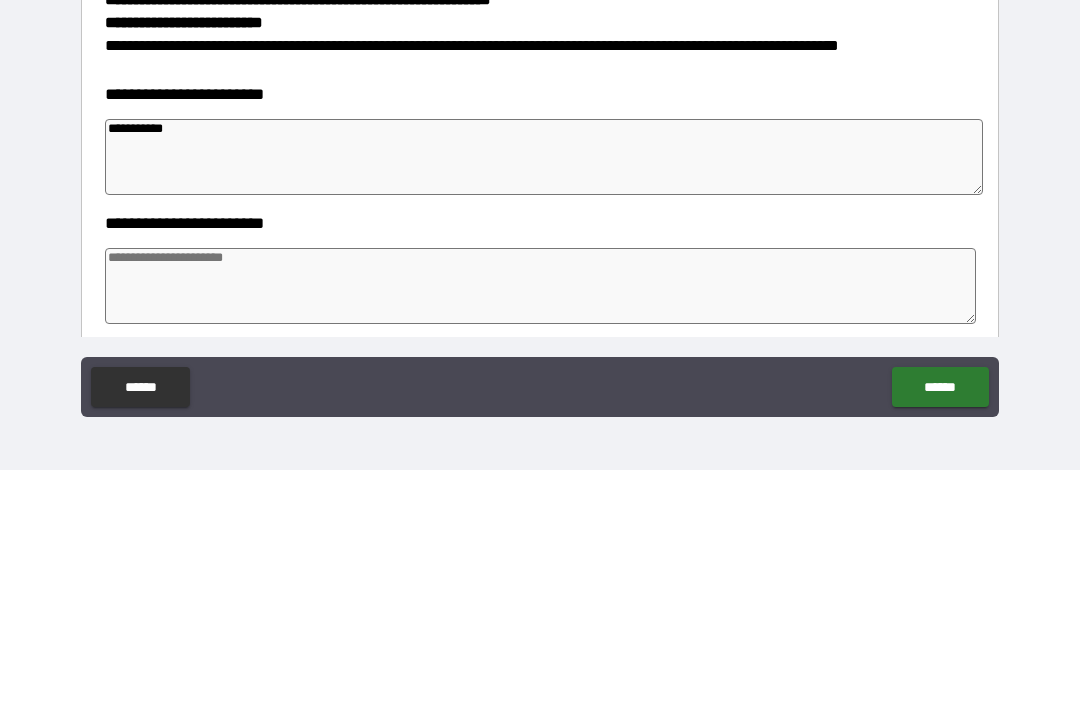 type on "*" 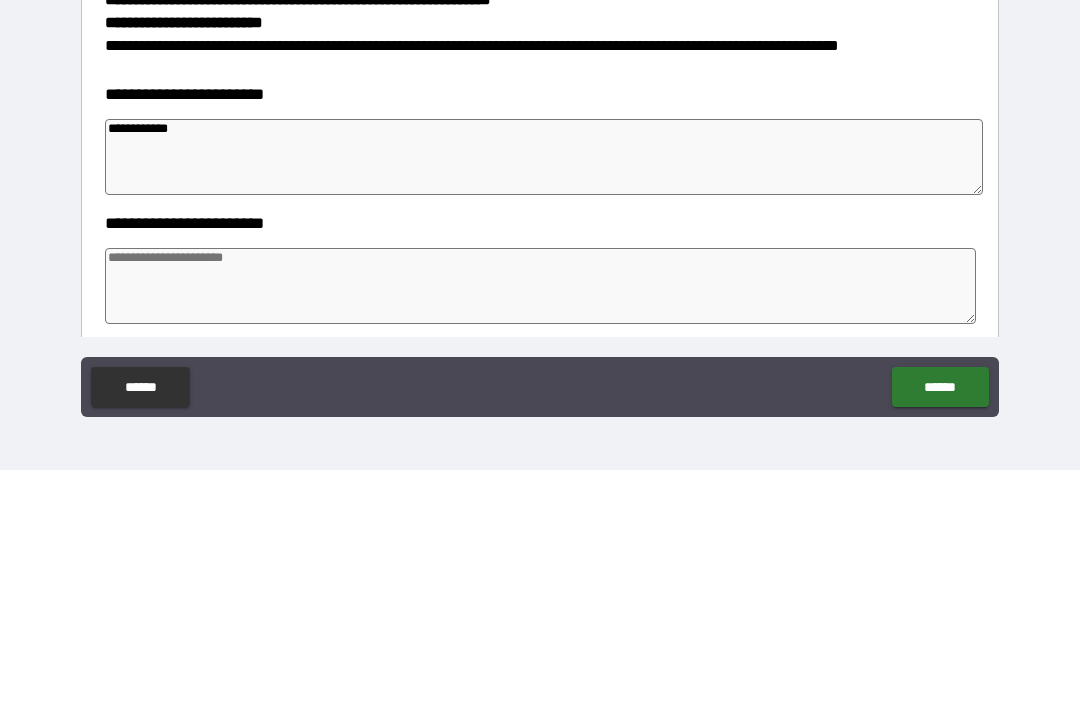 type on "*" 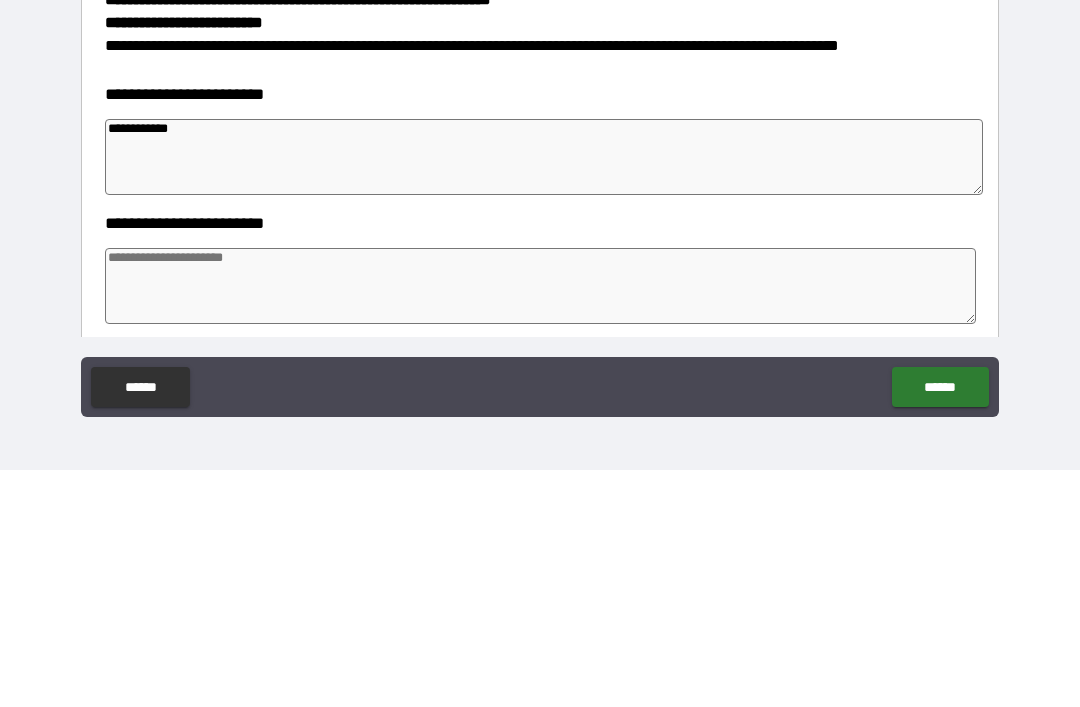 type on "**********" 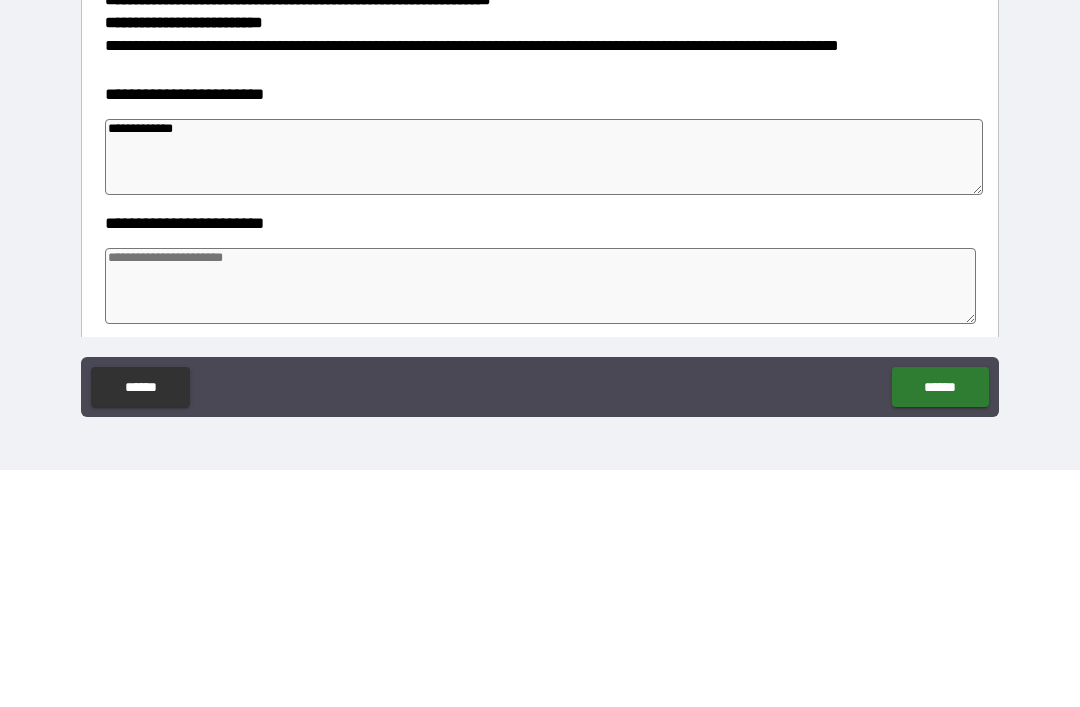 type on "*" 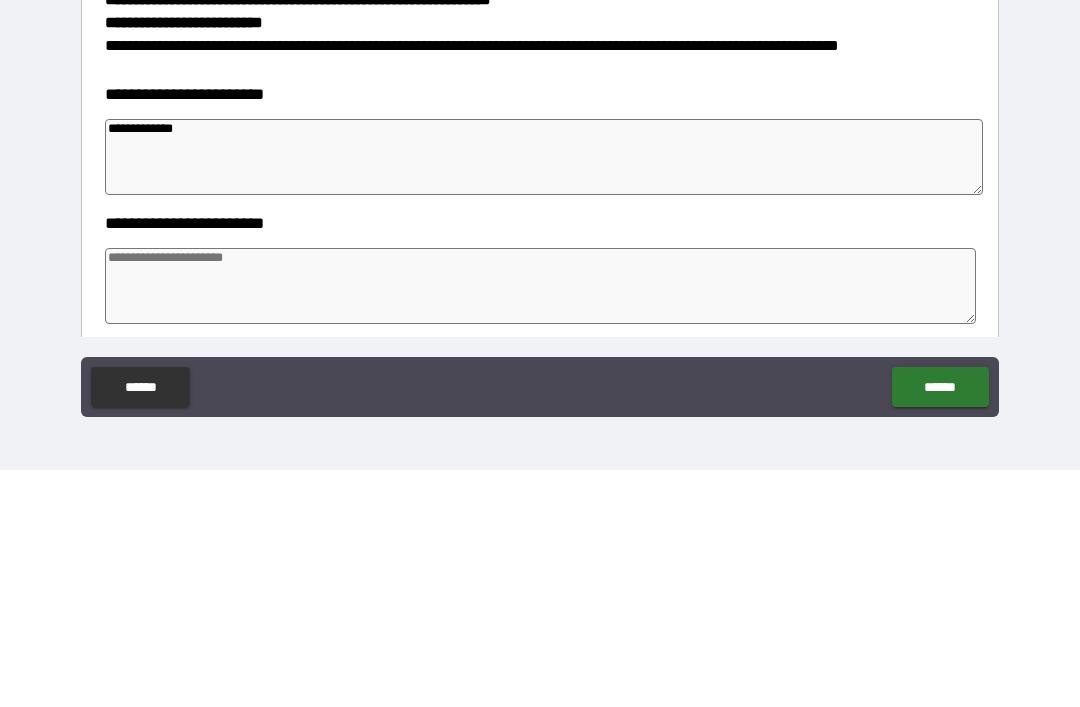 type on "*" 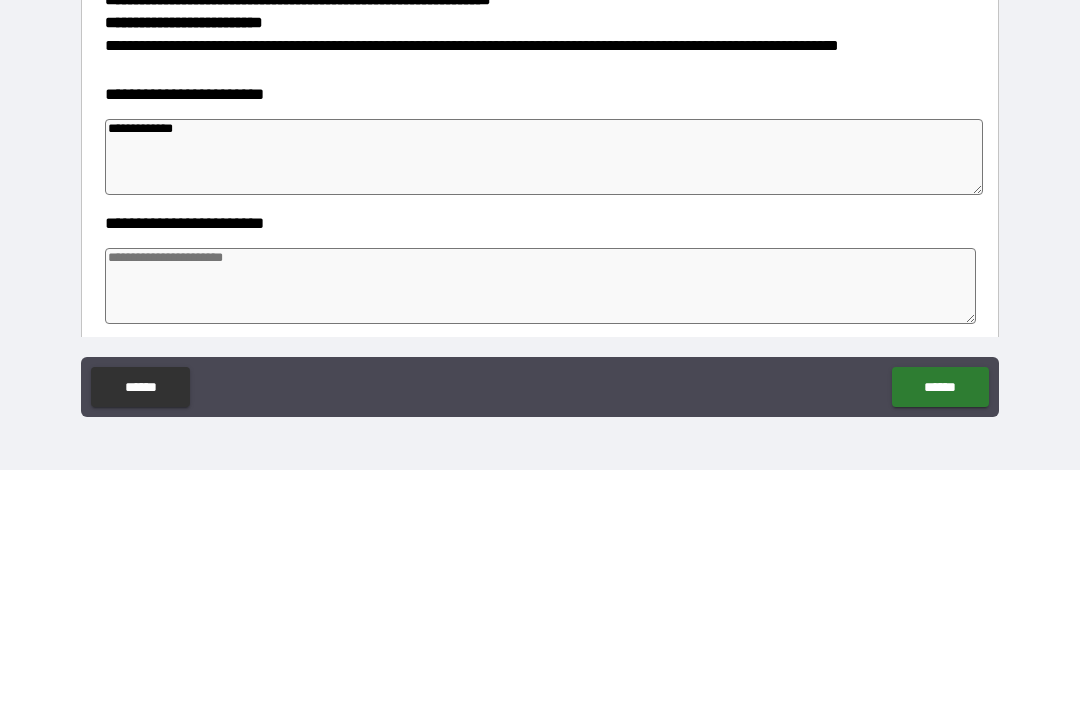 type on "*" 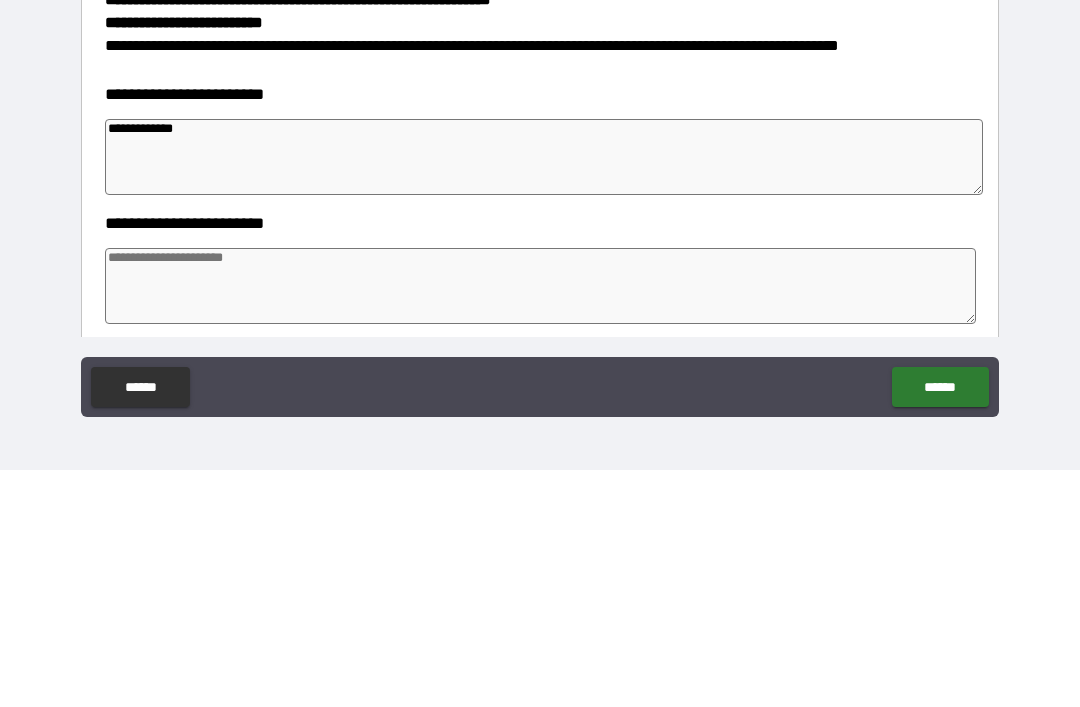 scroll, scrollTop: 177, scrollLeft: 0, axis: vertical 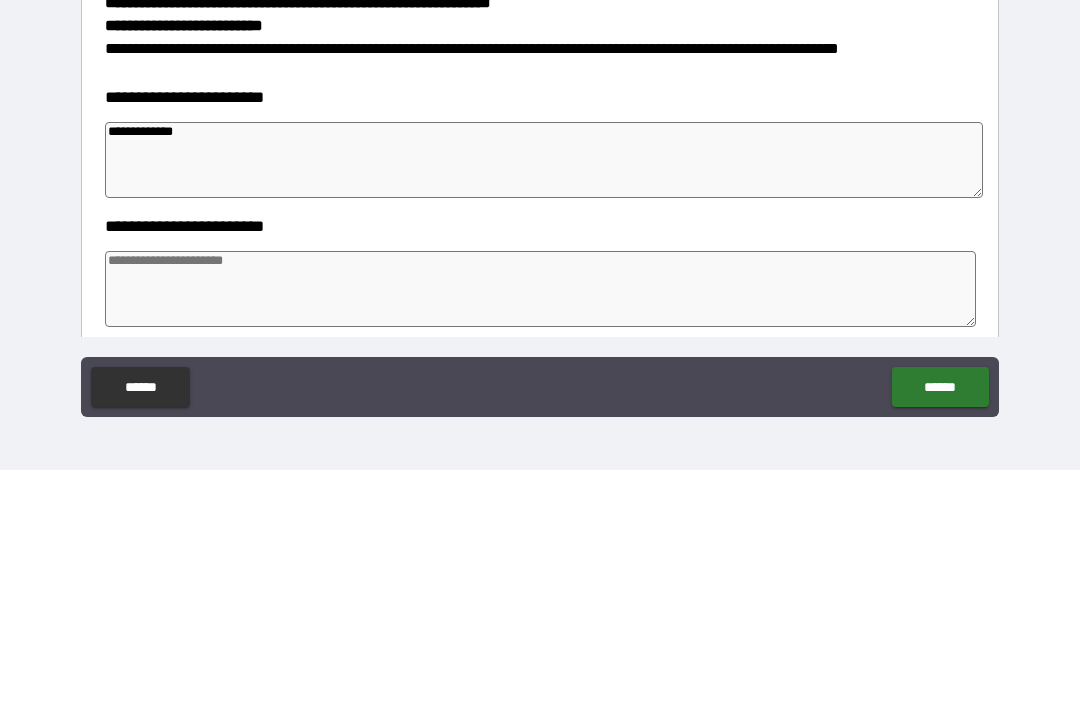 type on "**********" 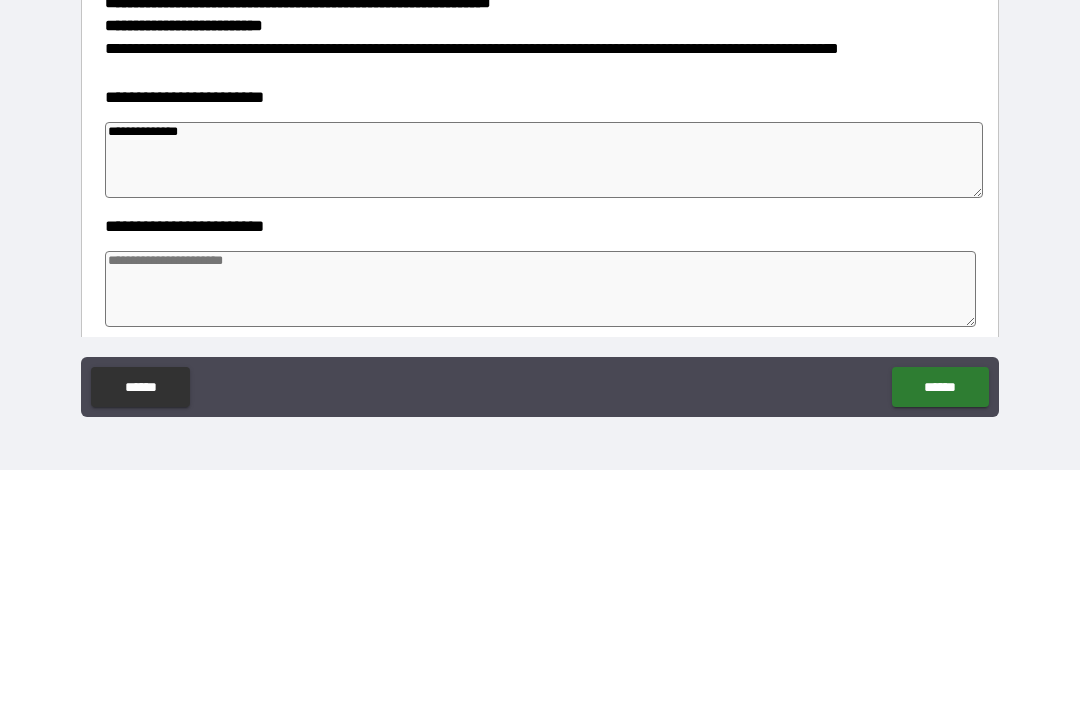type on "*" 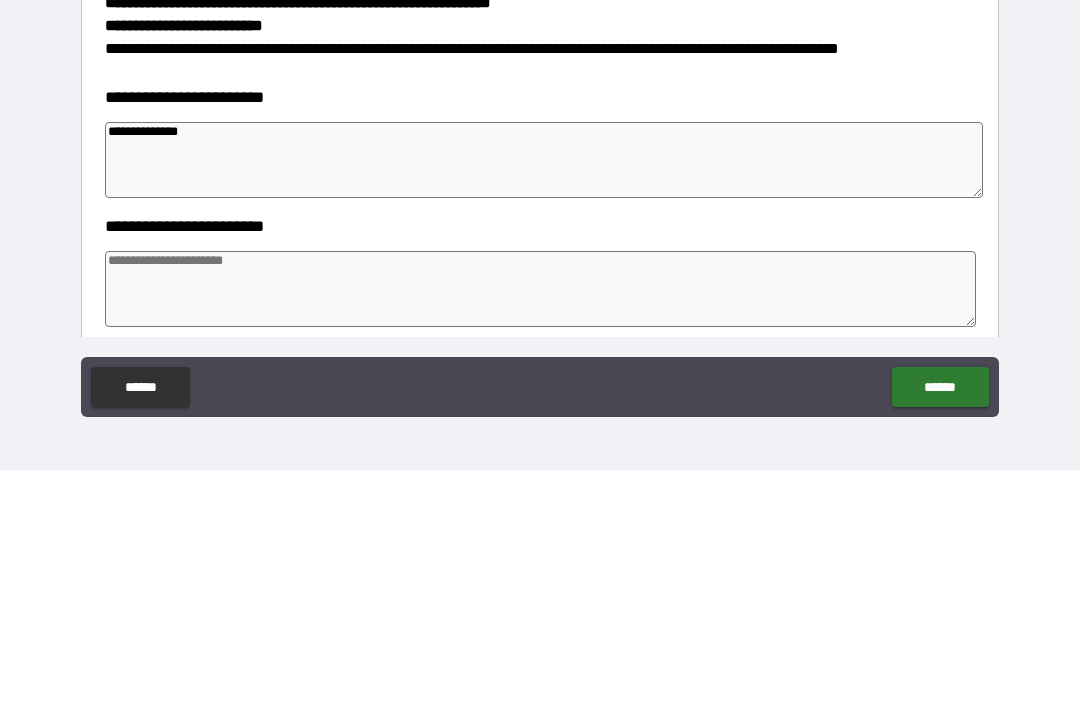 type on "*" 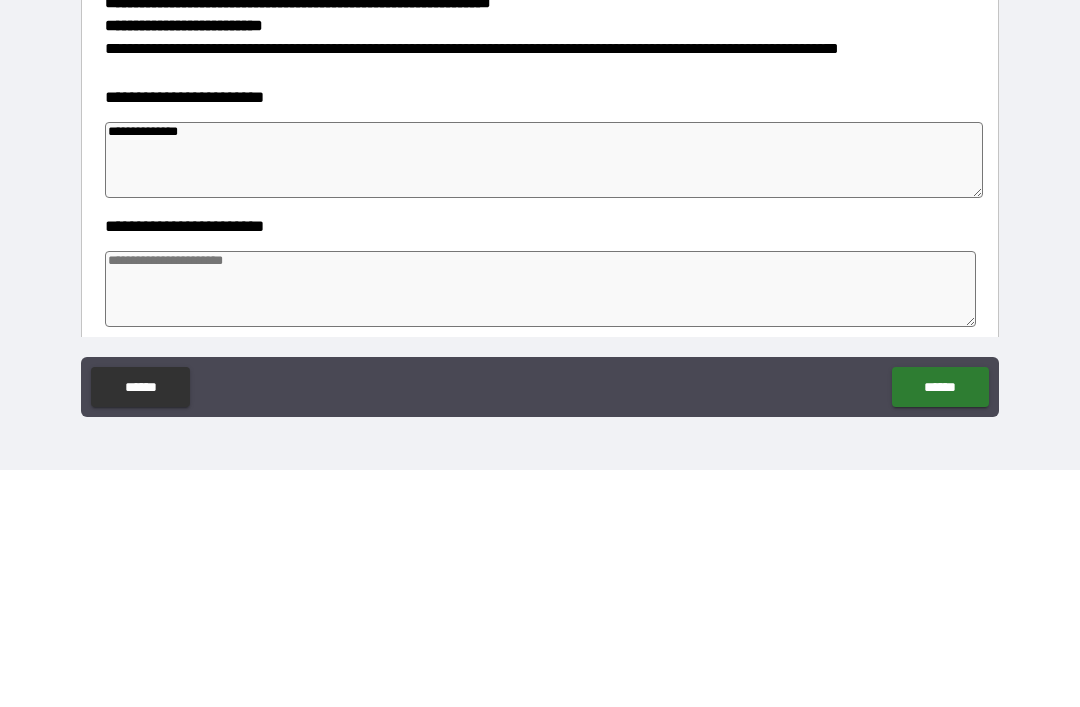 type on "*" 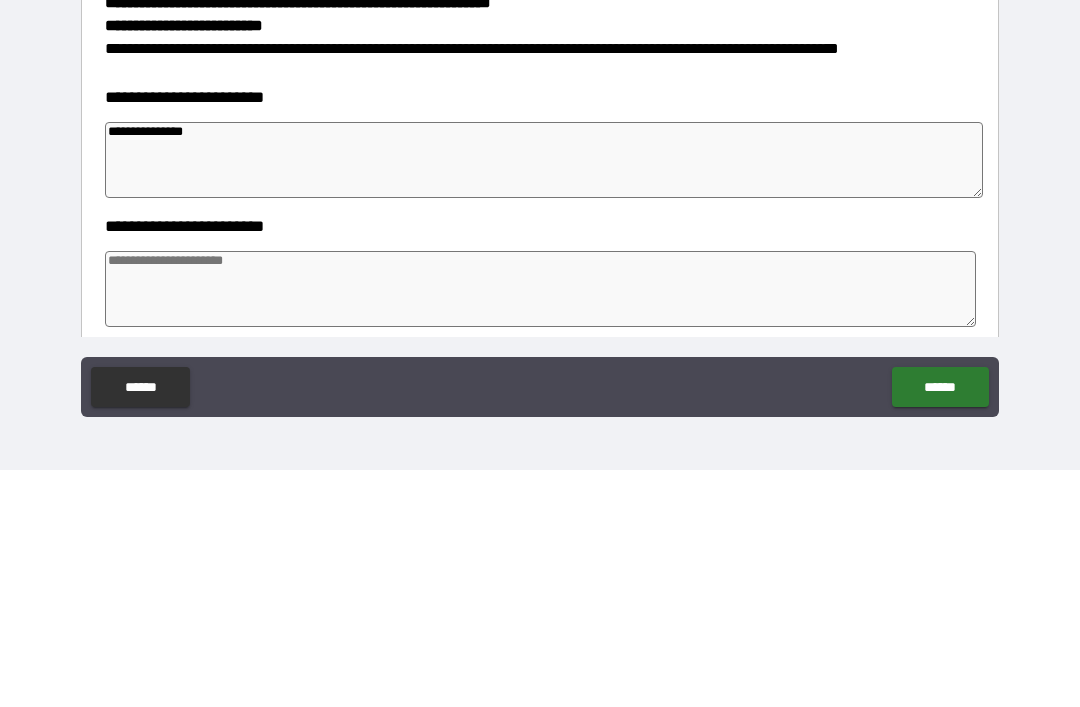 type on "*" 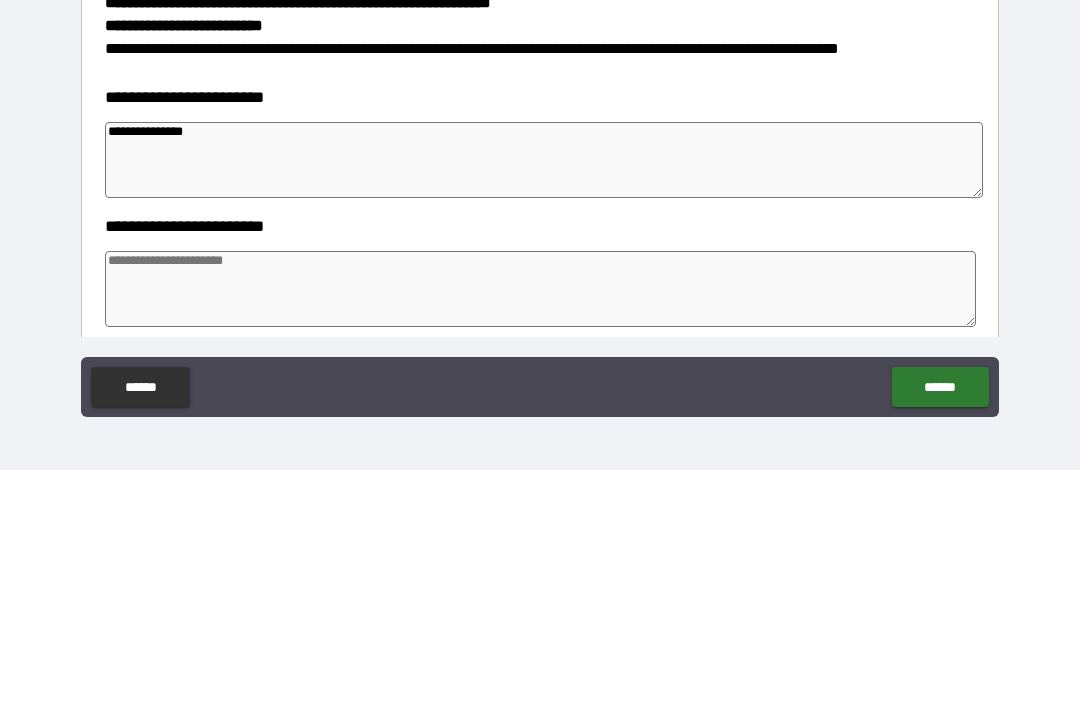type on "*" 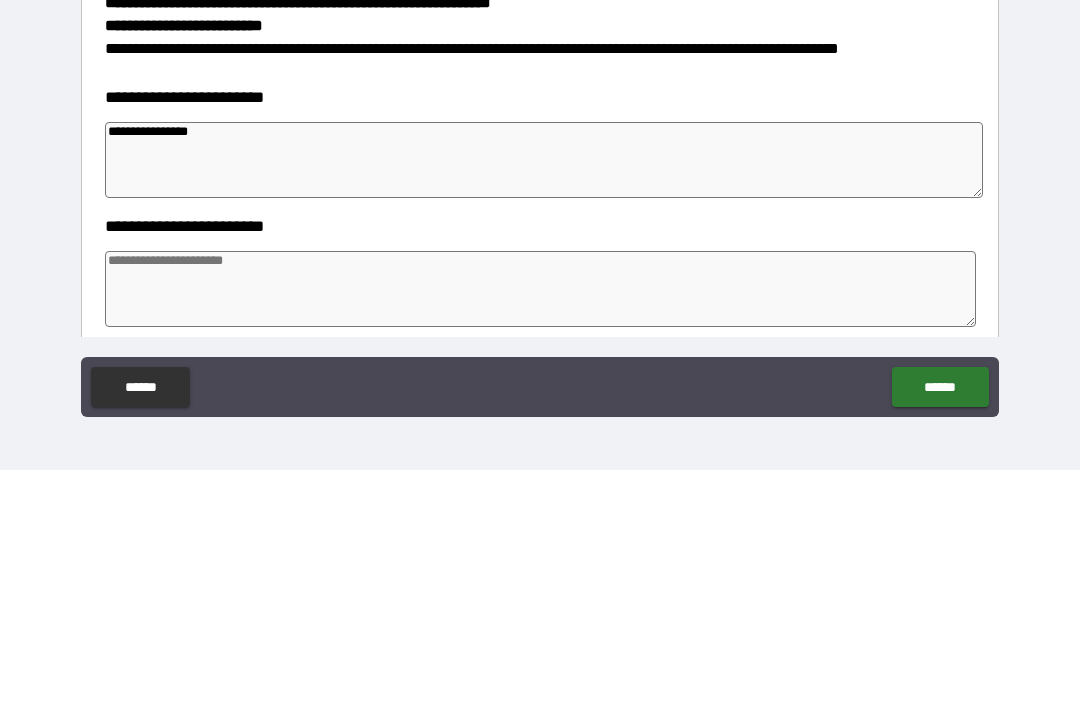 type on "*" 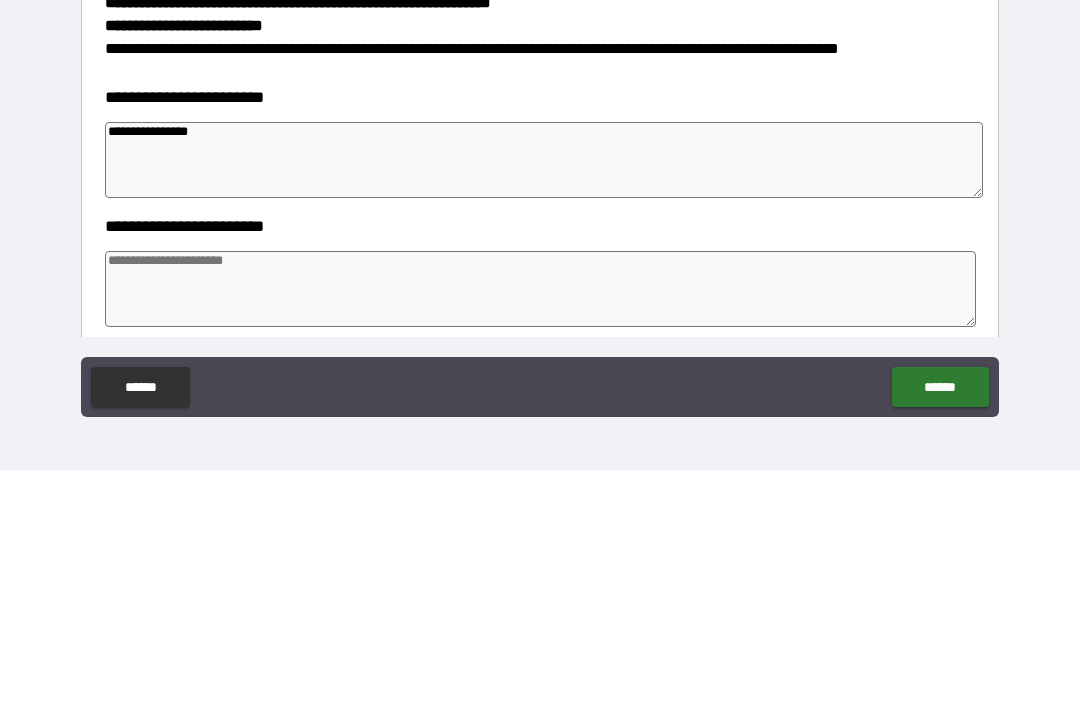 type on "*" 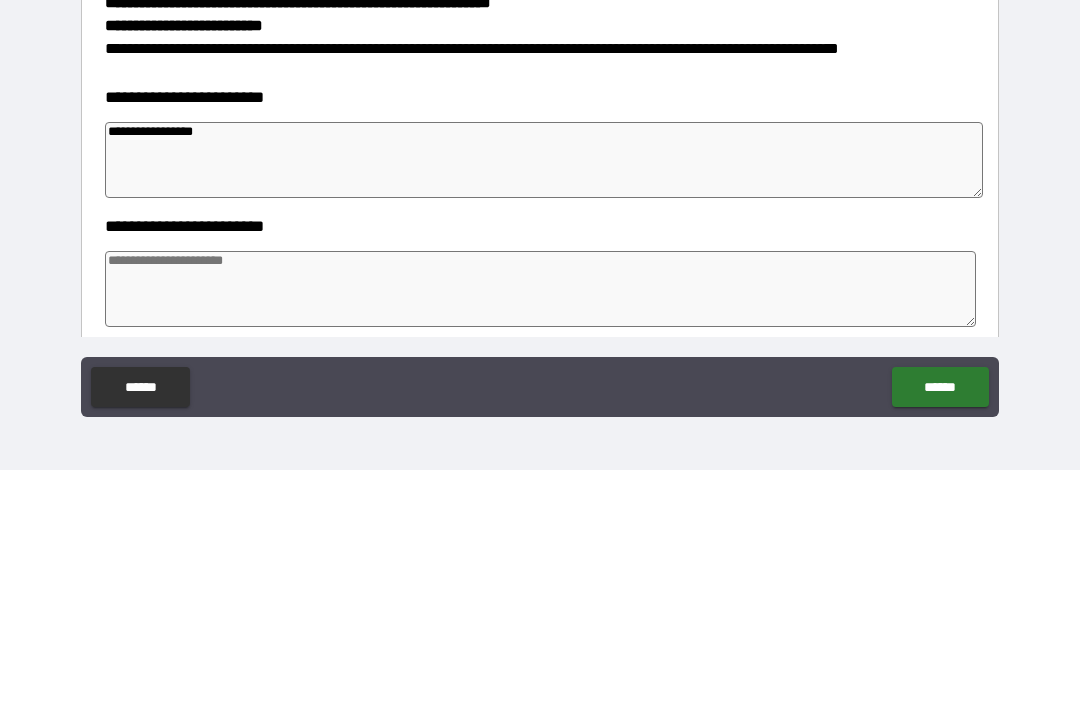 type on "*" 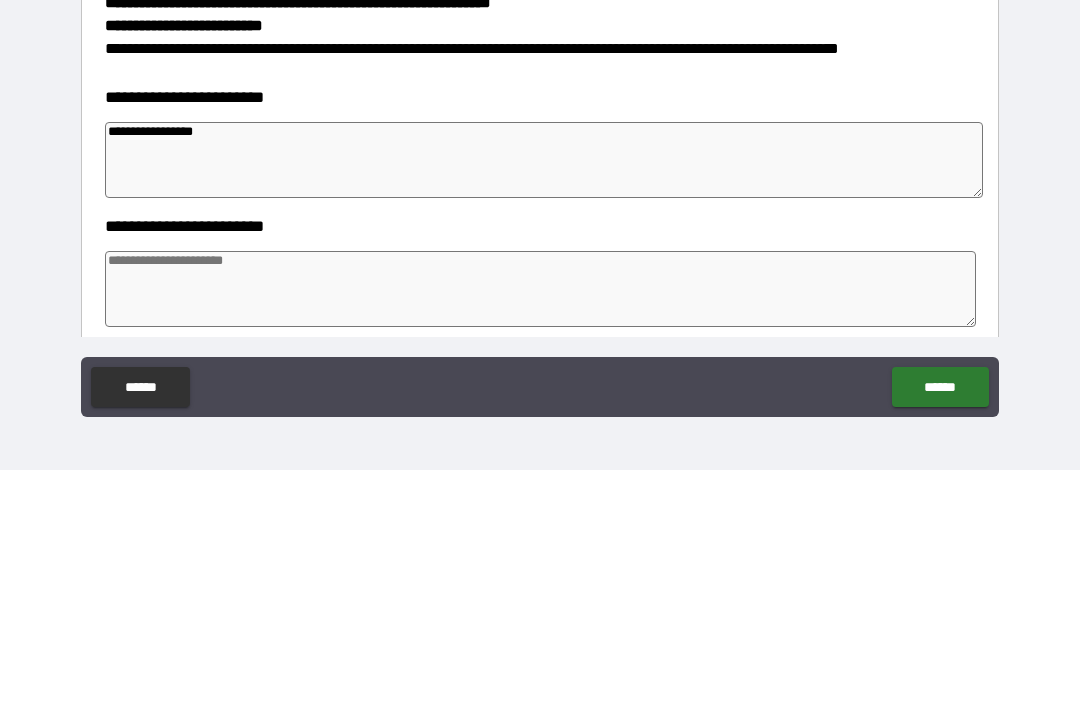 type on "*" 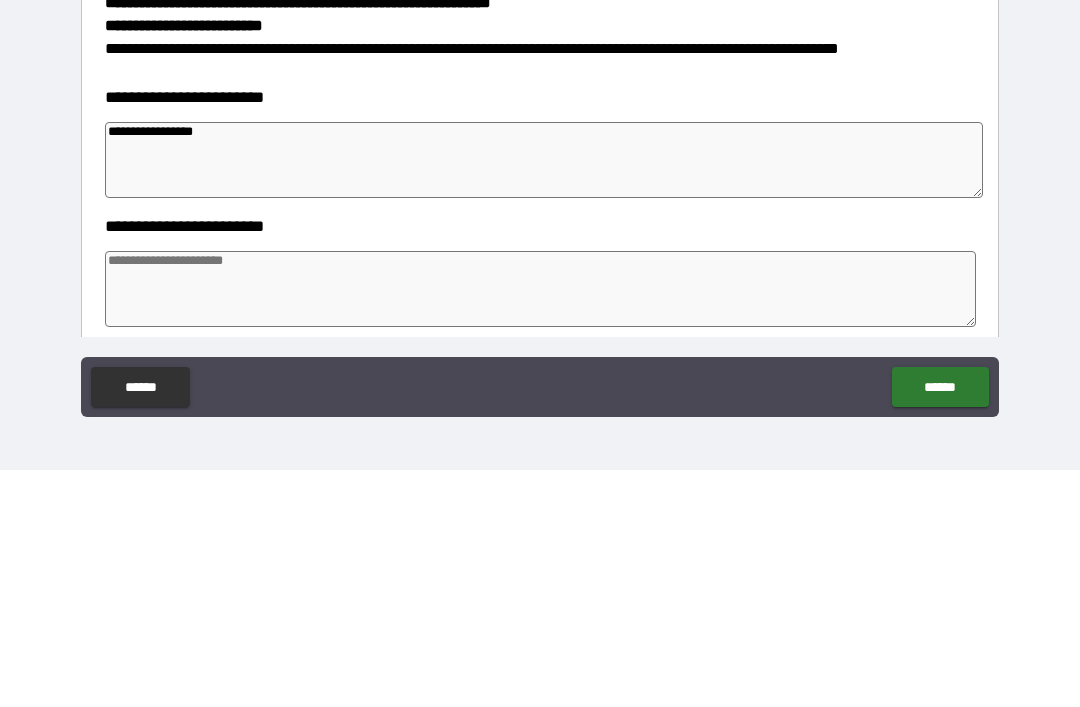 type on "*" 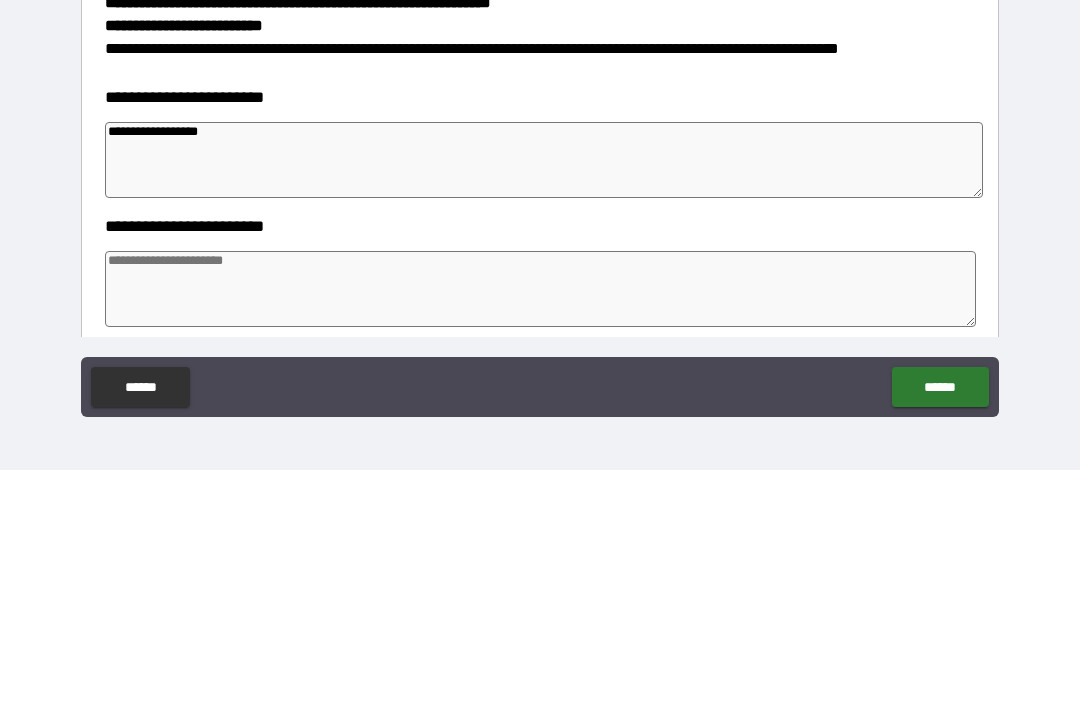 type on "*" 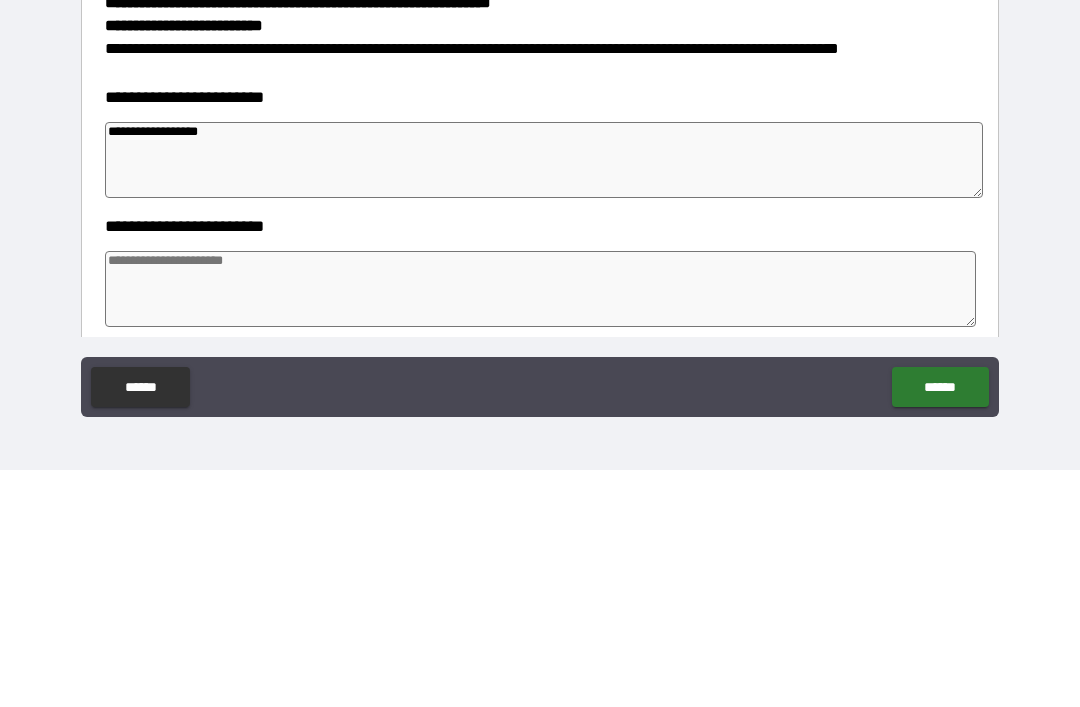 type on "**********" 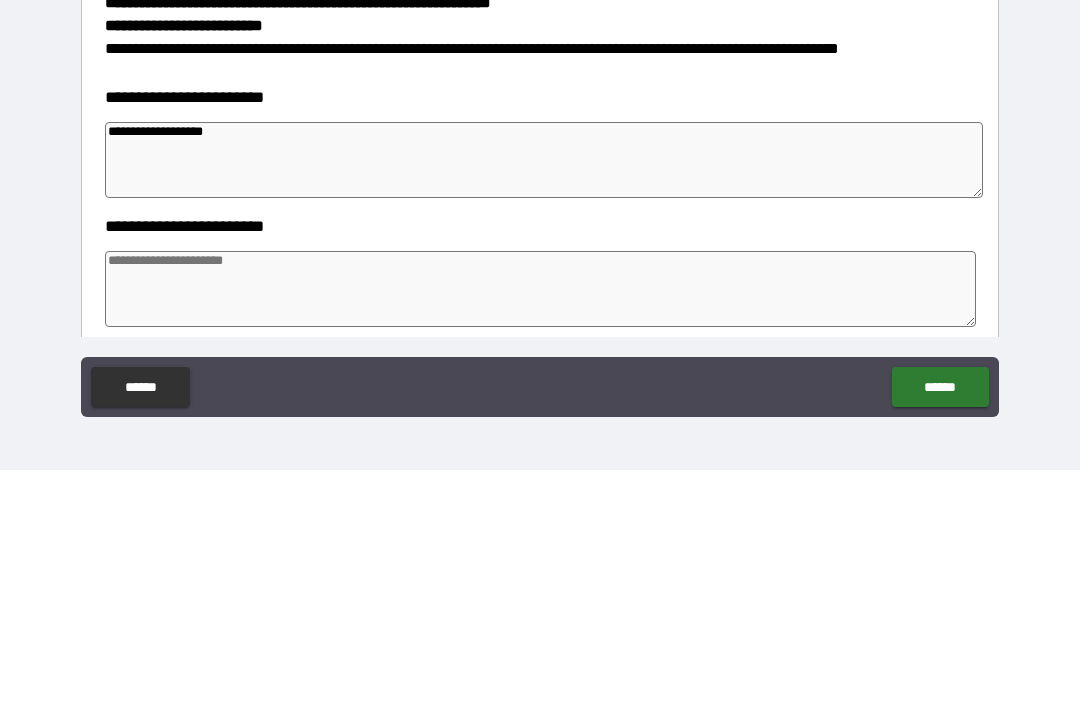 type on "*" 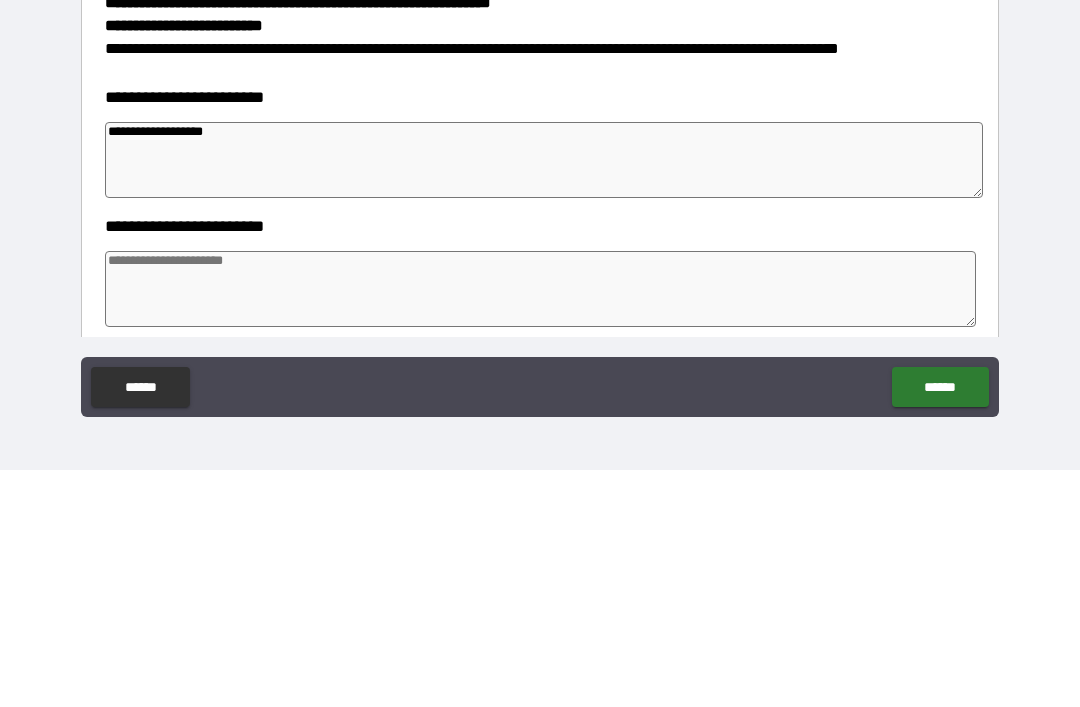 type on "*" 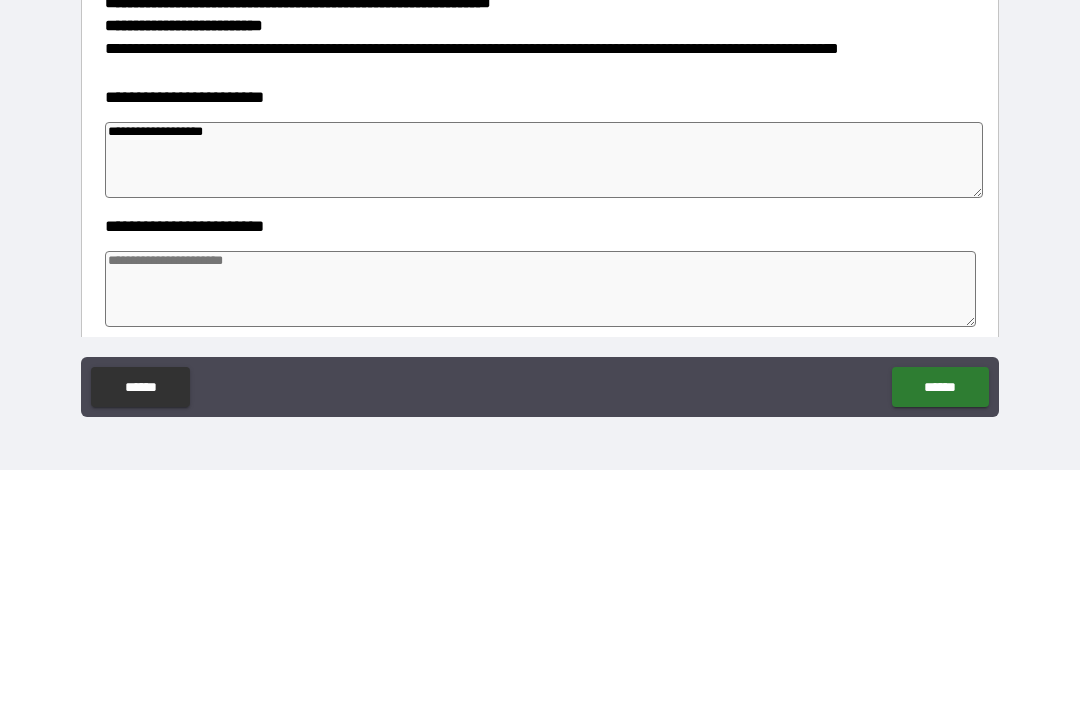 type on "*" 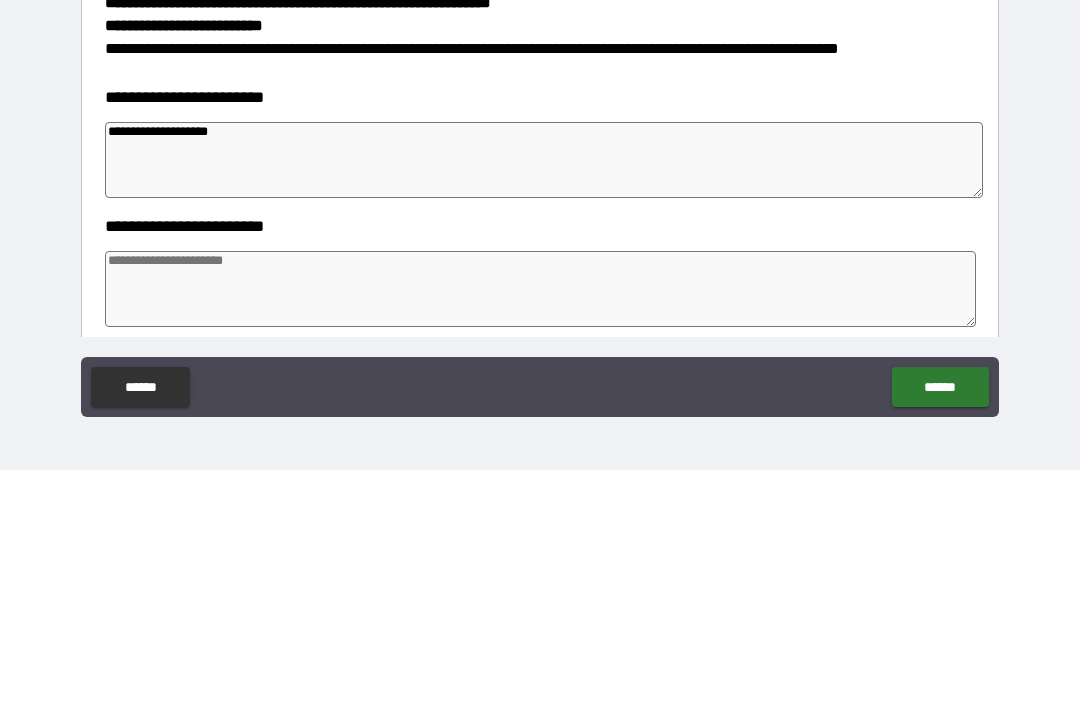 type on "*" 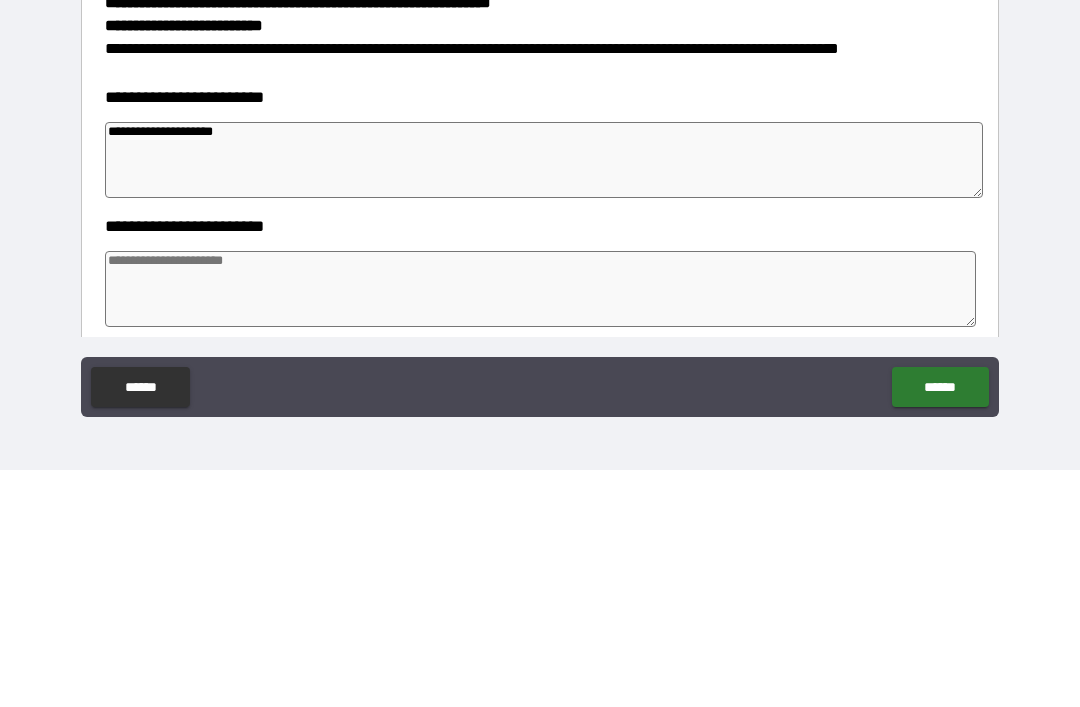 type on "*" 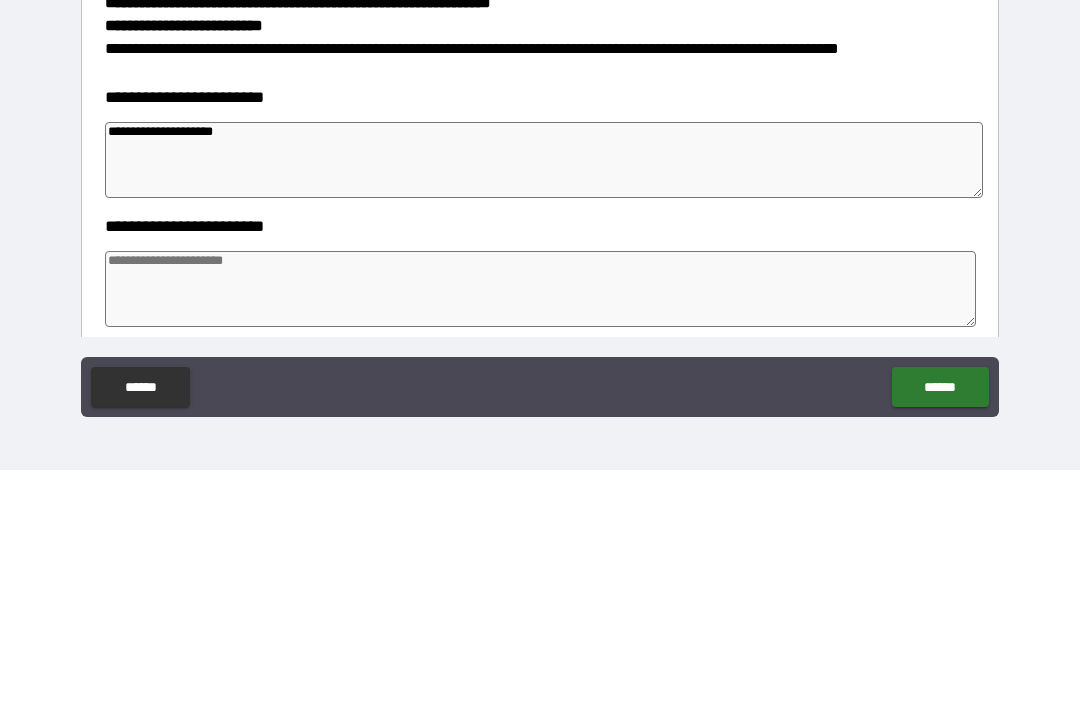 type on "*" 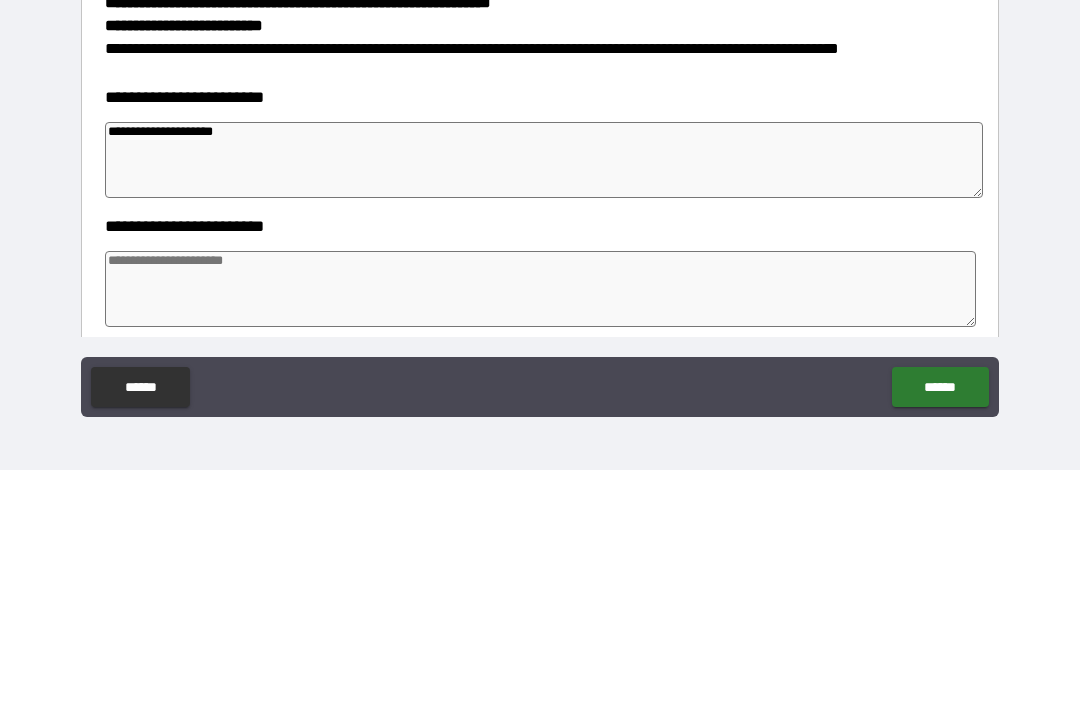 type on "*" 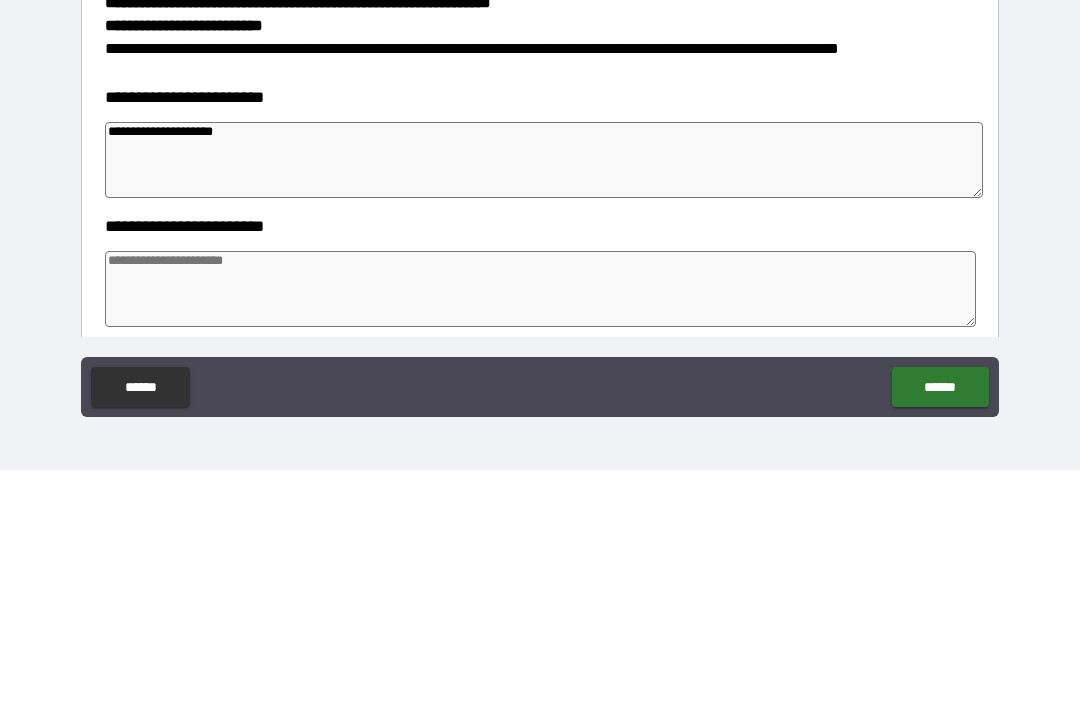 type on "**********" 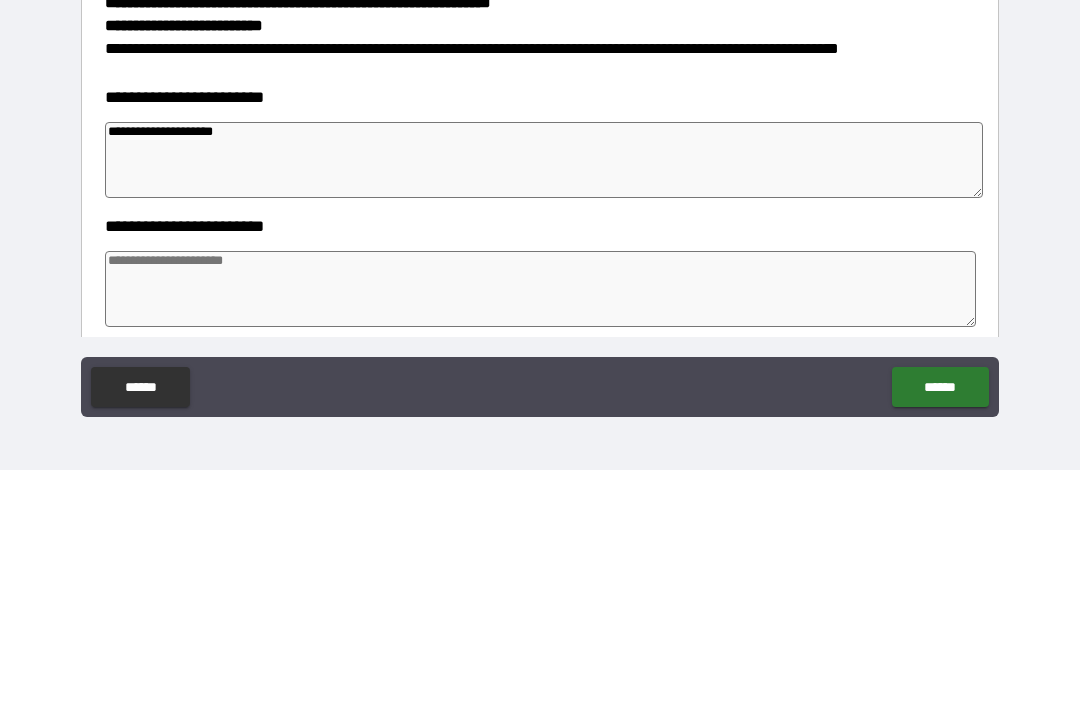 type on "*" 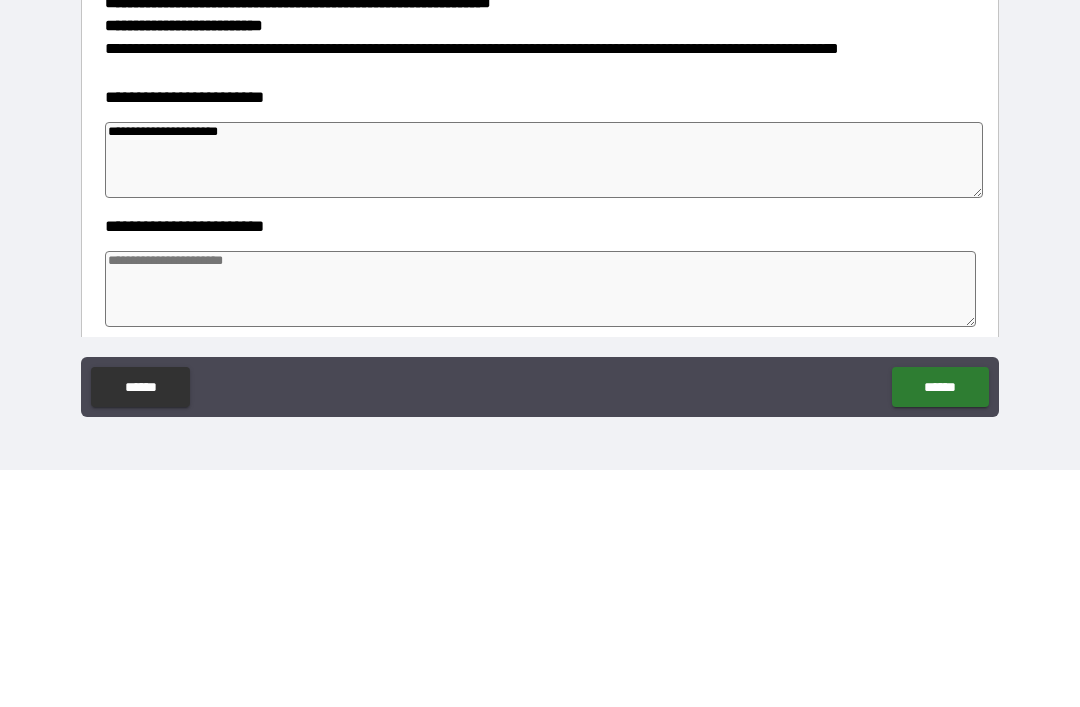 type on "**********" 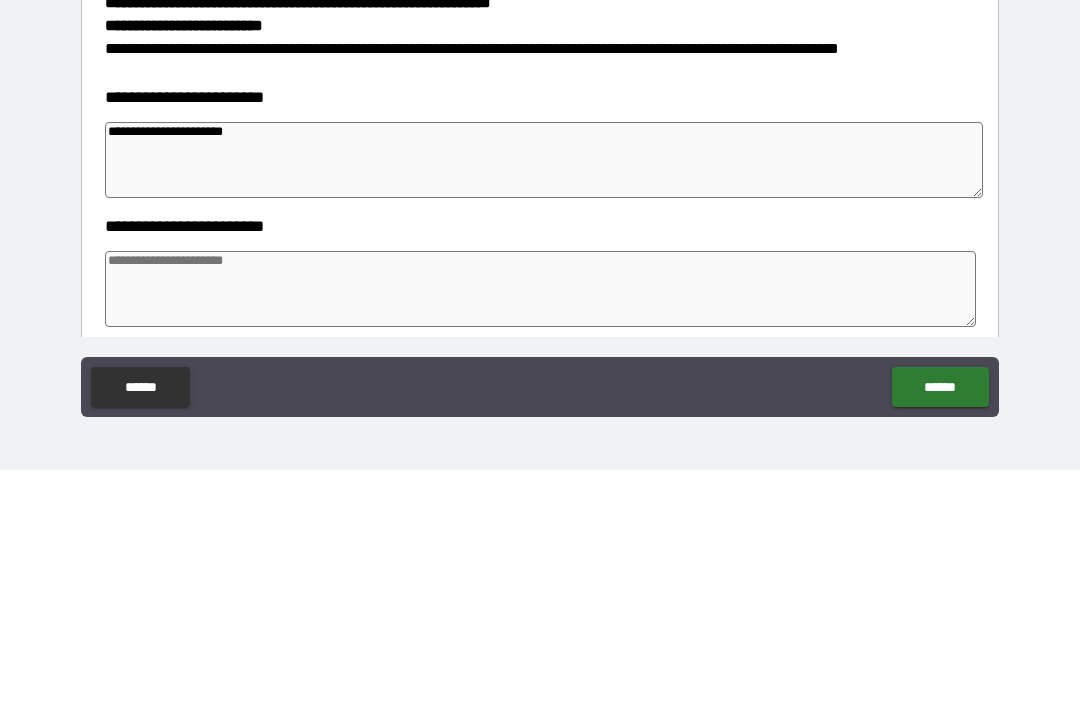 type on "*" 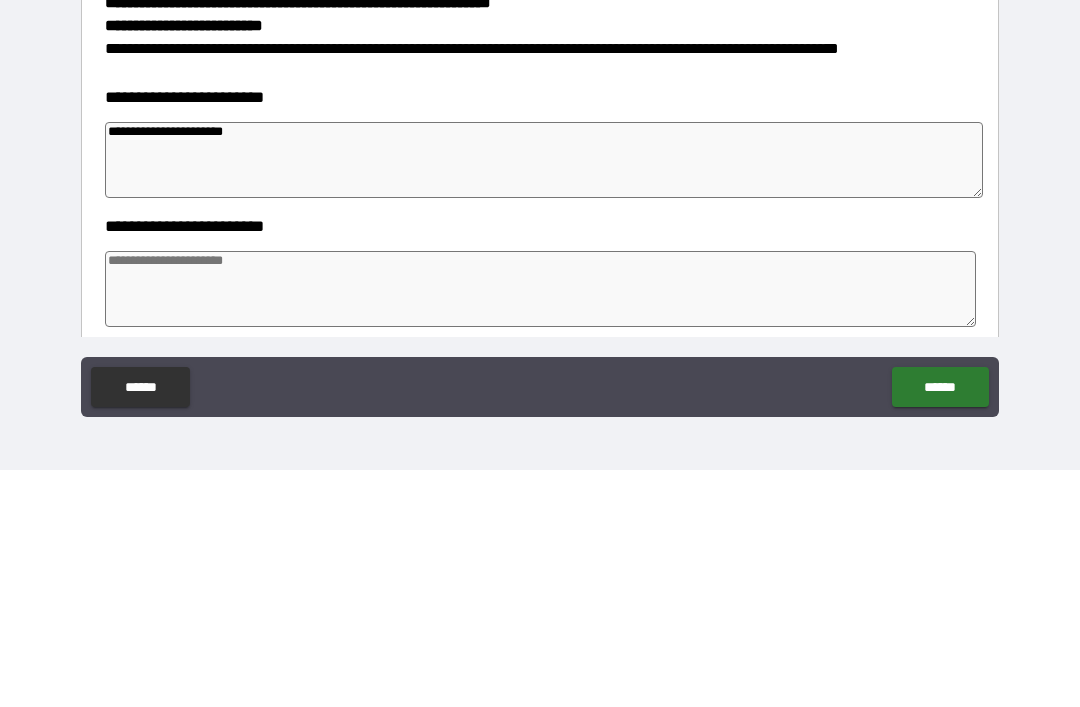 type on "*" 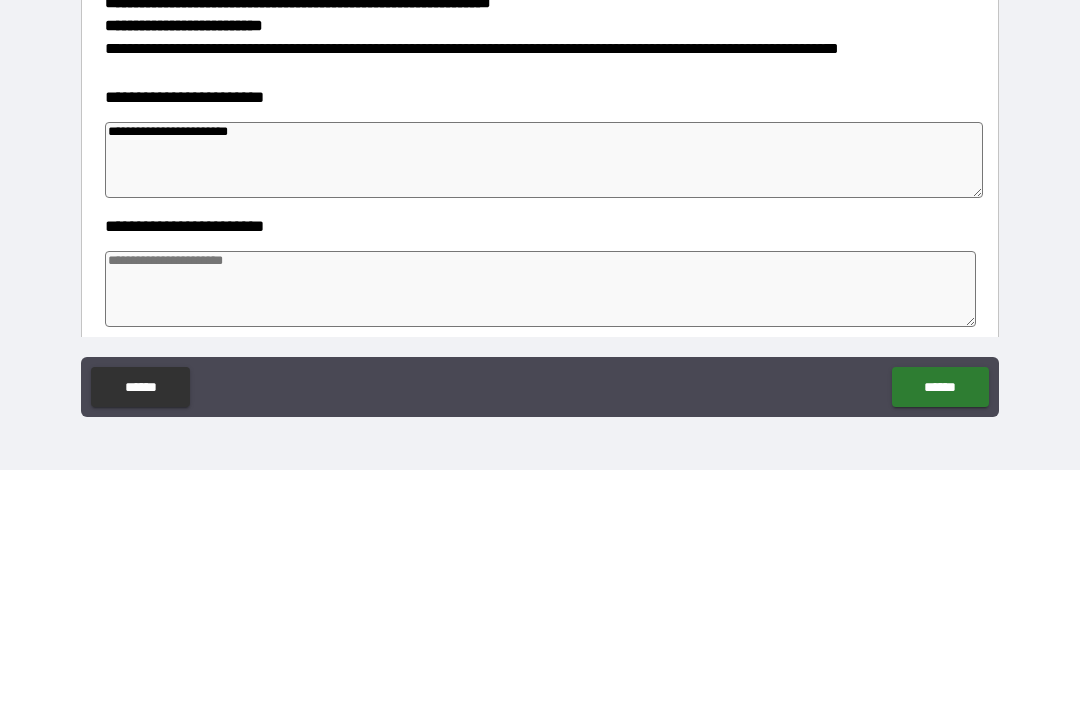 type on "*" 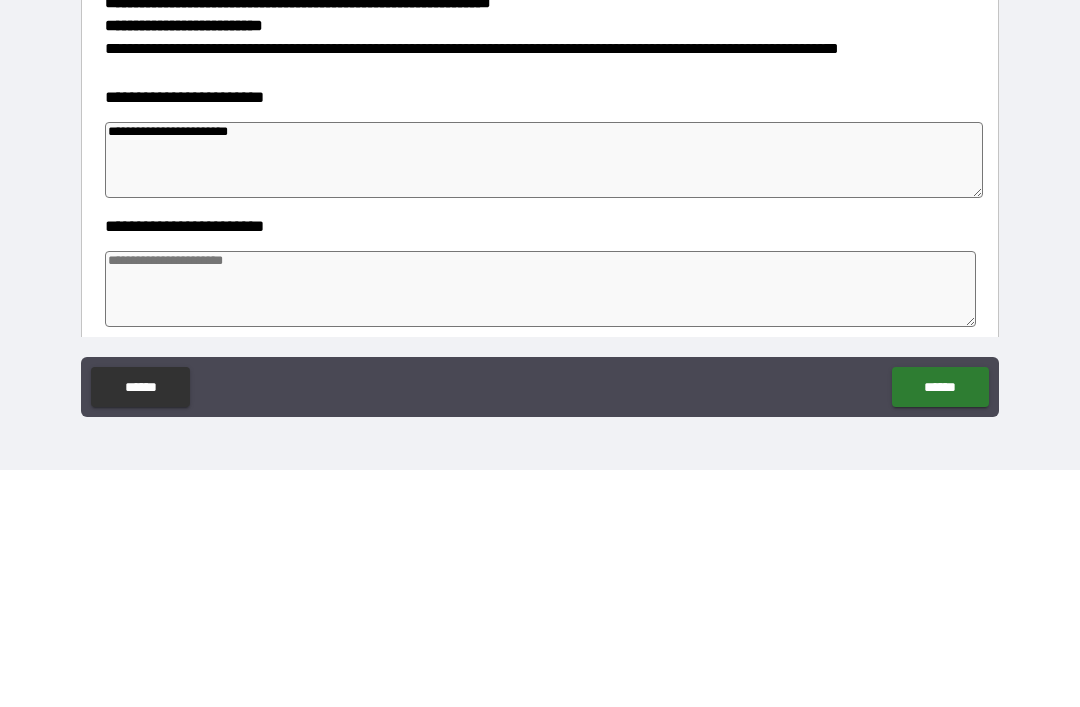 type on "*" 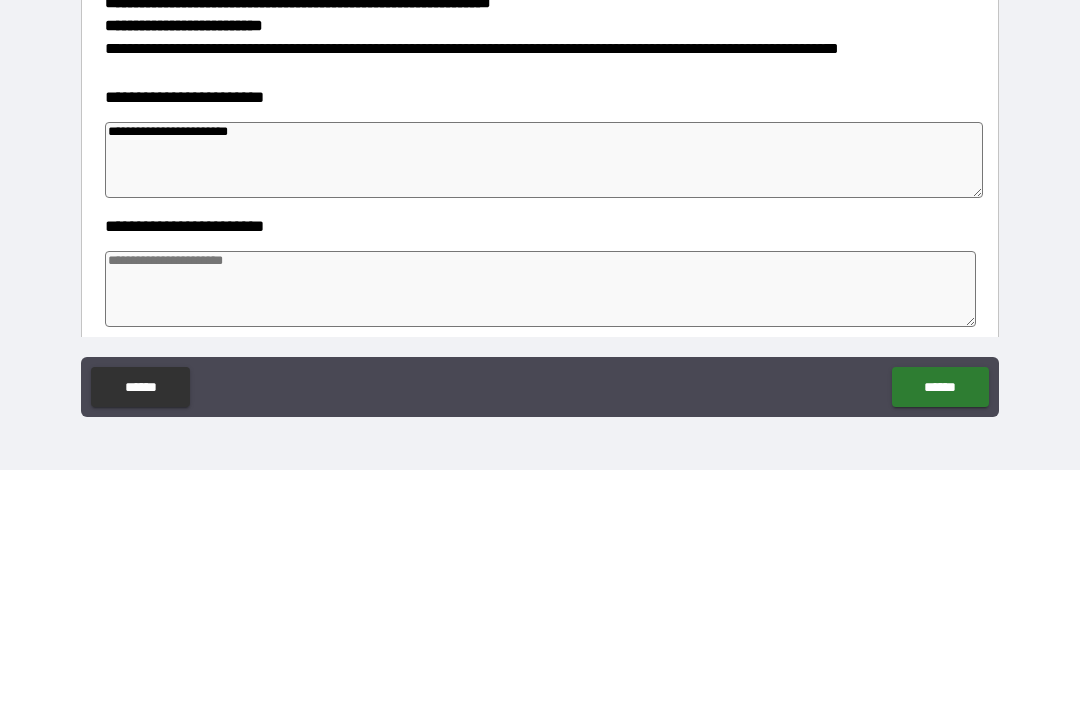 type on "*" 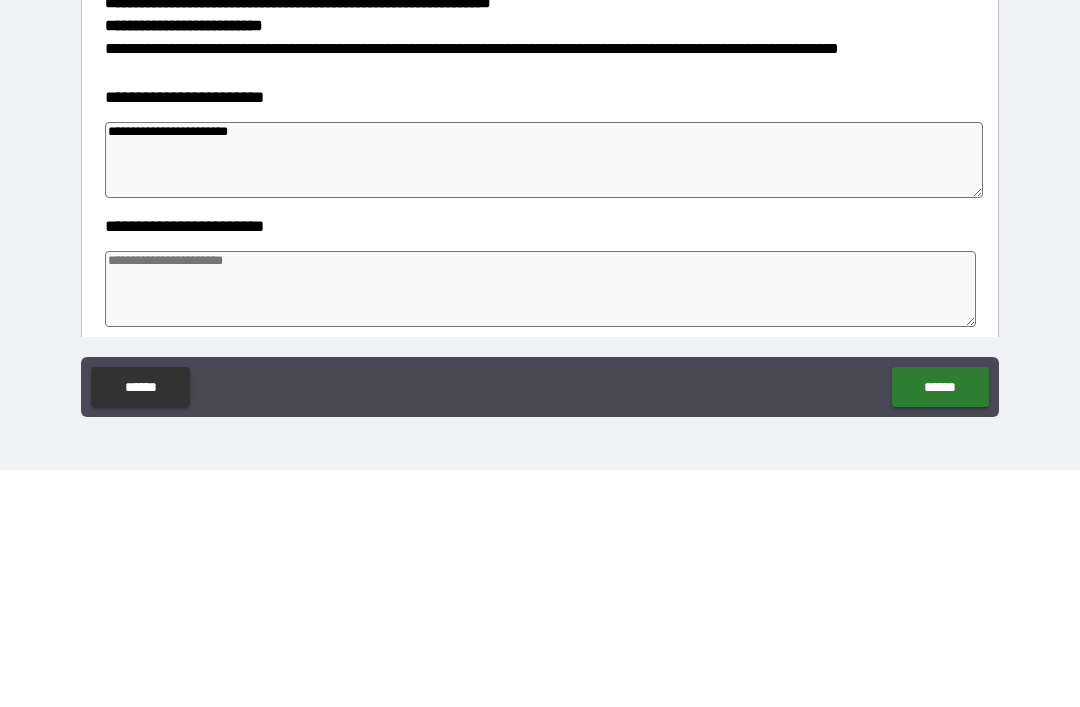 type on "**********" 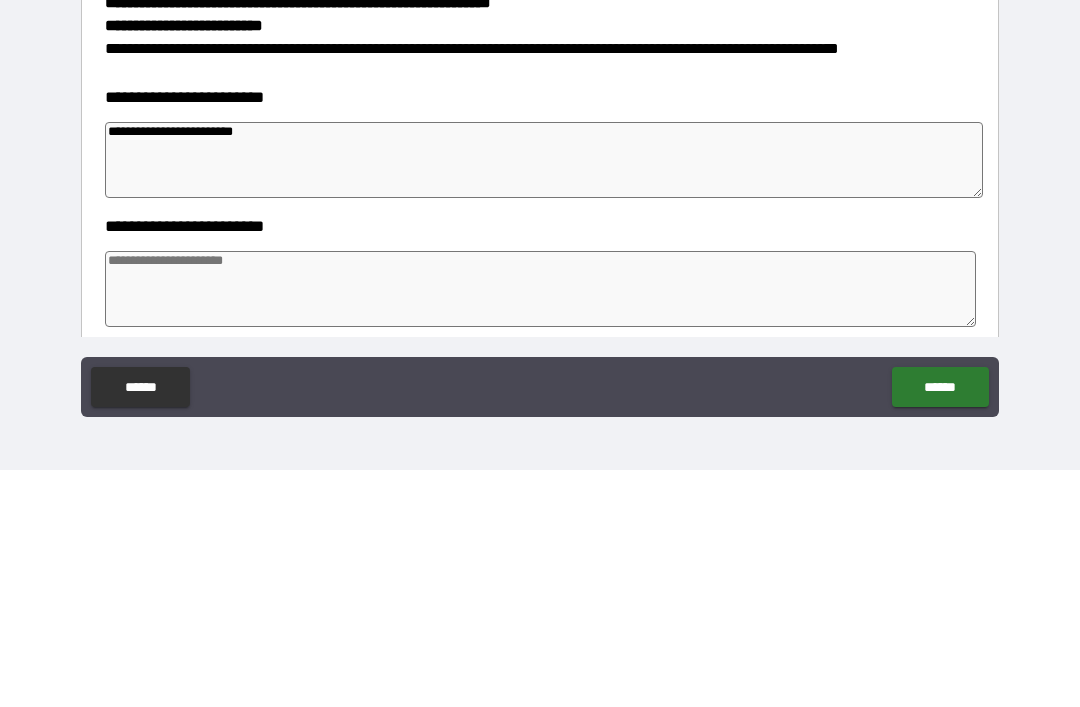 type on "*" 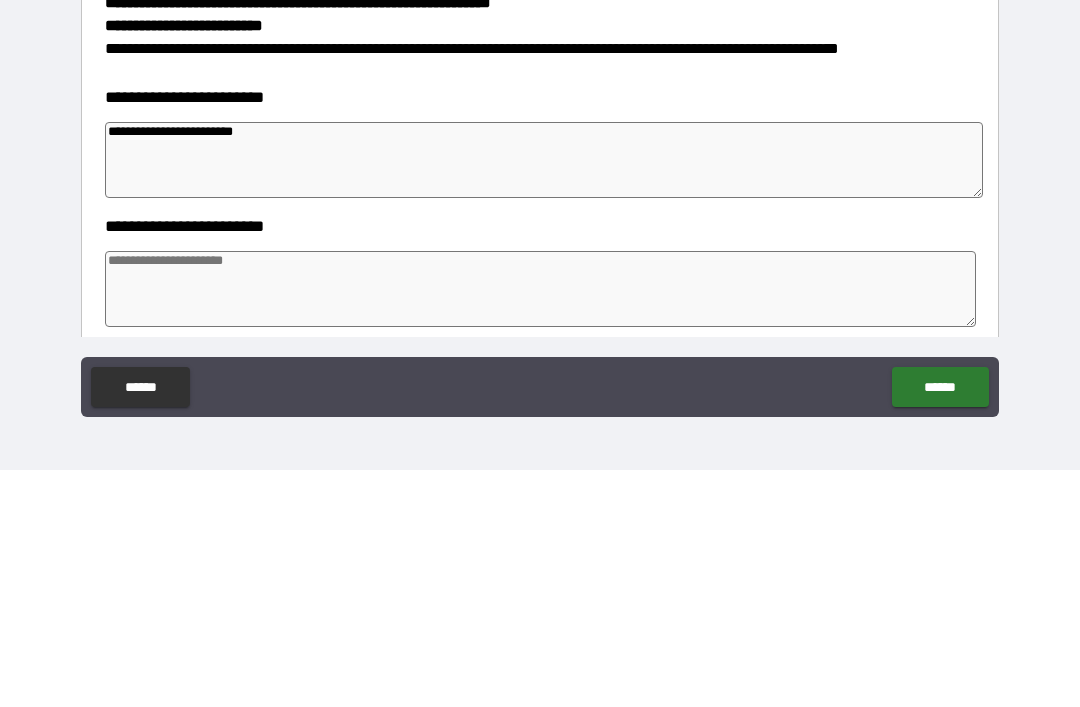 type on "*" 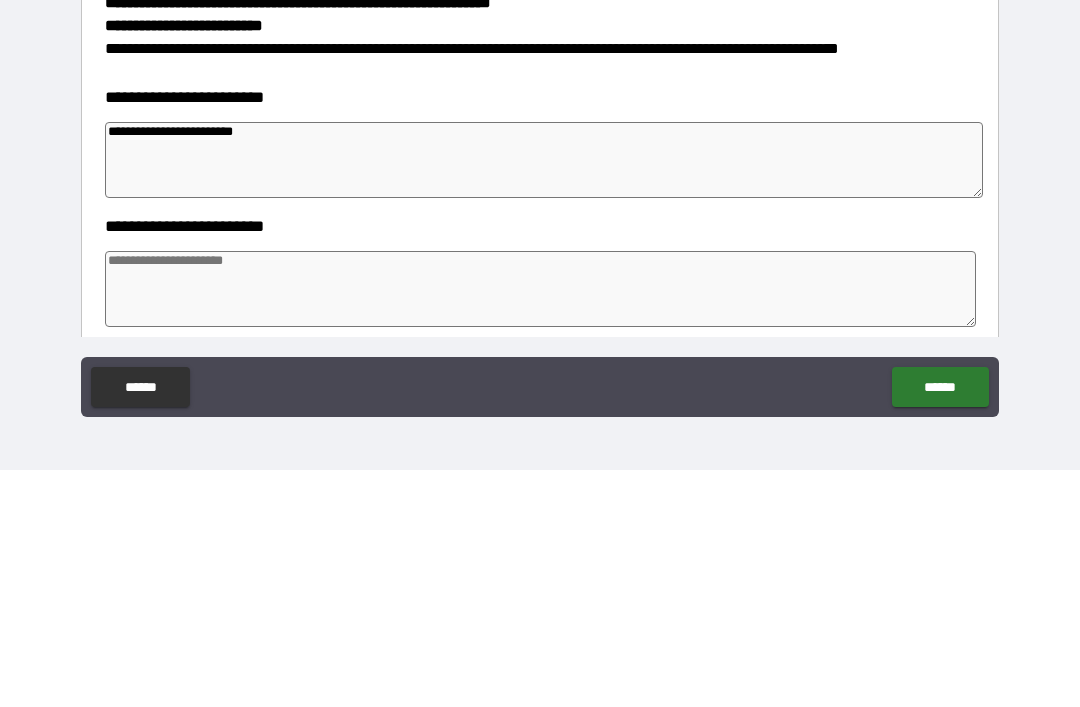 type on "*" 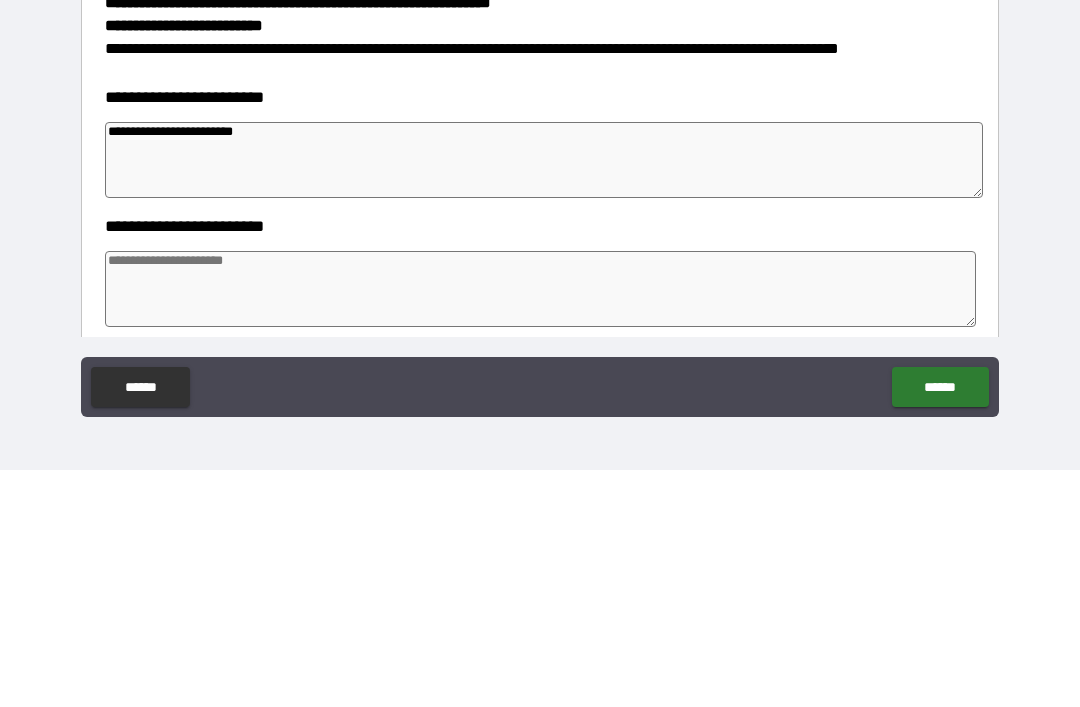 type on "**********" 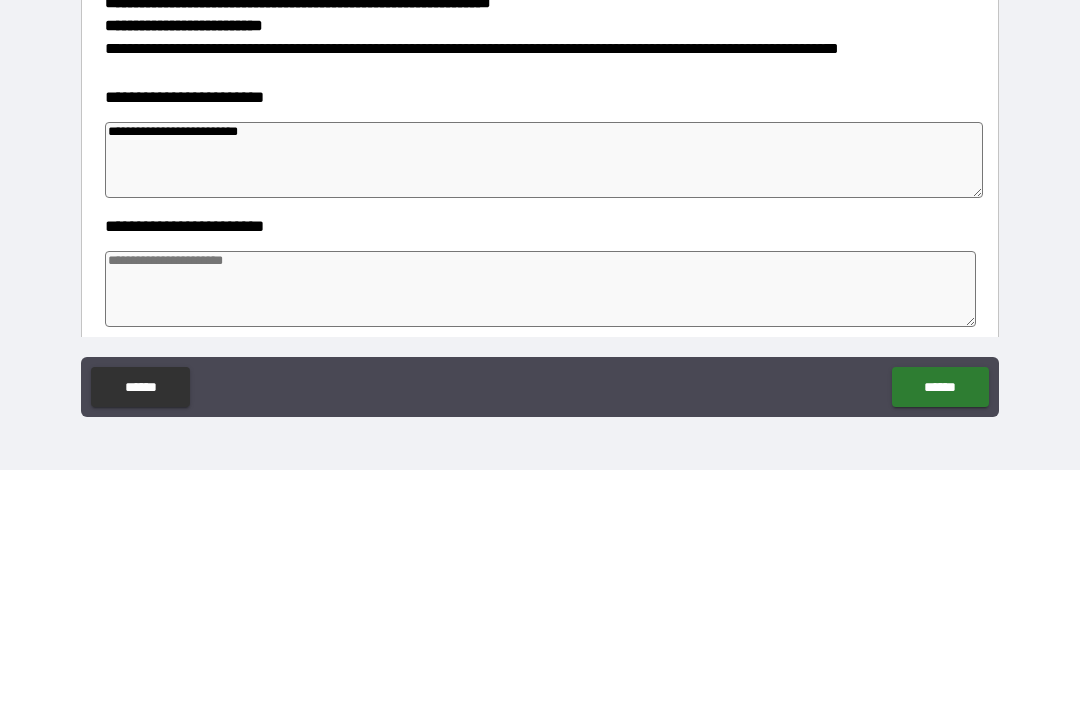 type on "*" 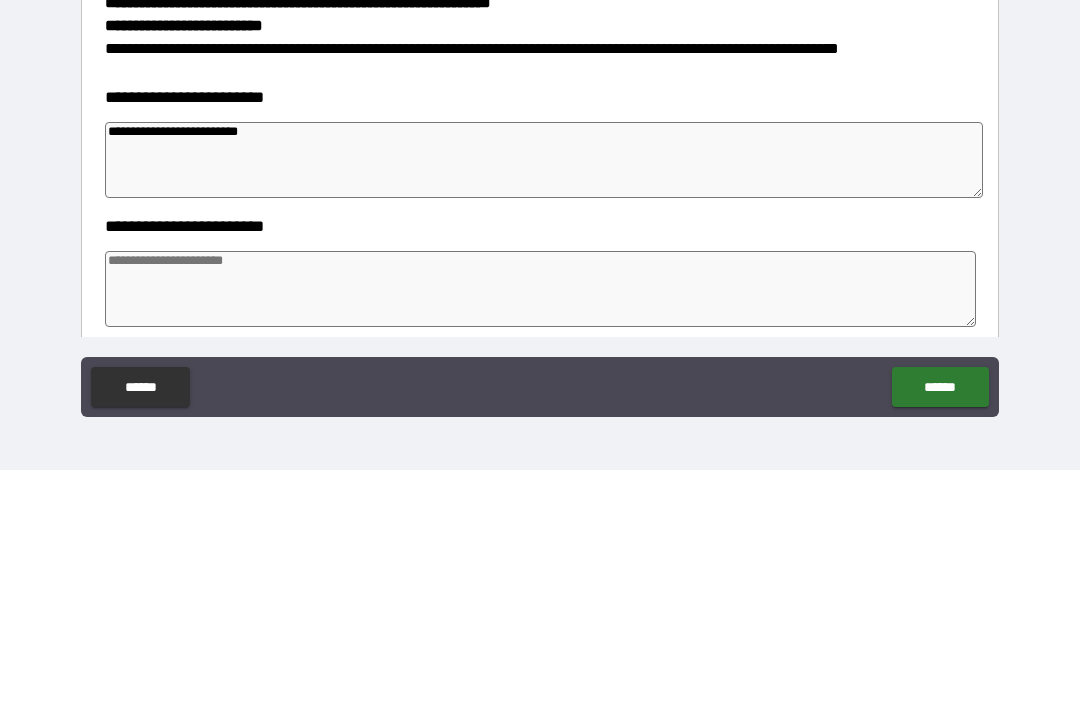 type on "*" 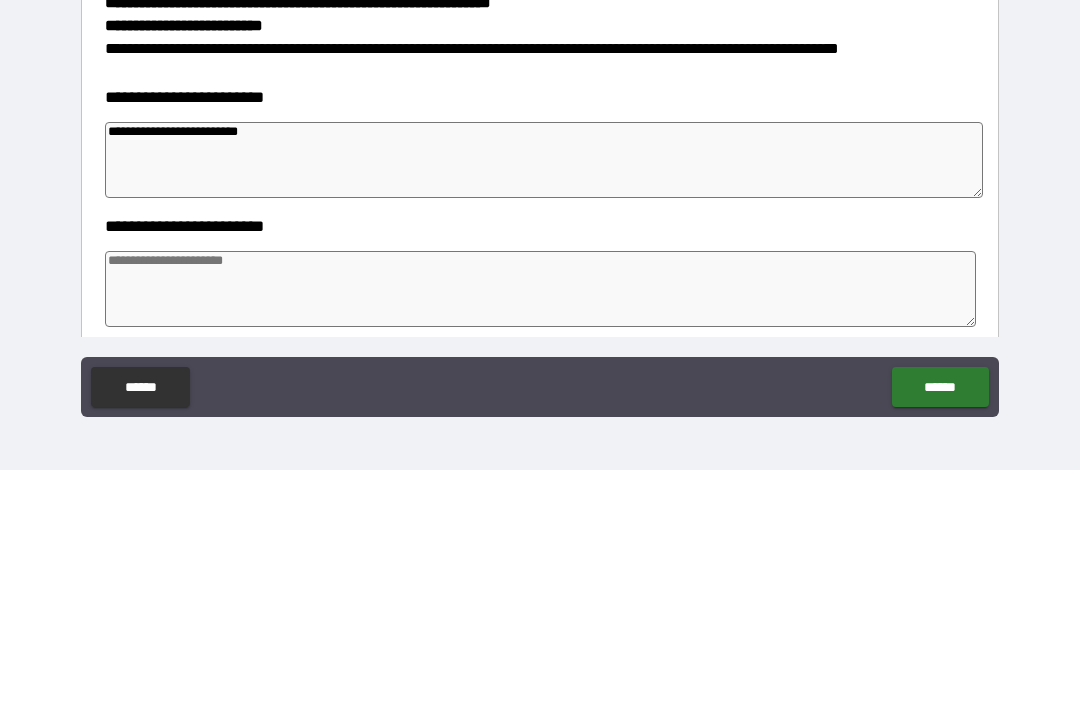 type on "*" 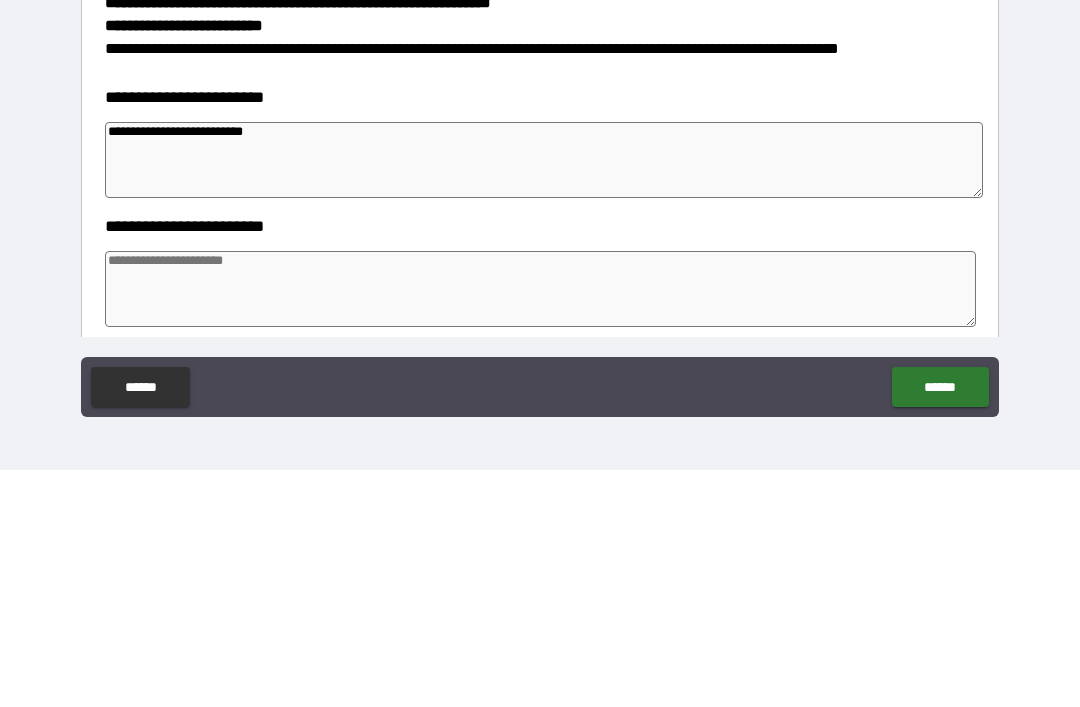 type on "*" 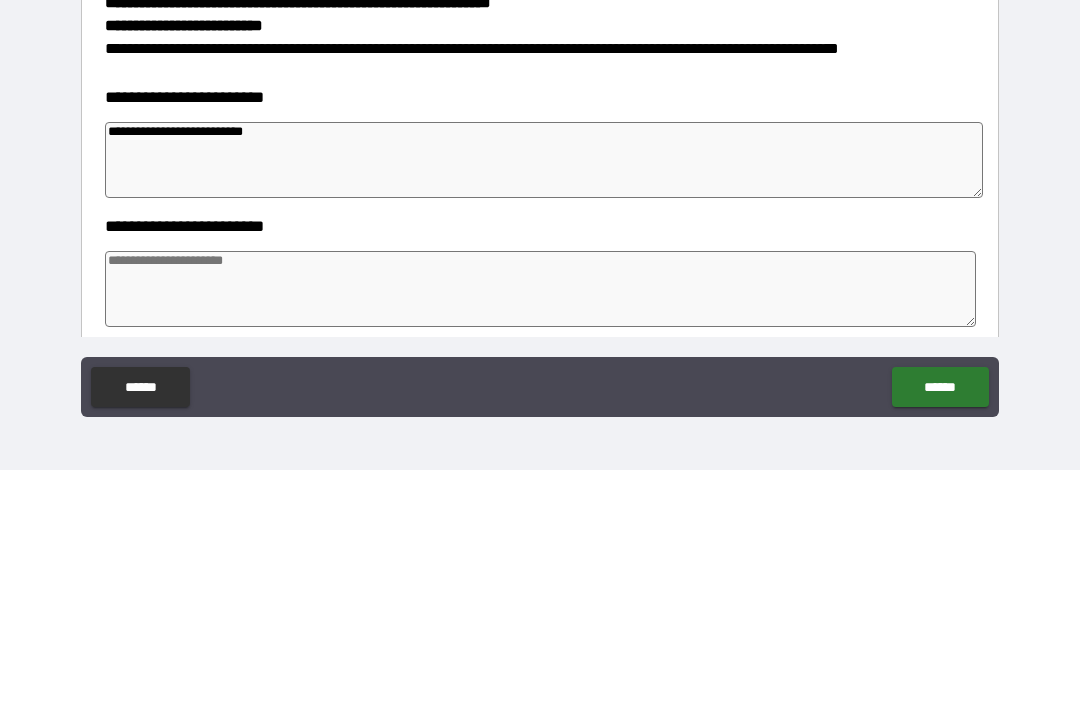 type on "*" 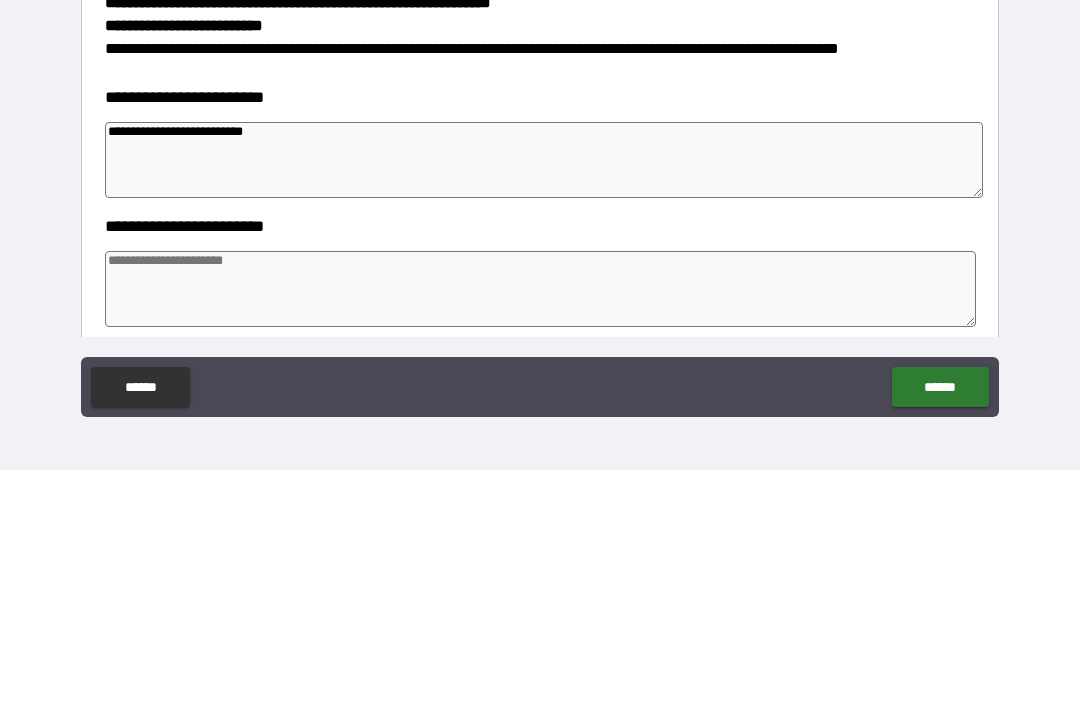 type on "*" 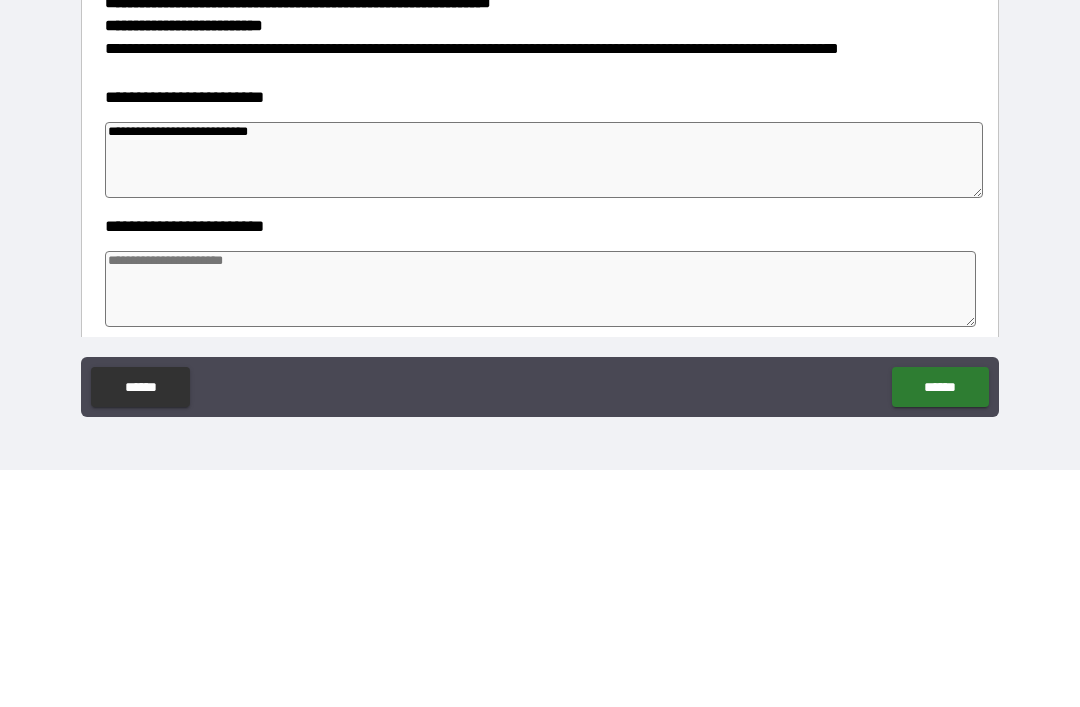 type on "*" 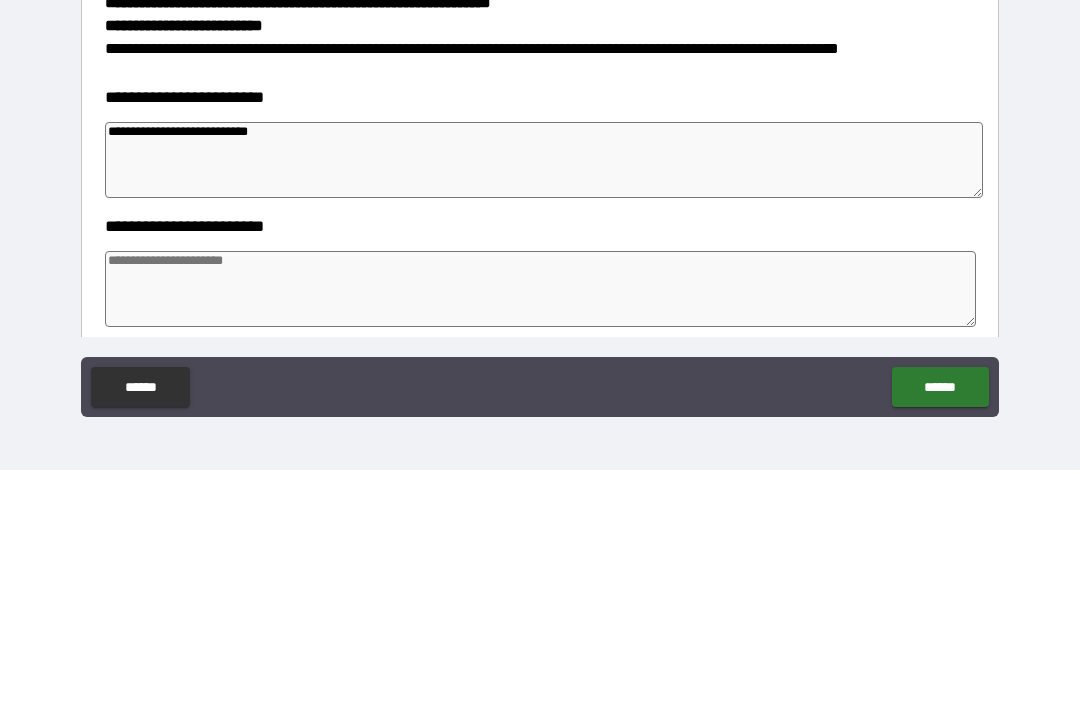 type on "*" 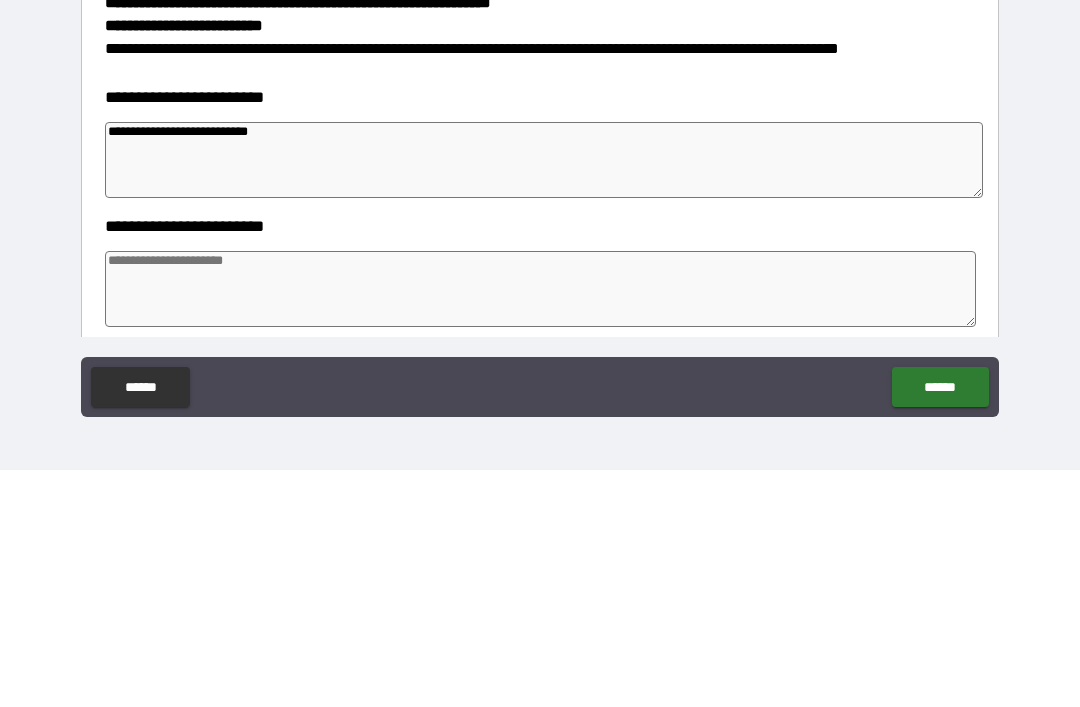 type on "*" 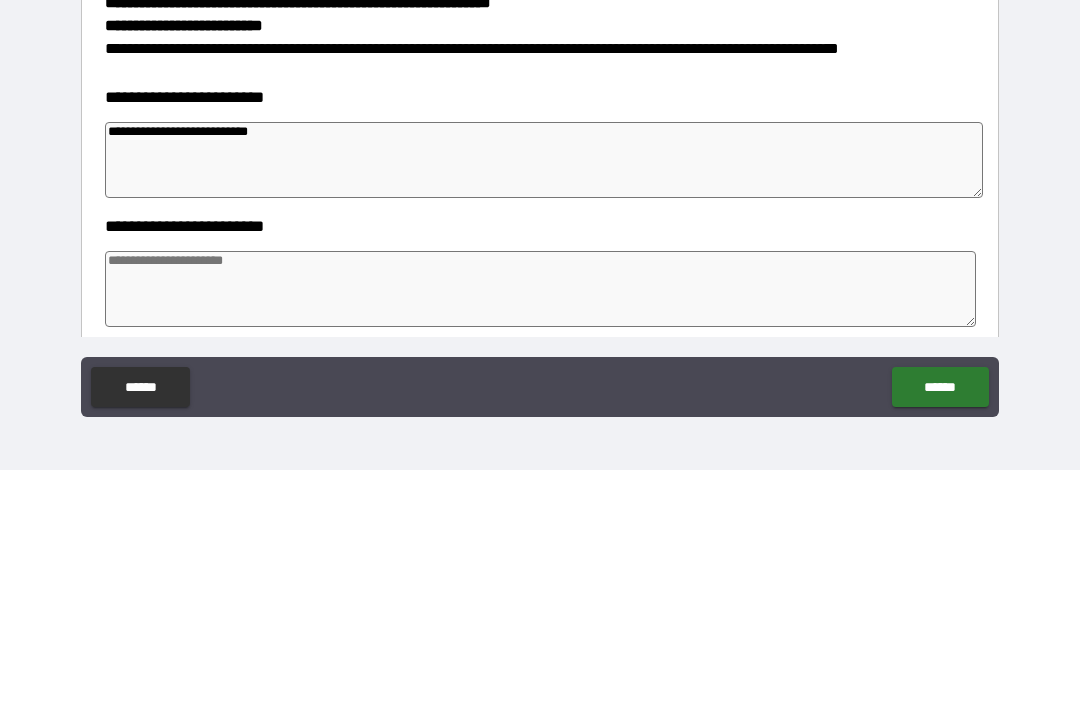 type on "**********" 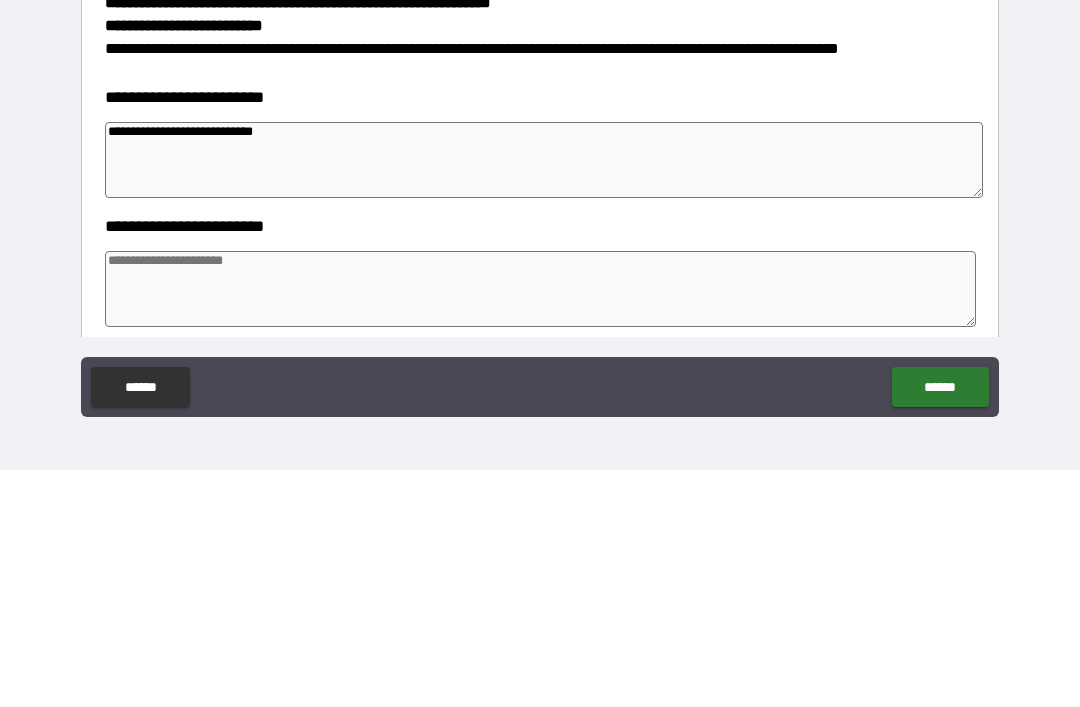 type on "*" 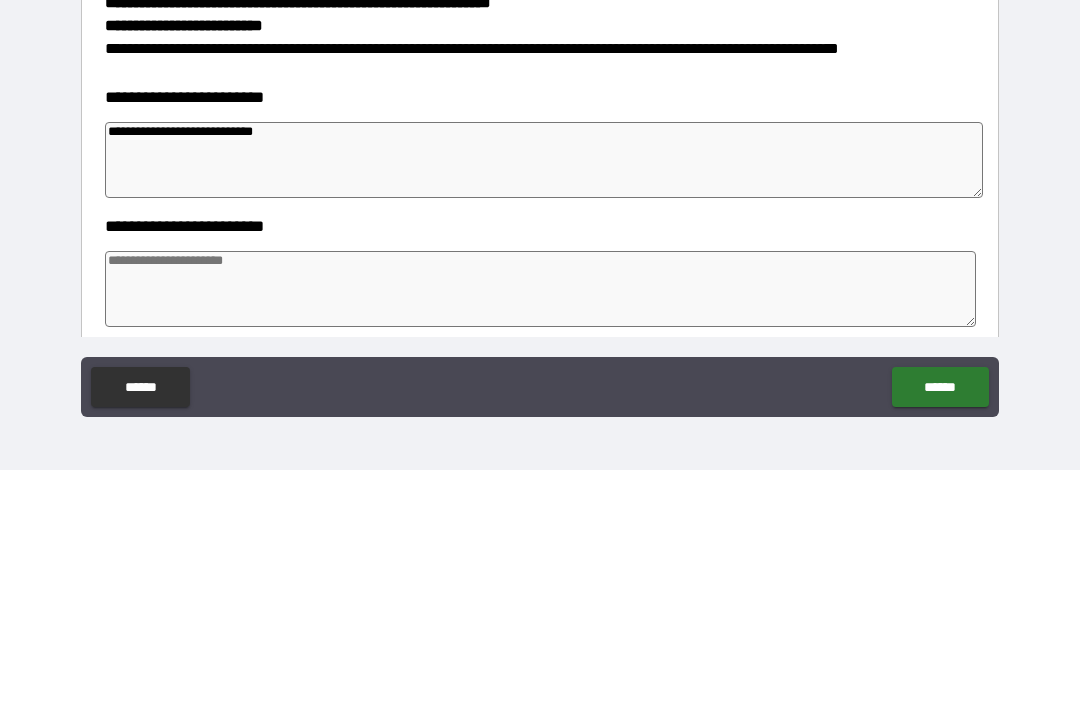 type on "*" 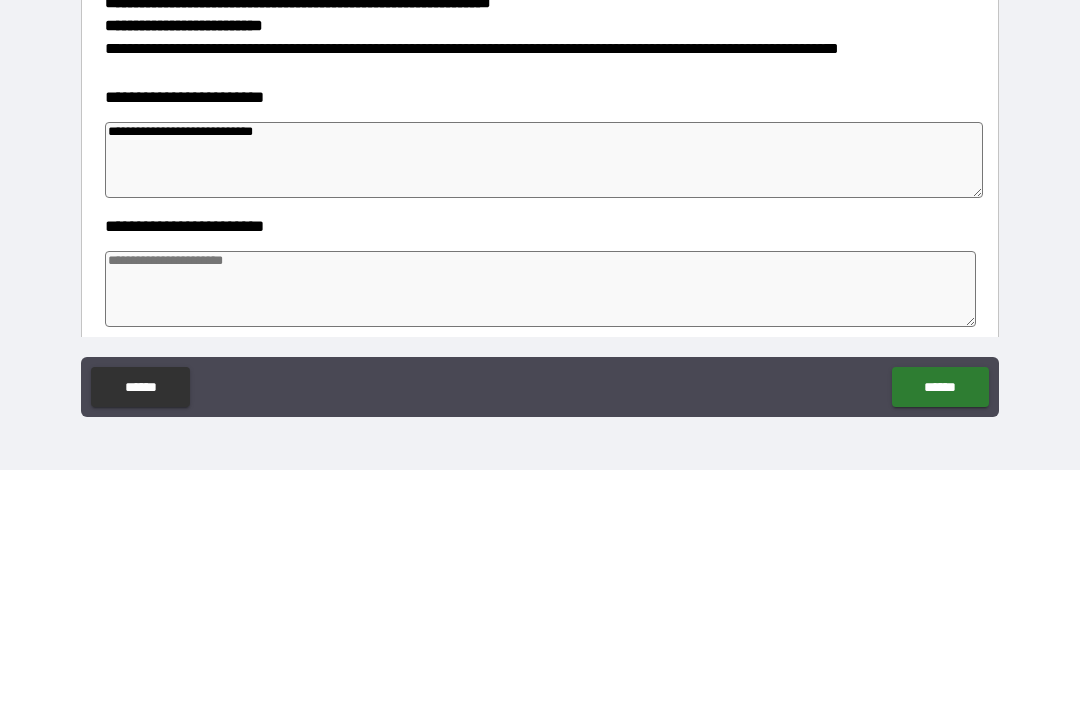 type 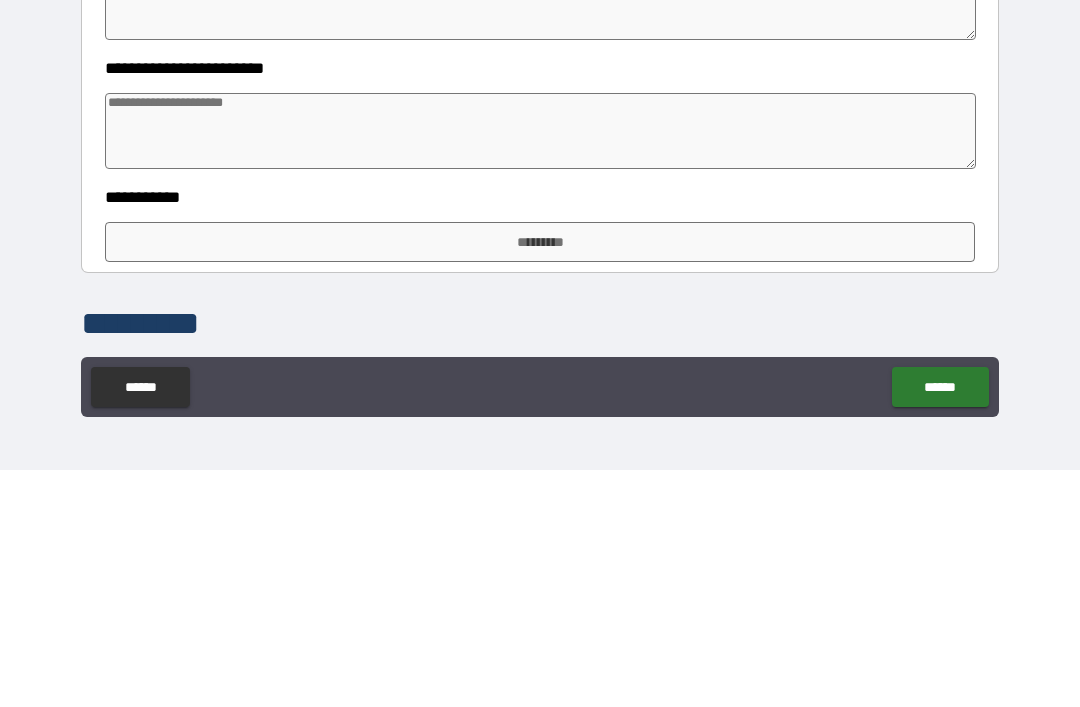 scroll, scrollTop: 482, scrollLeft: 0, axis: vertical 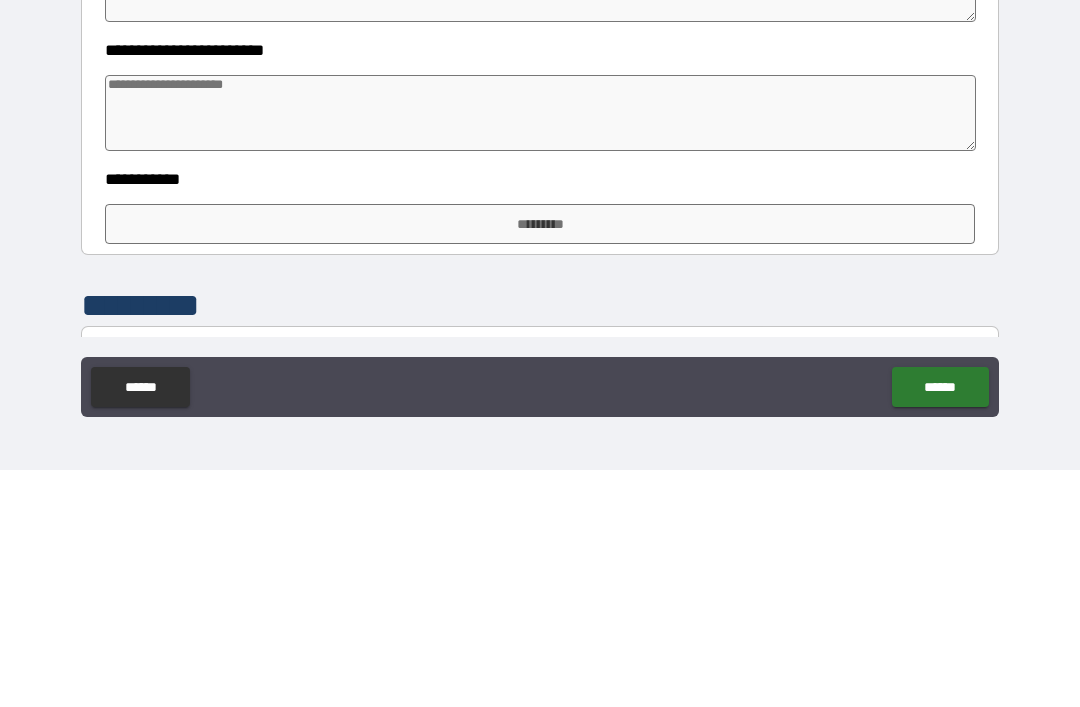 click on "*********" at bounding box center [540, 461] 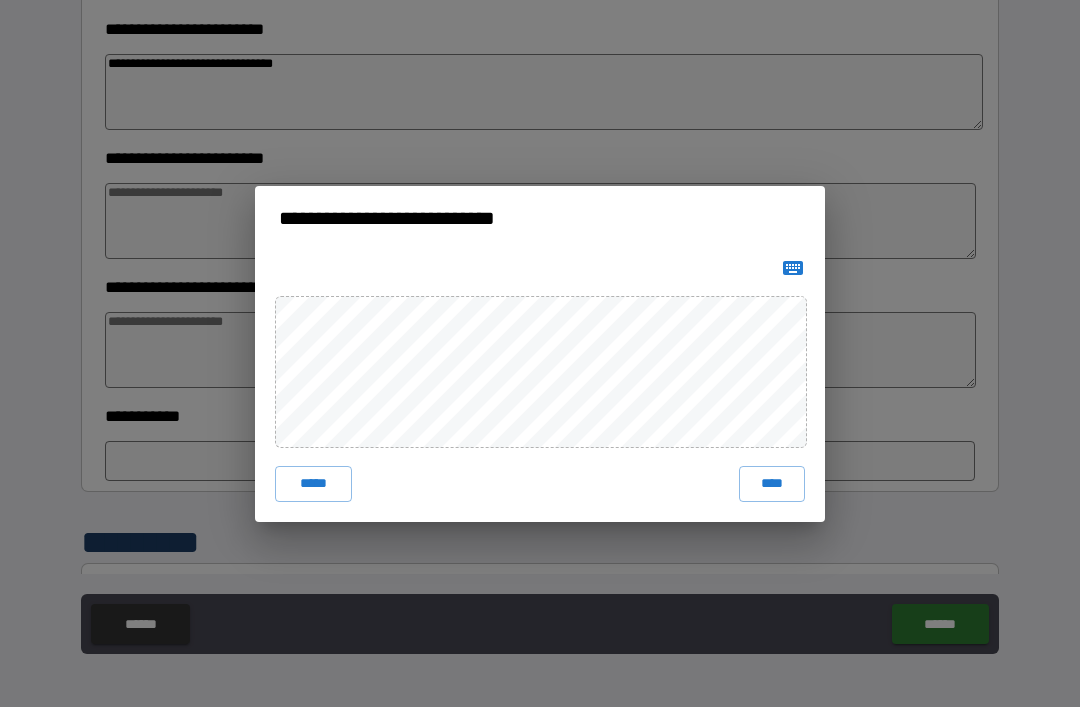click on "****" at bounding box center [772, 484] 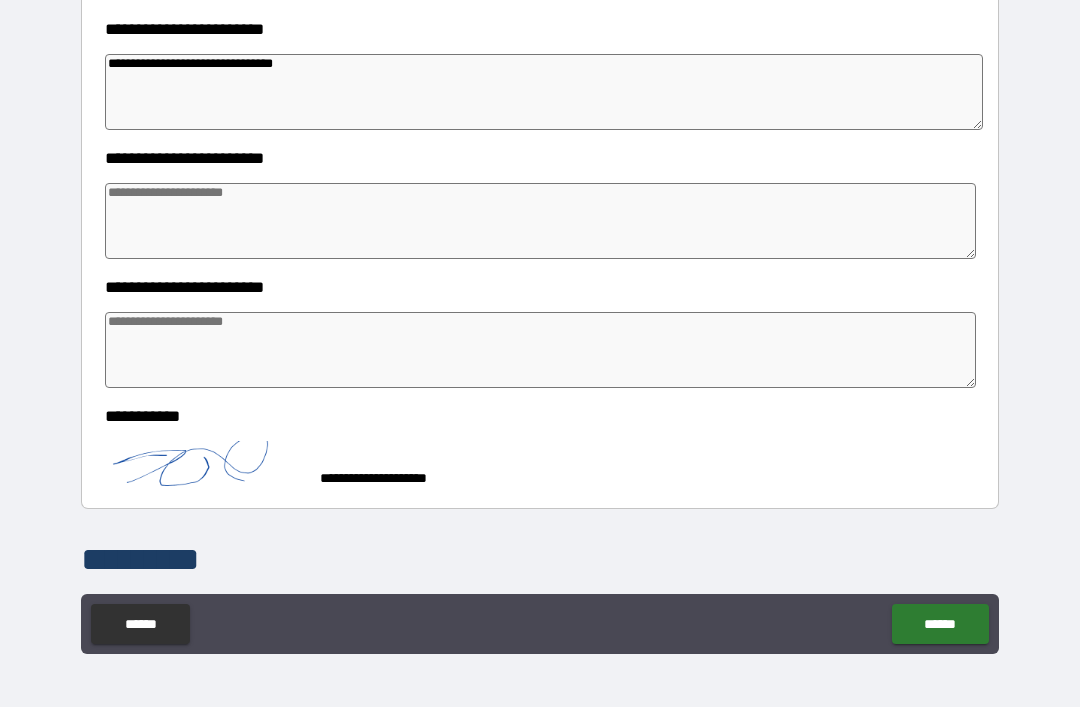 click on "******" at bounding box center [940, 624] 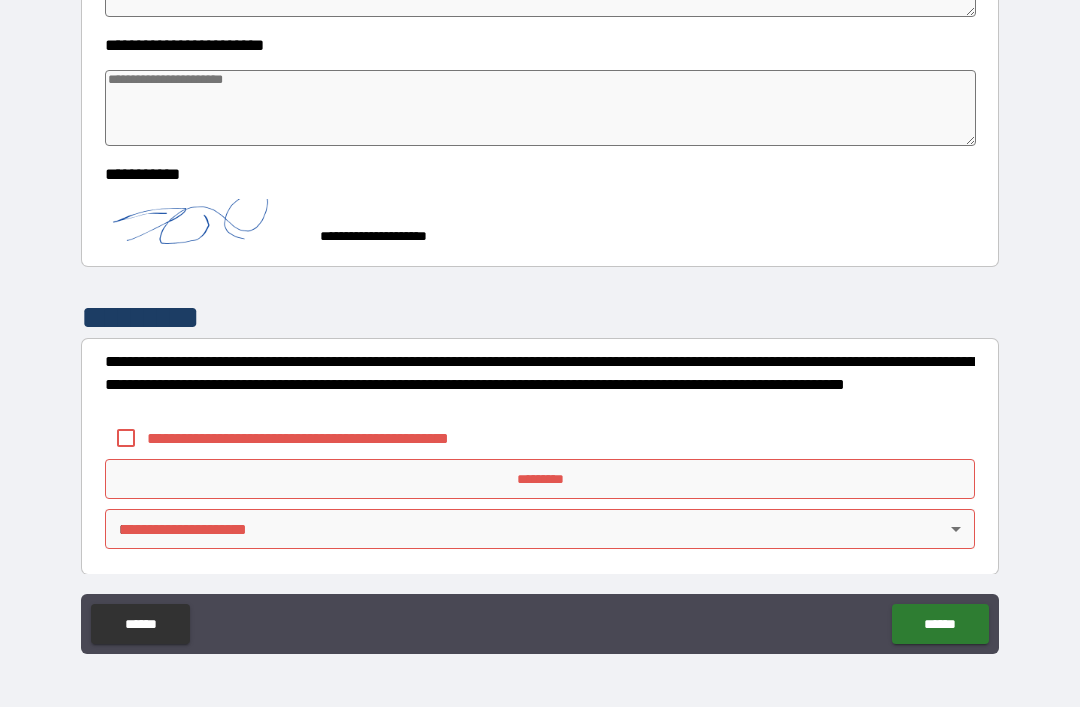 scroll, scrollTop: 723, scrollLeft: 0, axis: vertical 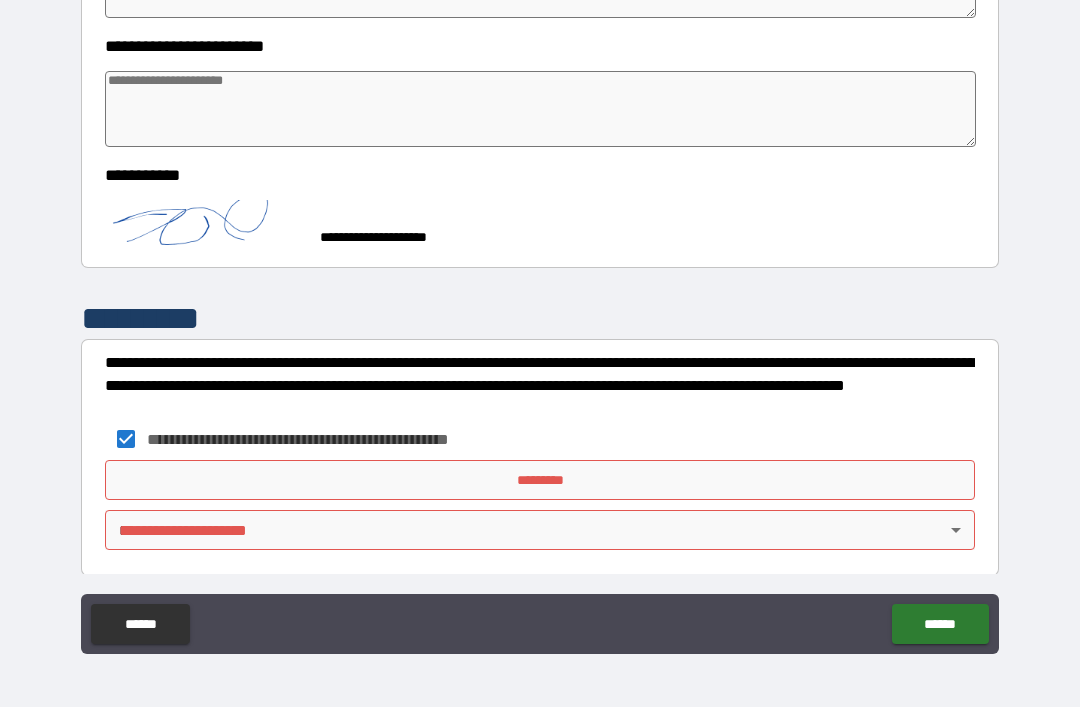 click on "*********" at bounding box center [540, 480] 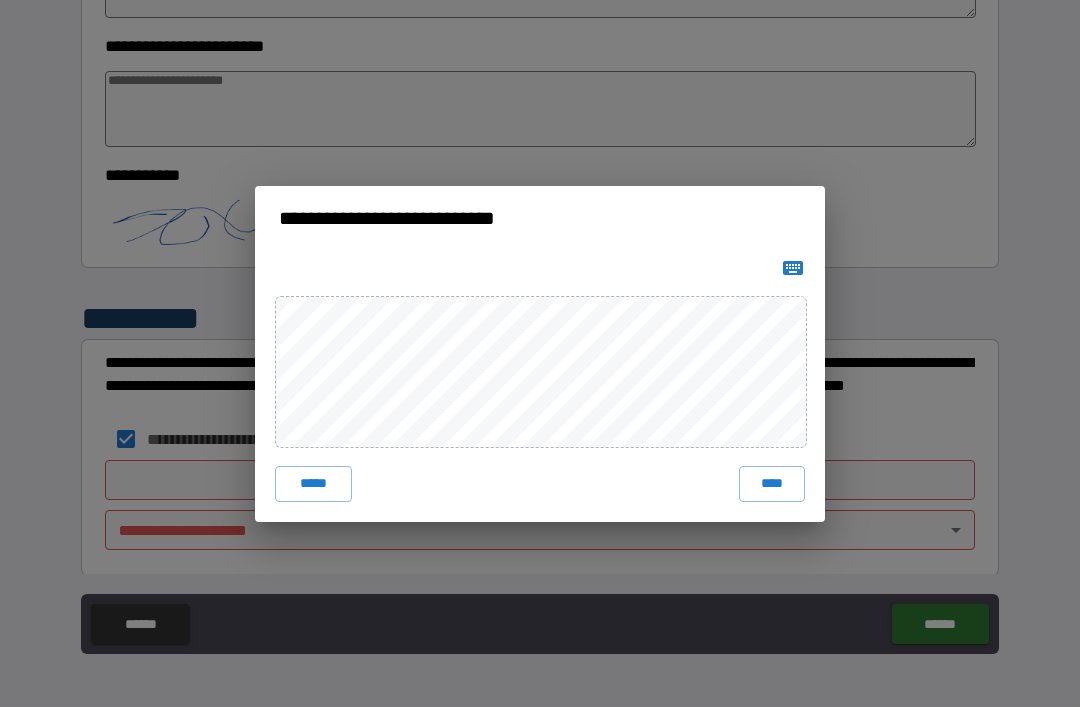 click on "****" at bounding box center [772, 484] 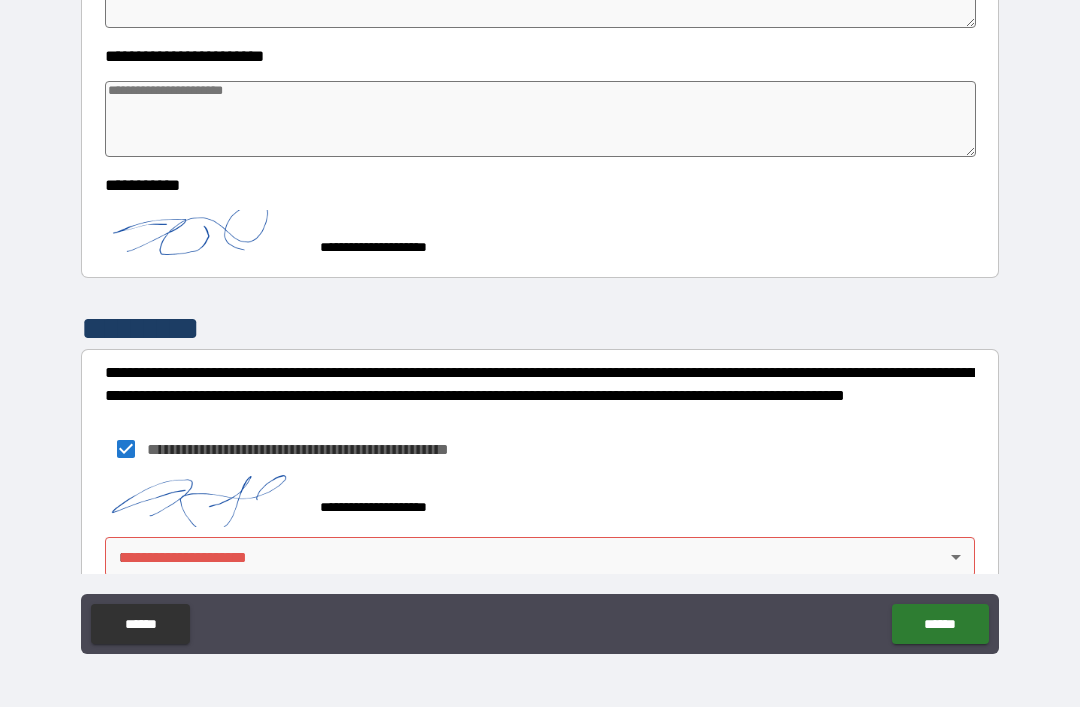 click on "**********" at bounding box center [540, 321] 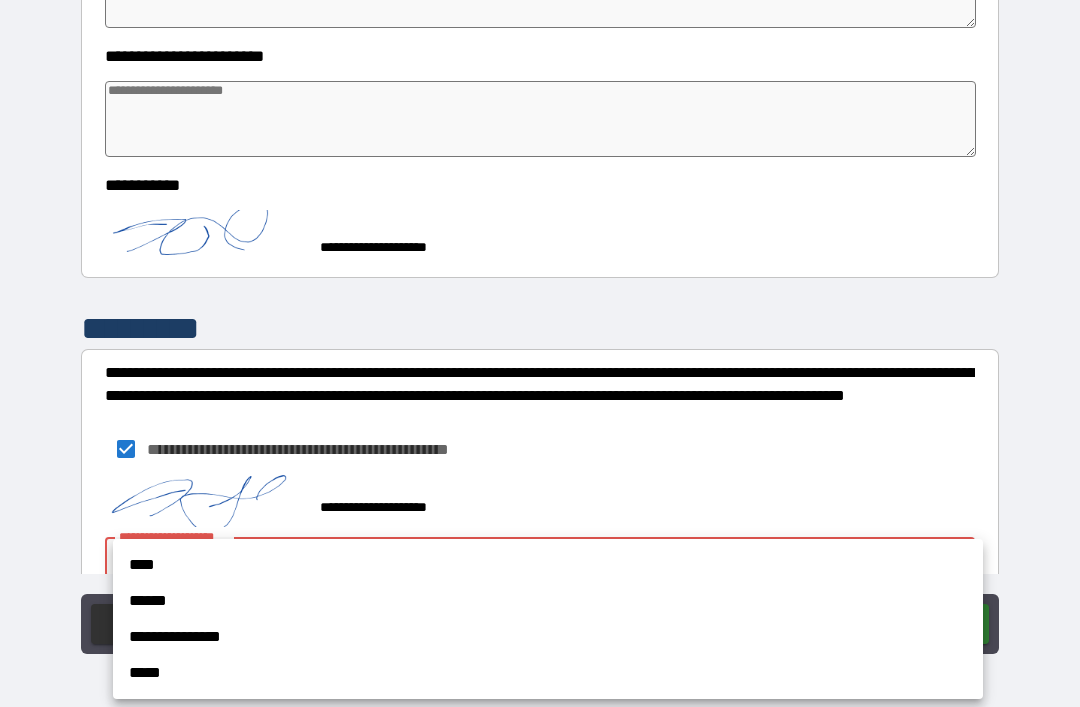 click on "****" at bounding box center (548, 565) 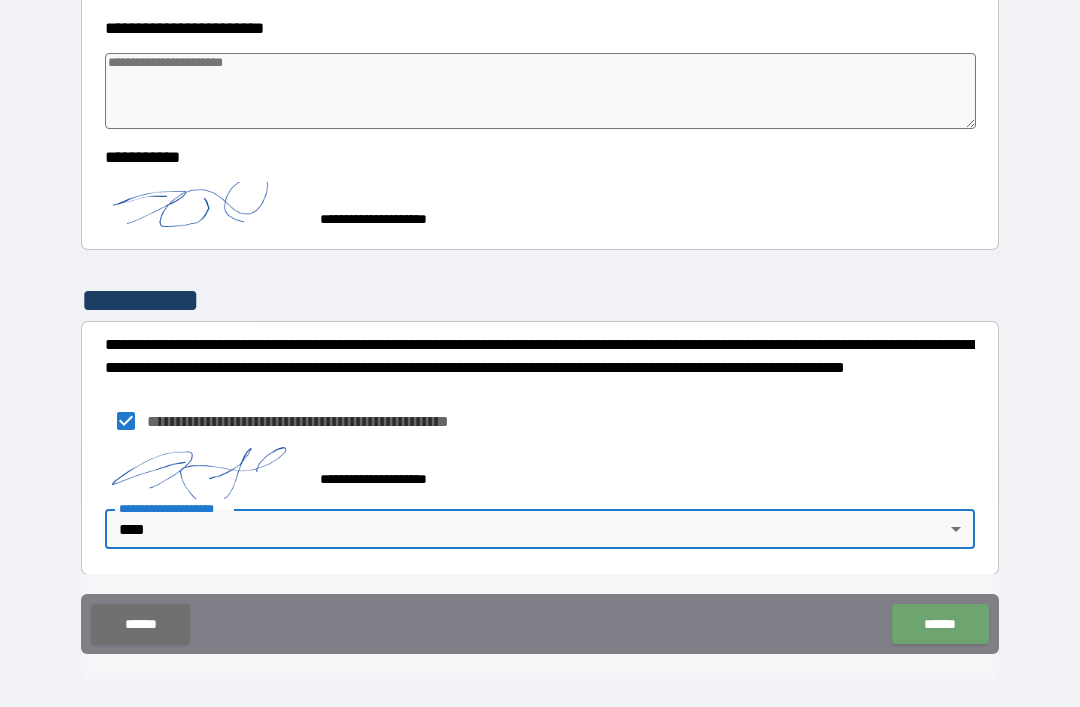scroll, scrollTop: 740, scrollLeft: 0, axis: vertical 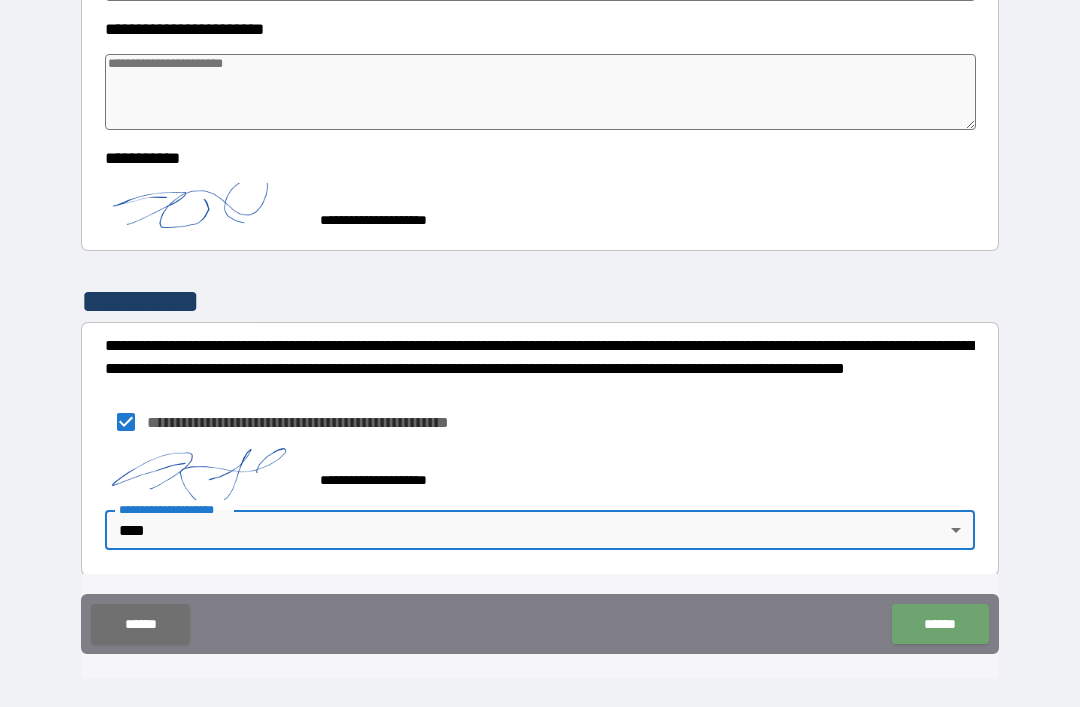click on "******" at bounding box center (940, 624) 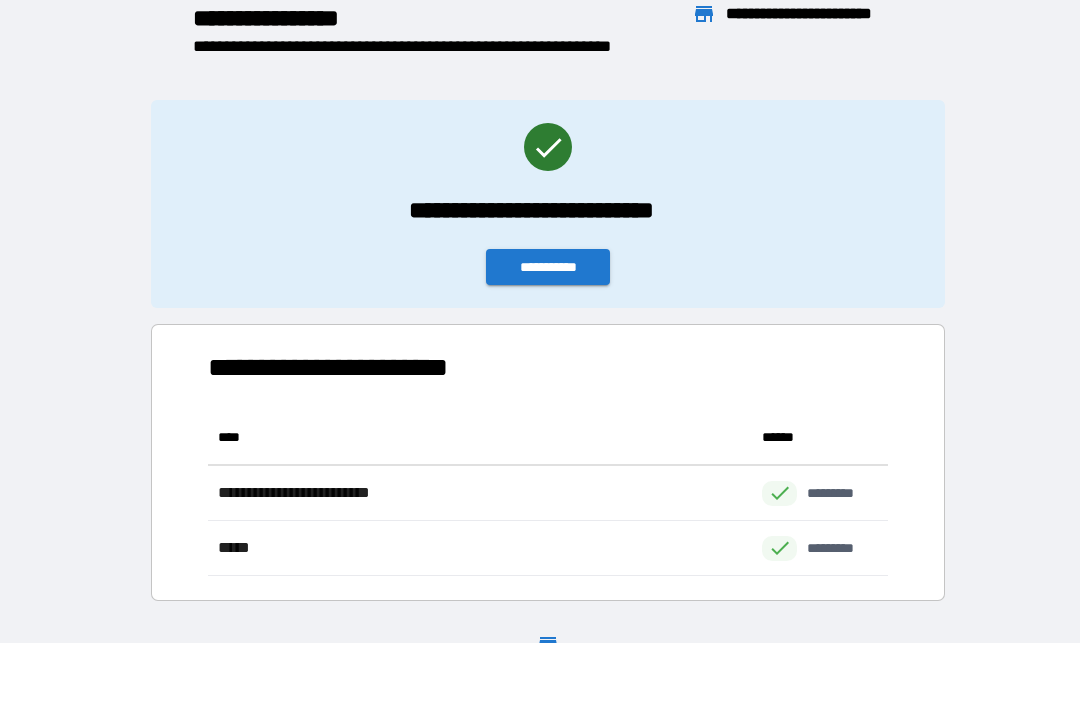 scroll, scrollTop: 1, scrollLeft: 1, axis: both 